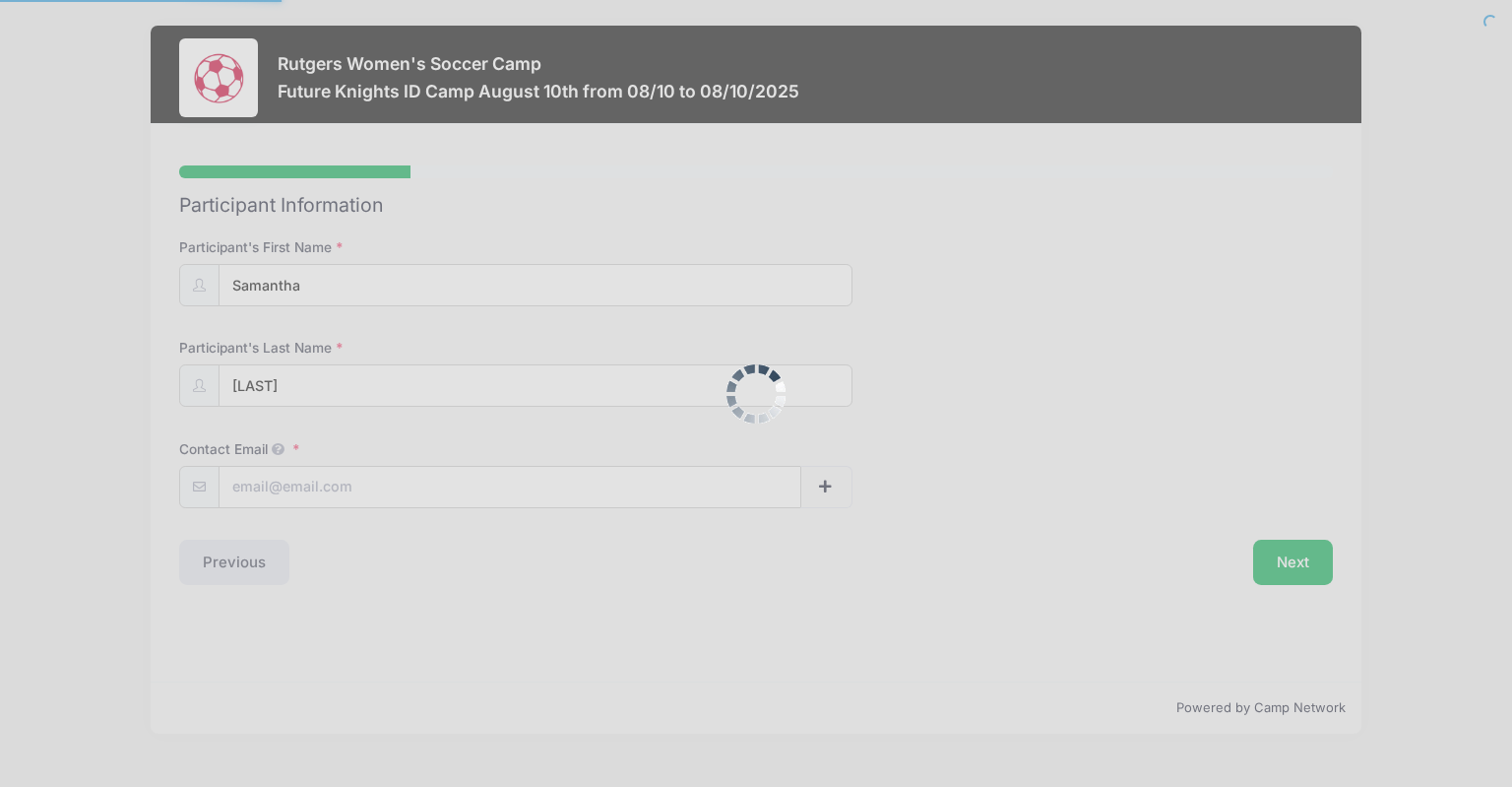 scroll, scrollTop: 0, scrollLeft: 0, axis: both 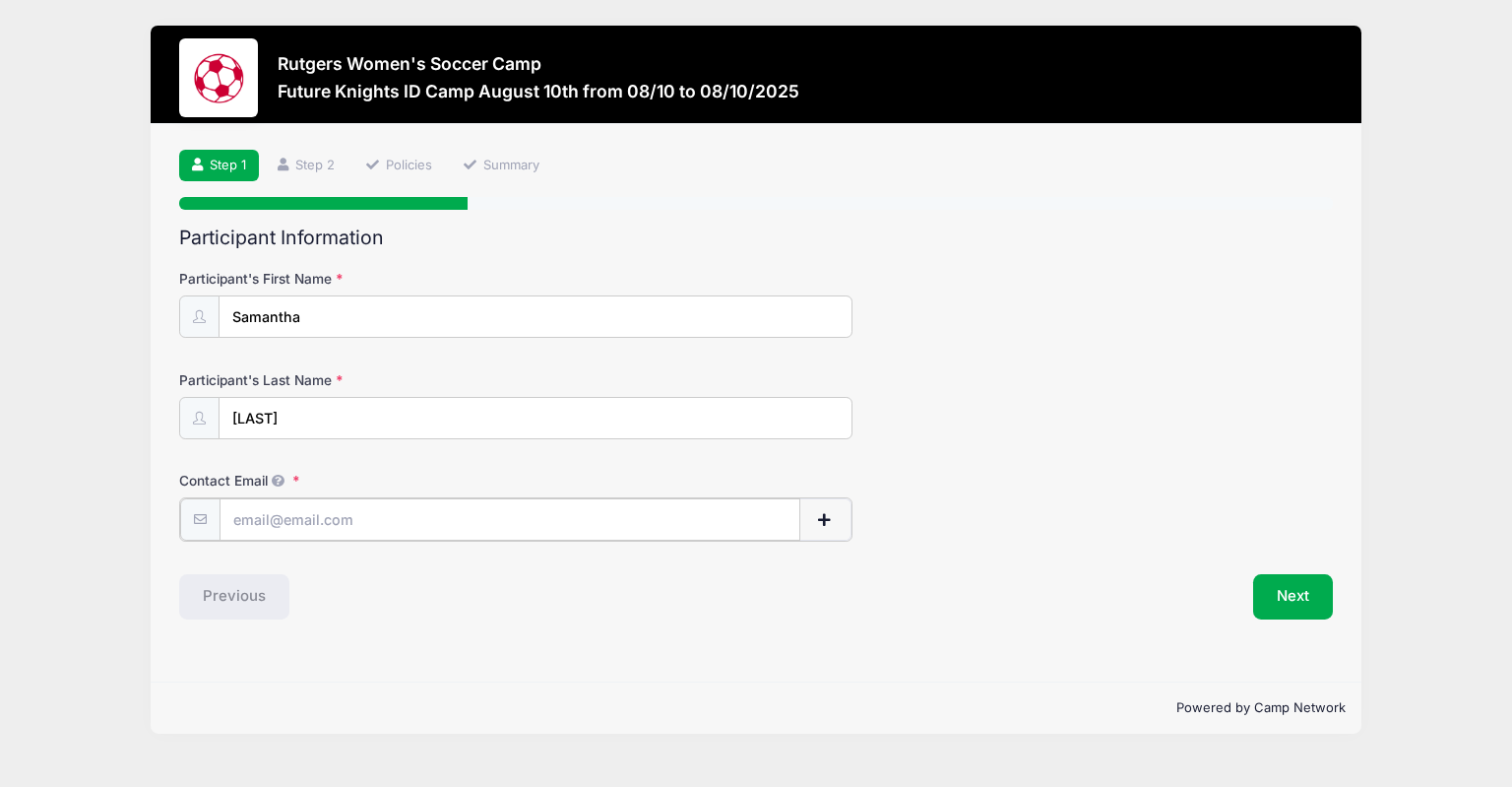 click on "Contact Email" at bounding box center (509, 519) 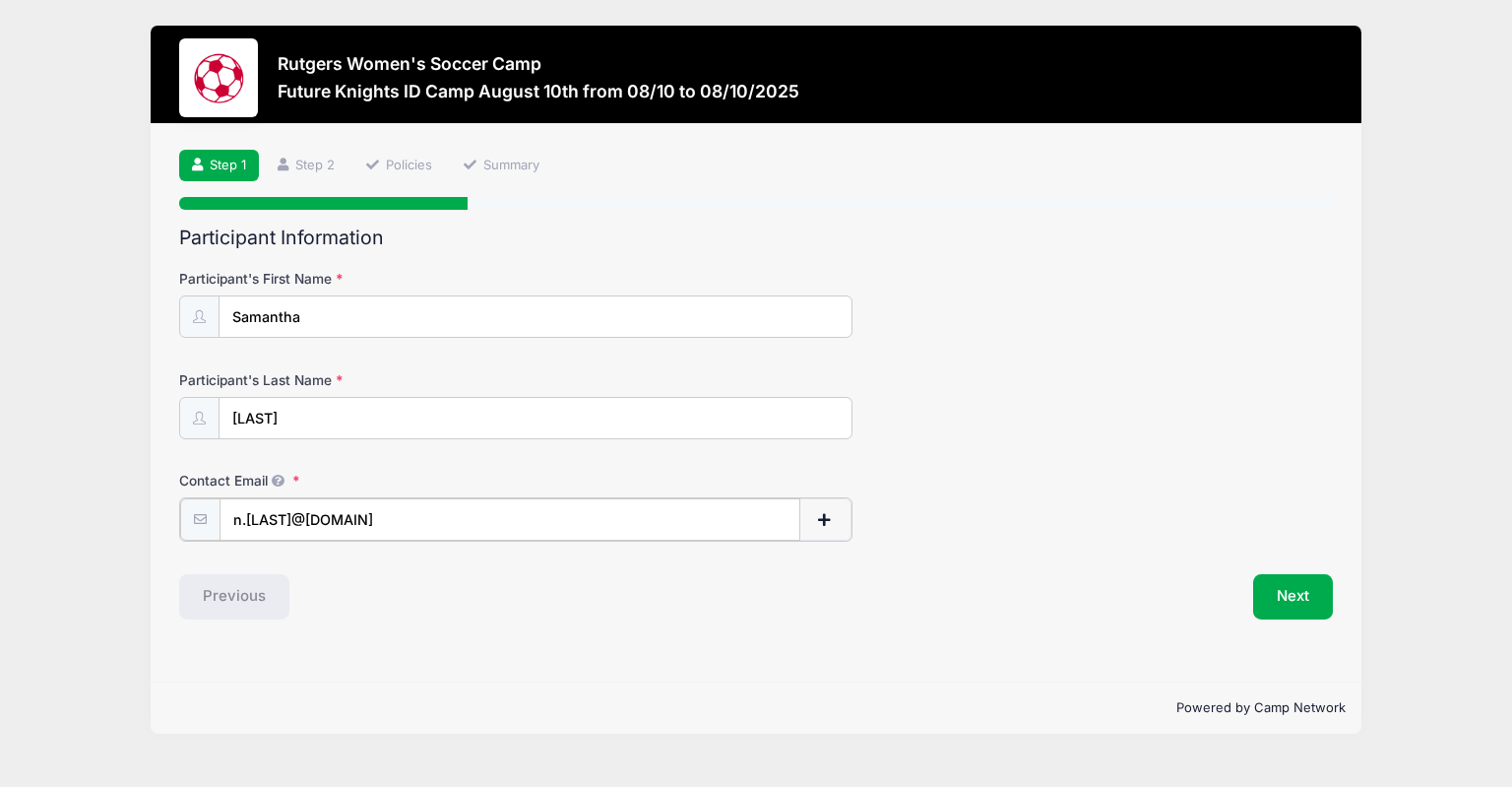 type on "n.[LAST]@[DOMAIN]" 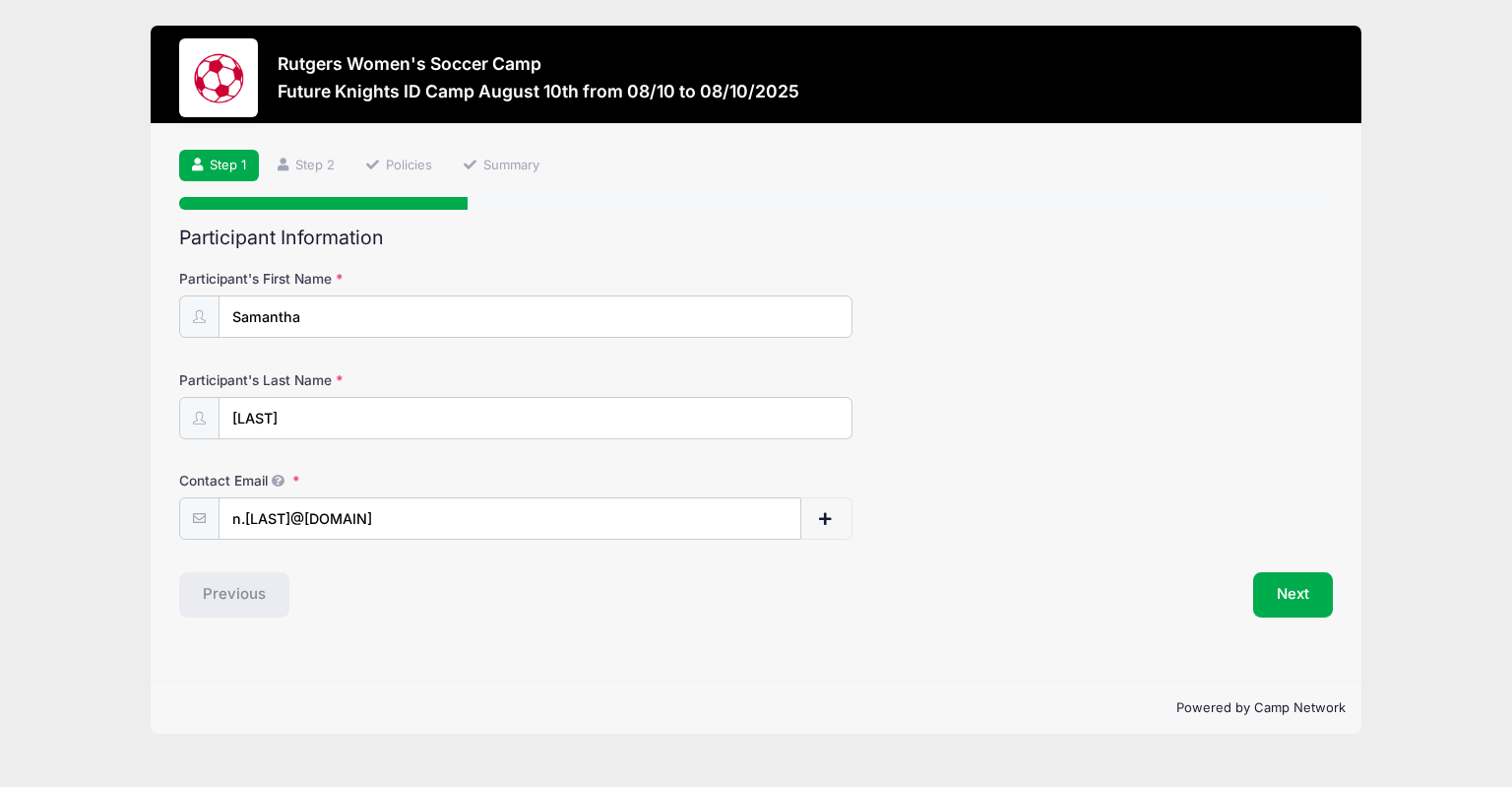 click on "Participant's Last Name
[LAST]" at bounding box center [756, 405] 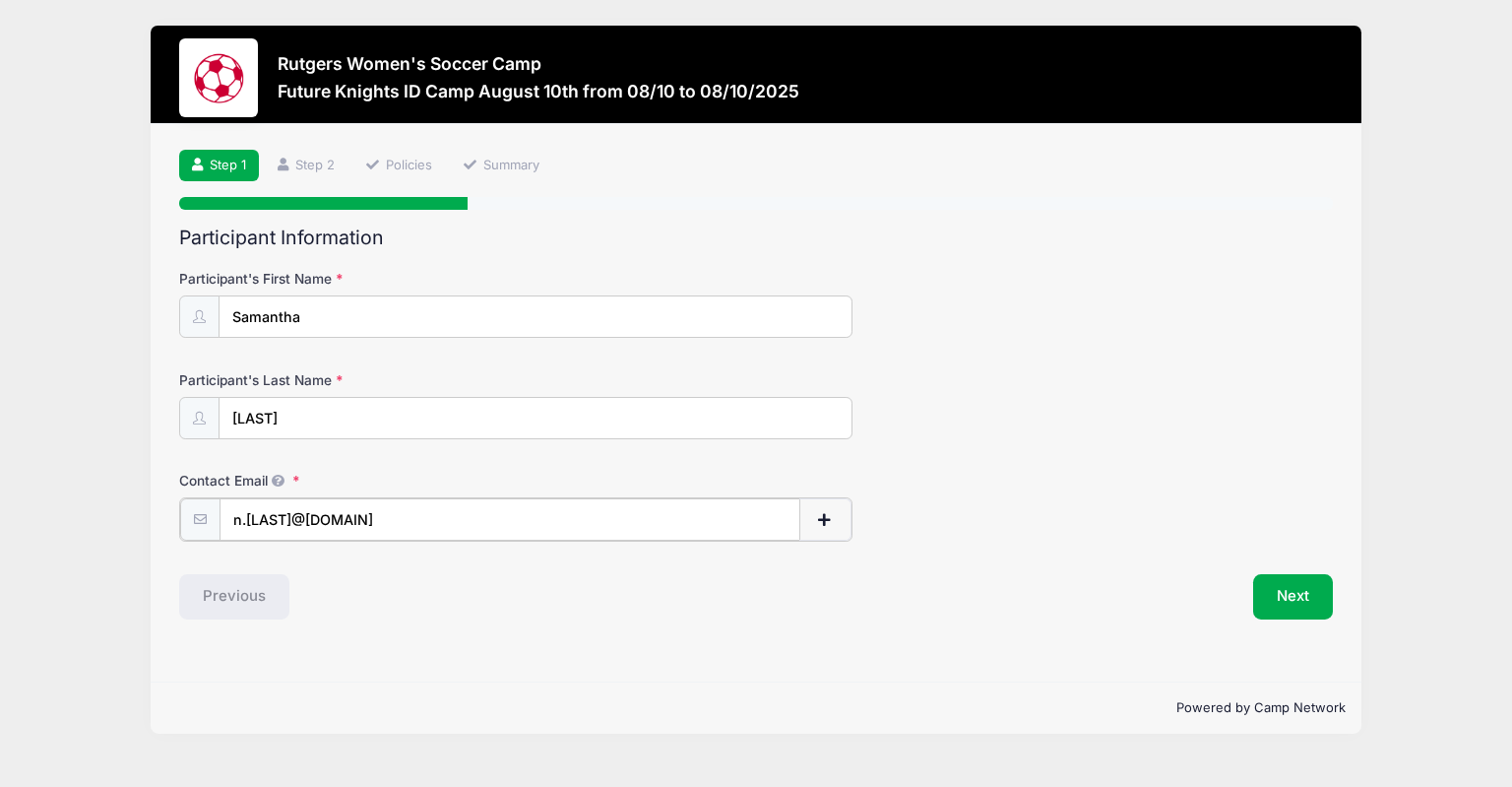click at bounding box center [824, 520] 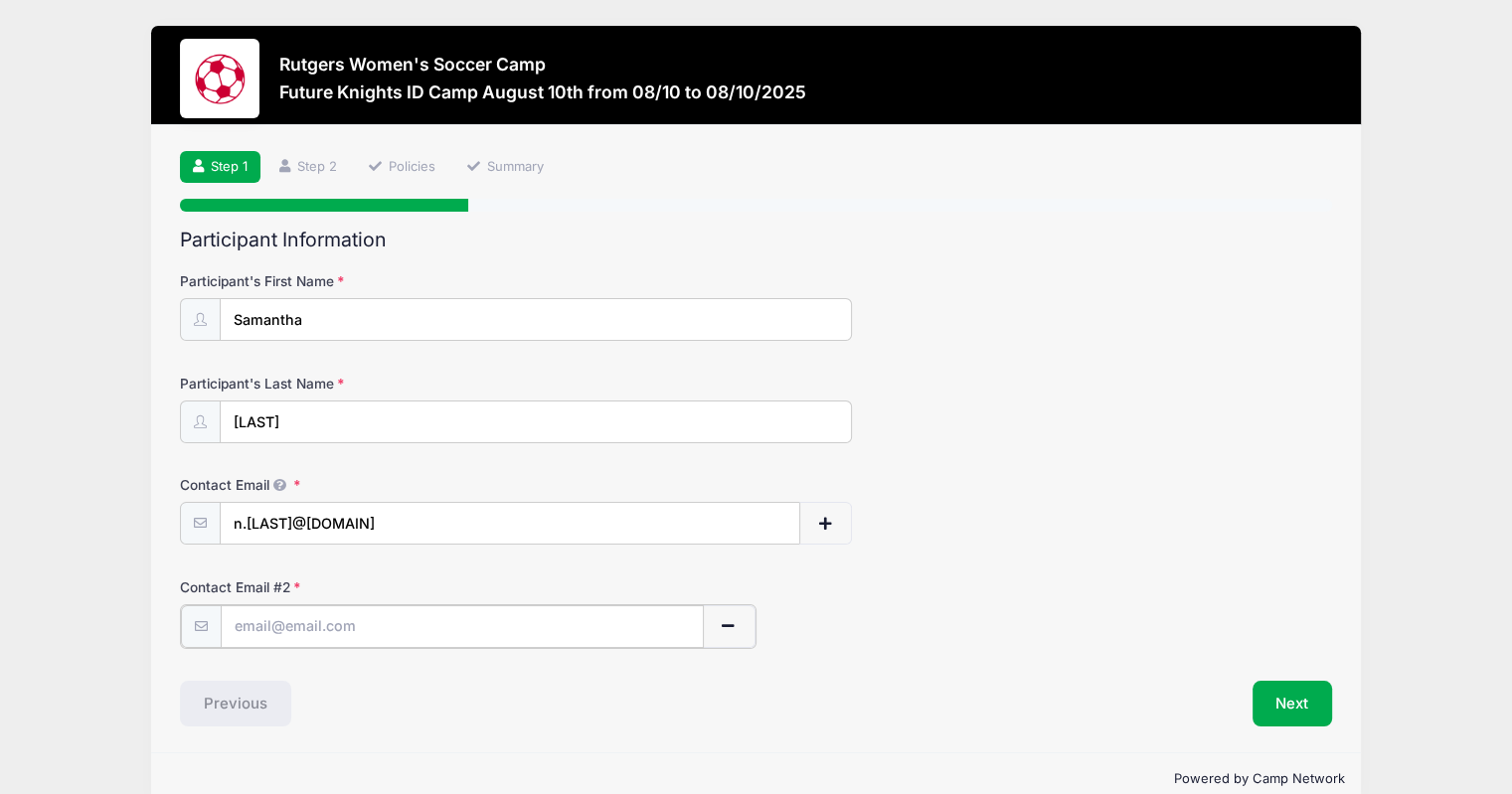 click at bounding box center [462, 626] 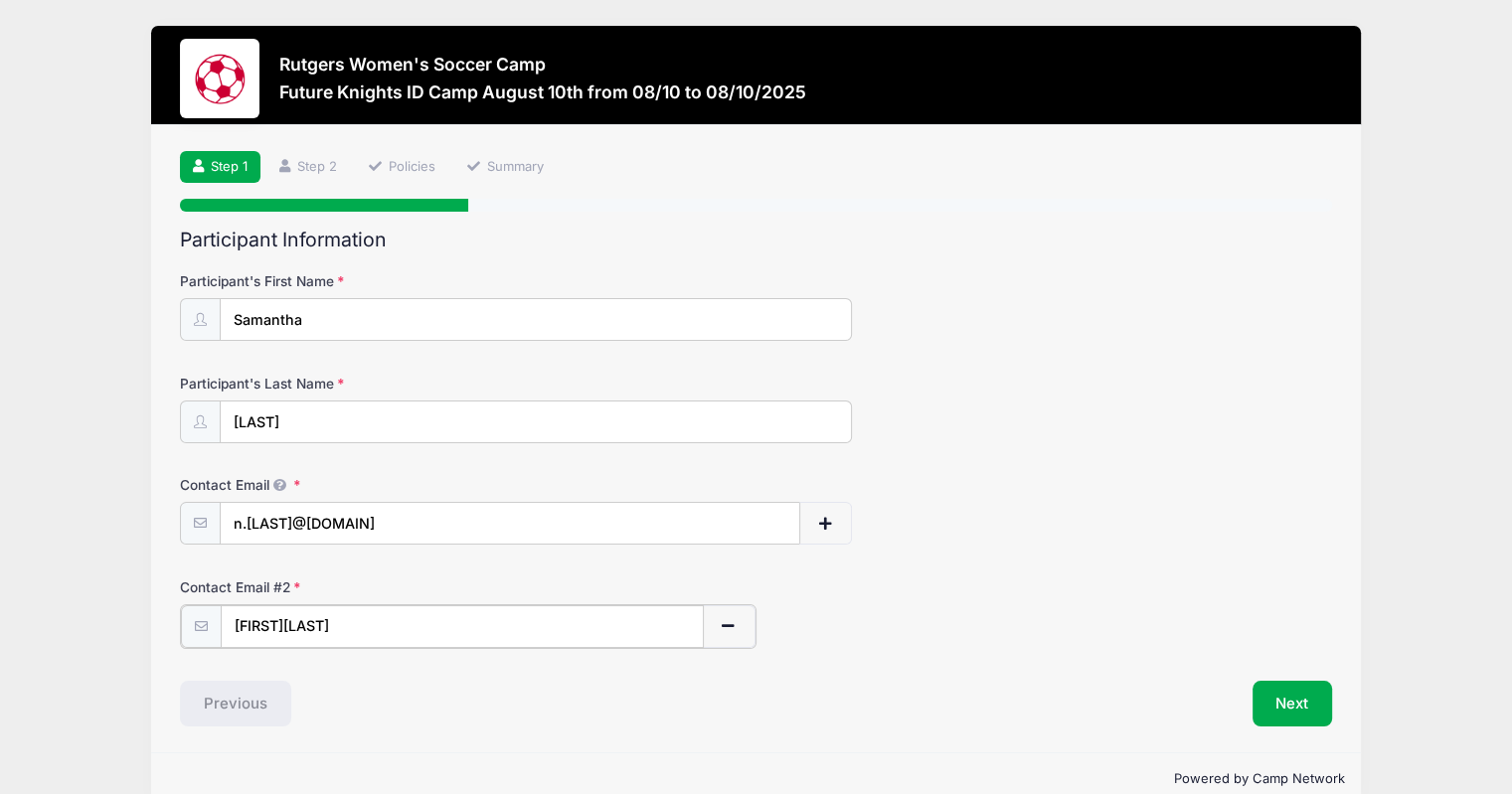 drag, startPoint x: 366, startPoint y: 623, endPoint x: 201, endPoint y: 627, distance: 165.04848 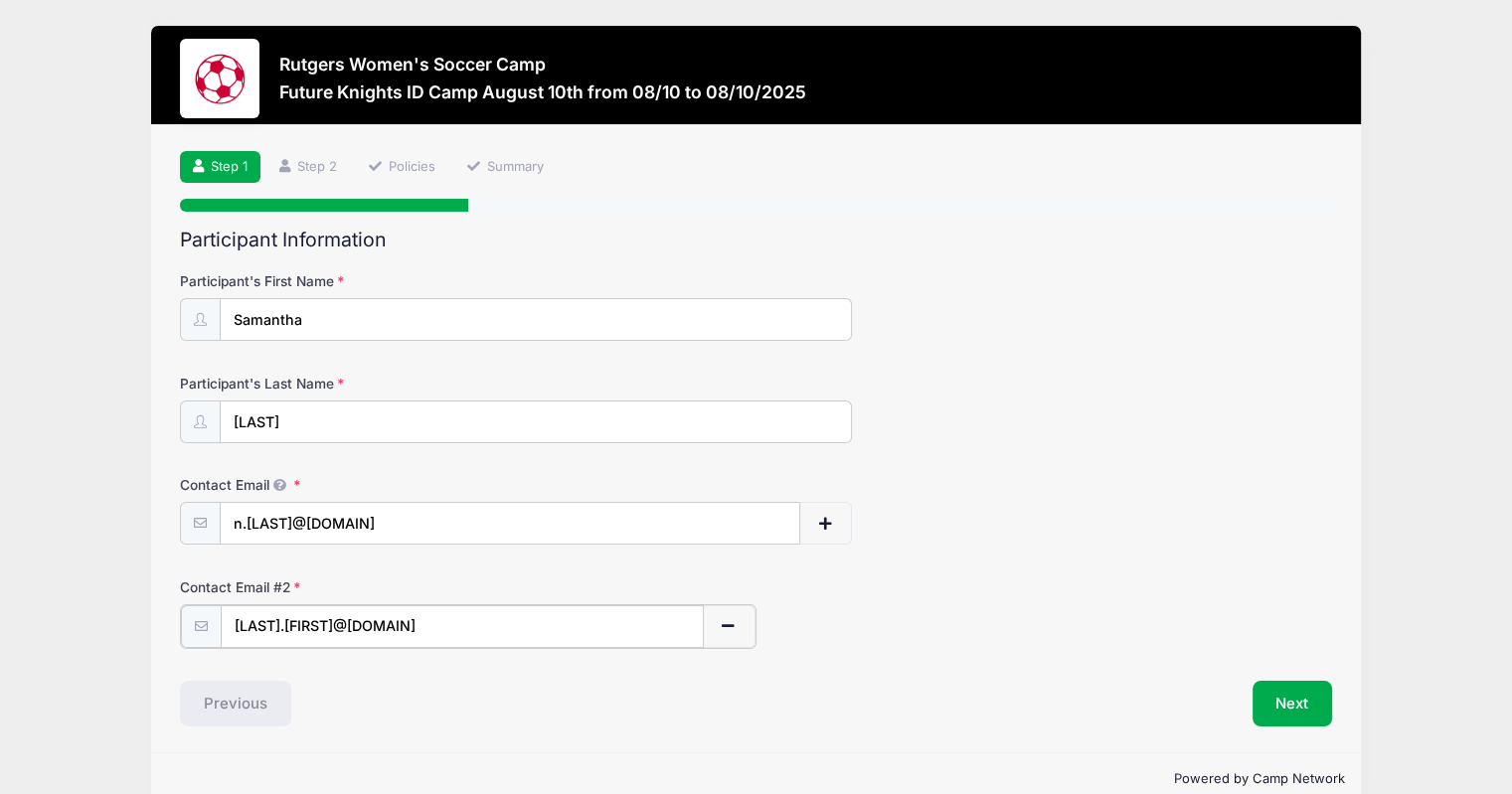 scroll, scrollTop: 33, scrollLeft: 0, axis: vertical 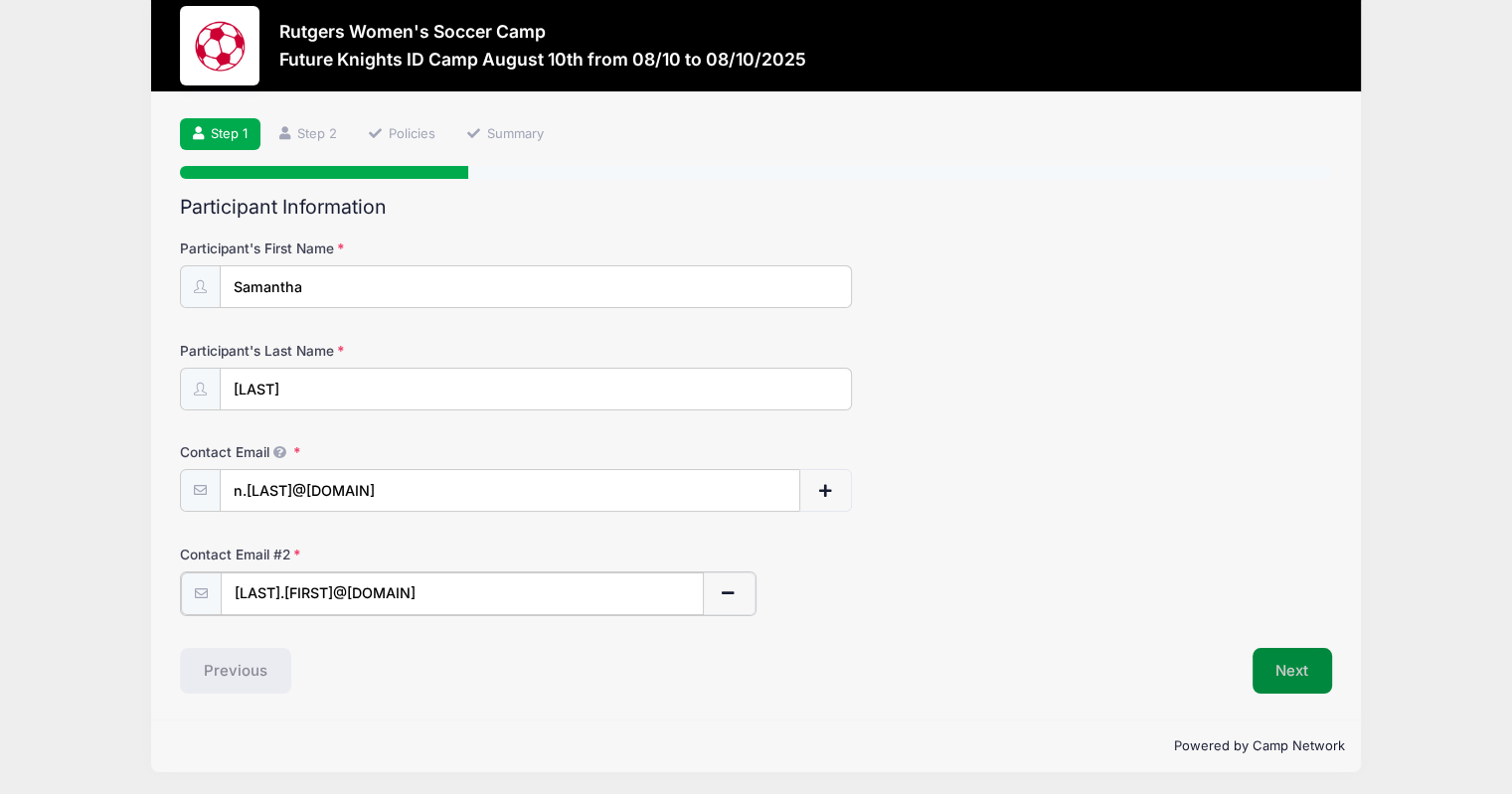 type on "[LAST].[FIRST]@[DOMAIN]" 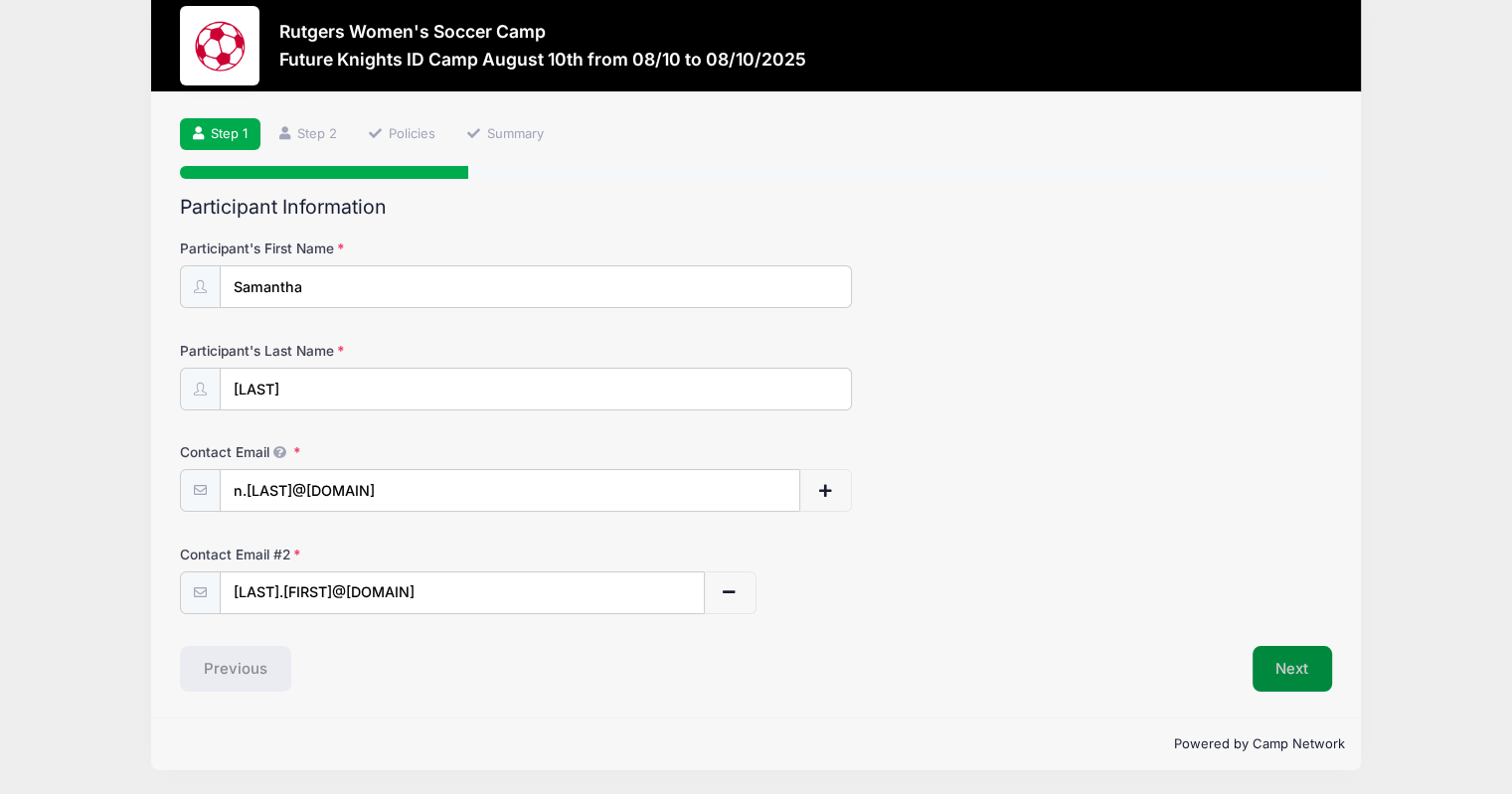 scroll, scrollTop: 32, scrollLeft: 0, axis: vertical 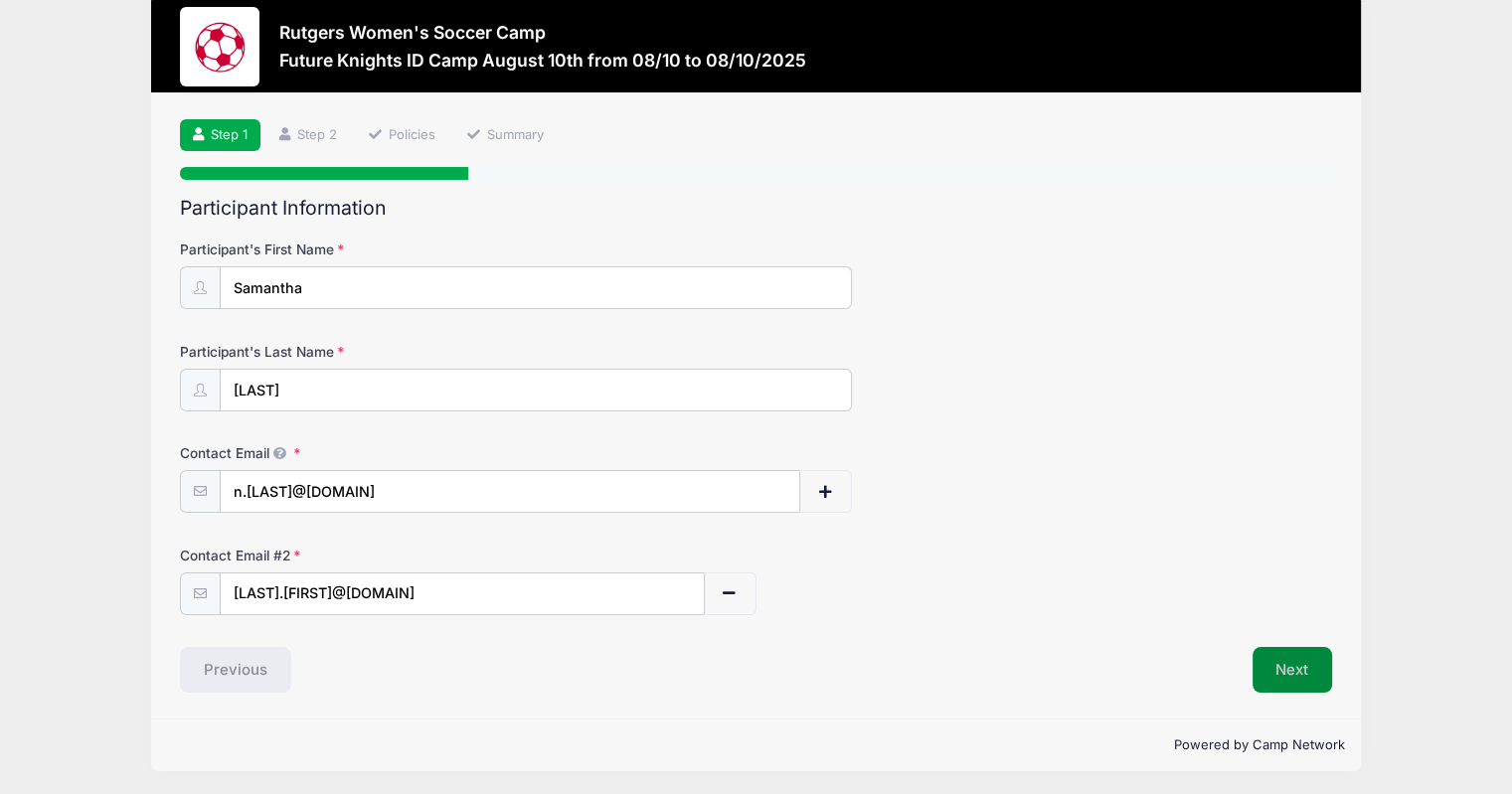 click on "Next" at bounding box center (1292, 670) 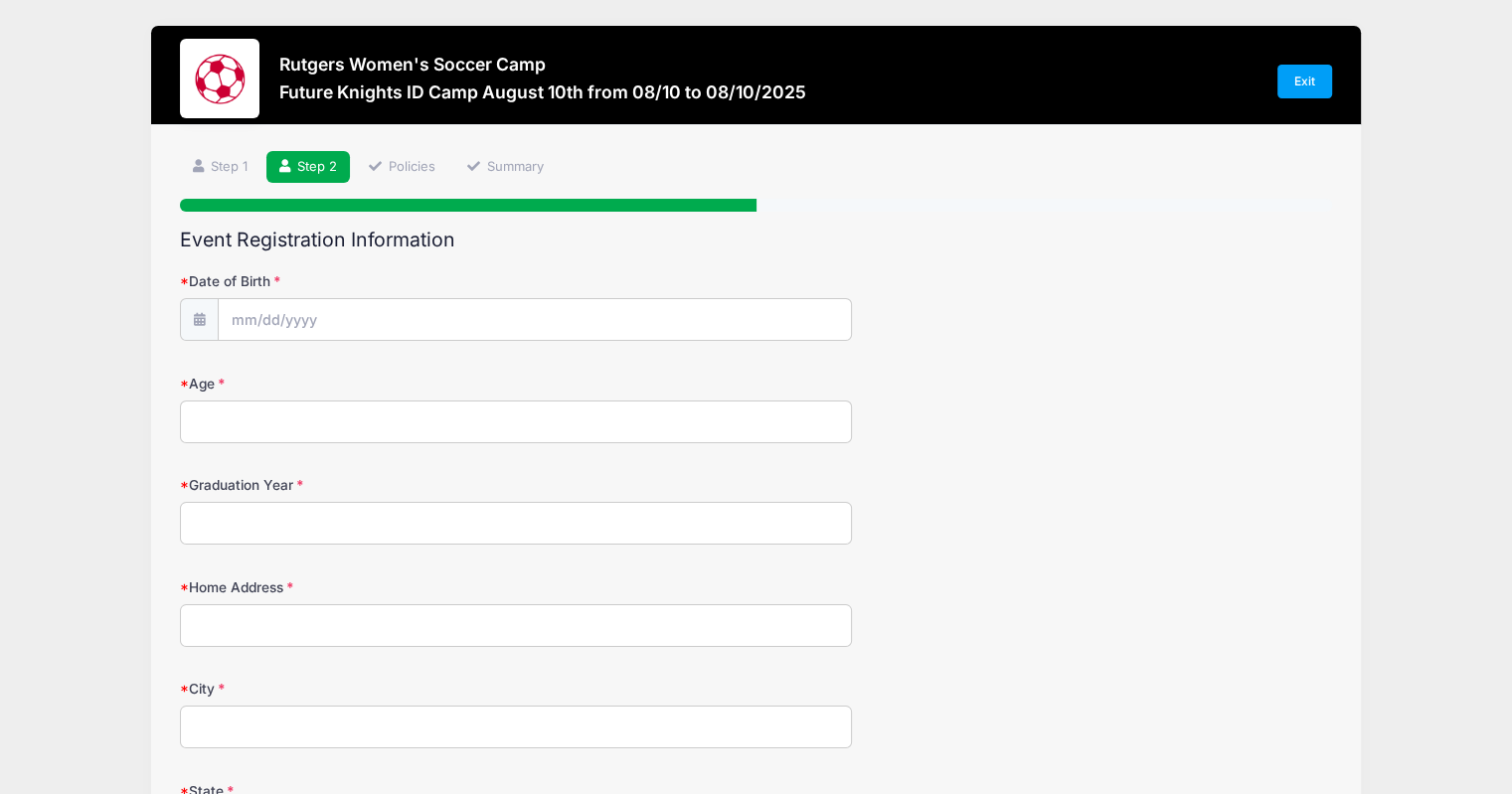 scroll, scrollTop: 0, scrollLeft: 0, axis: both 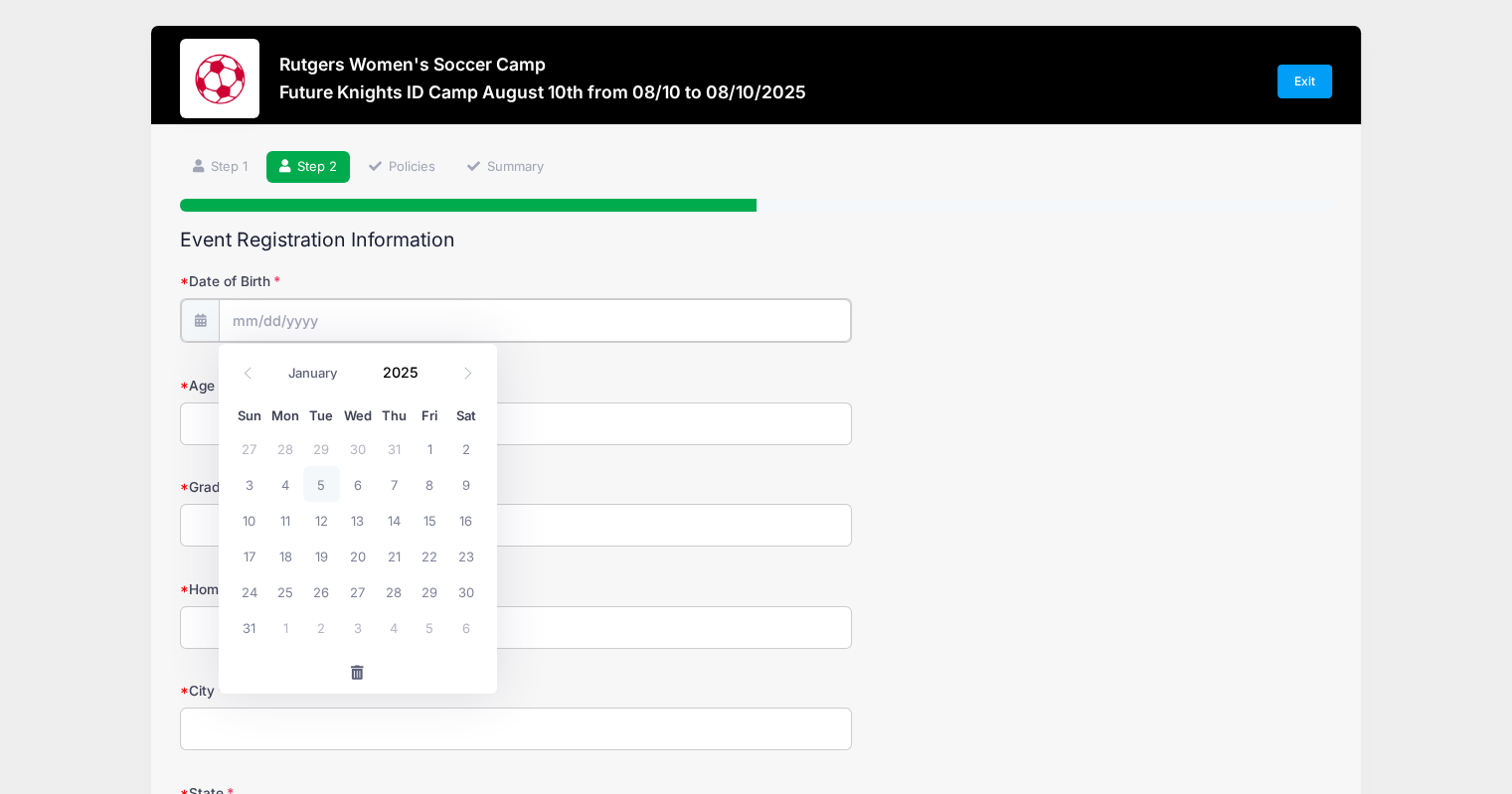 click on "Date of Birth" at bounding box center [535, 320] 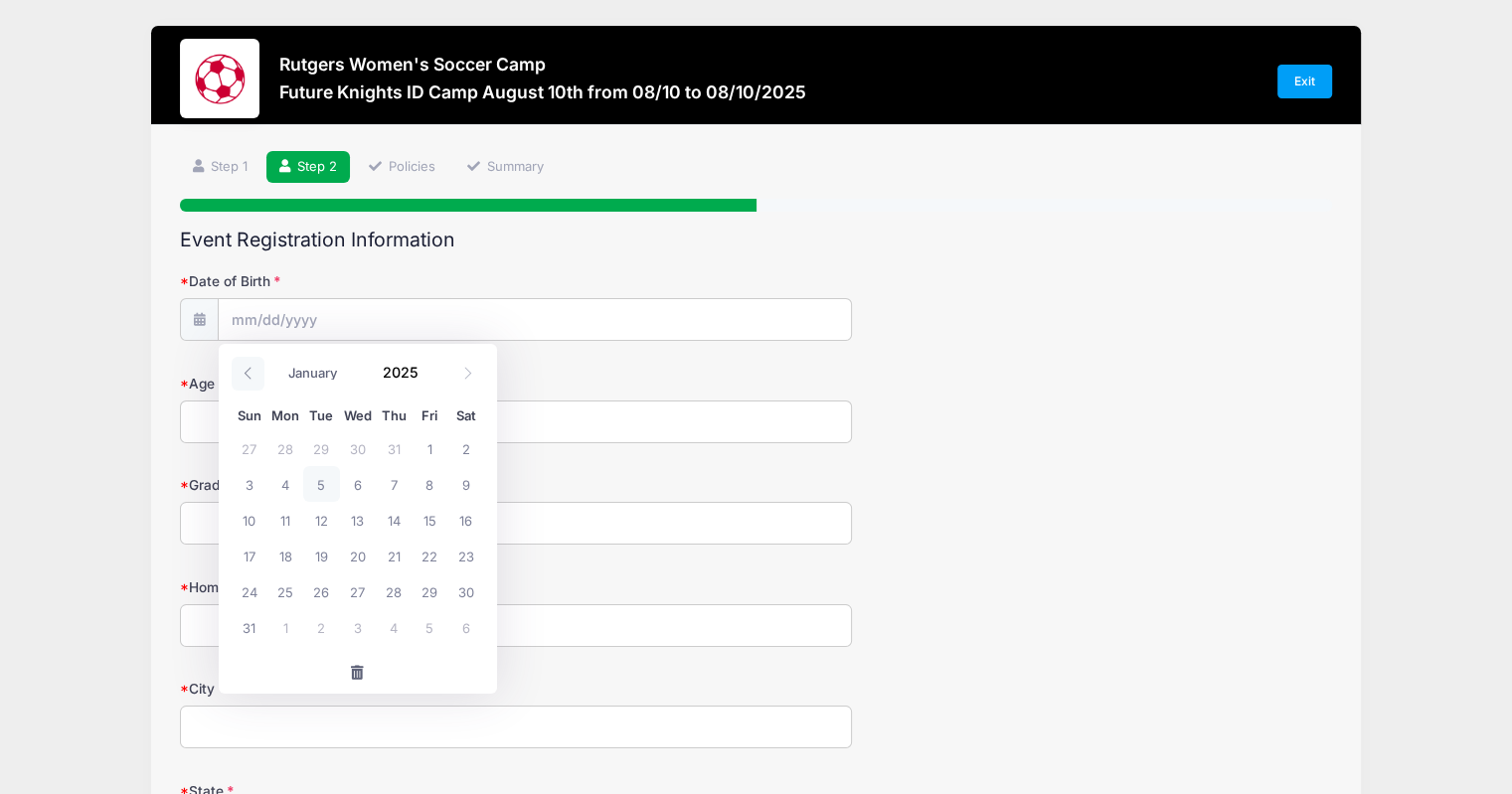 click 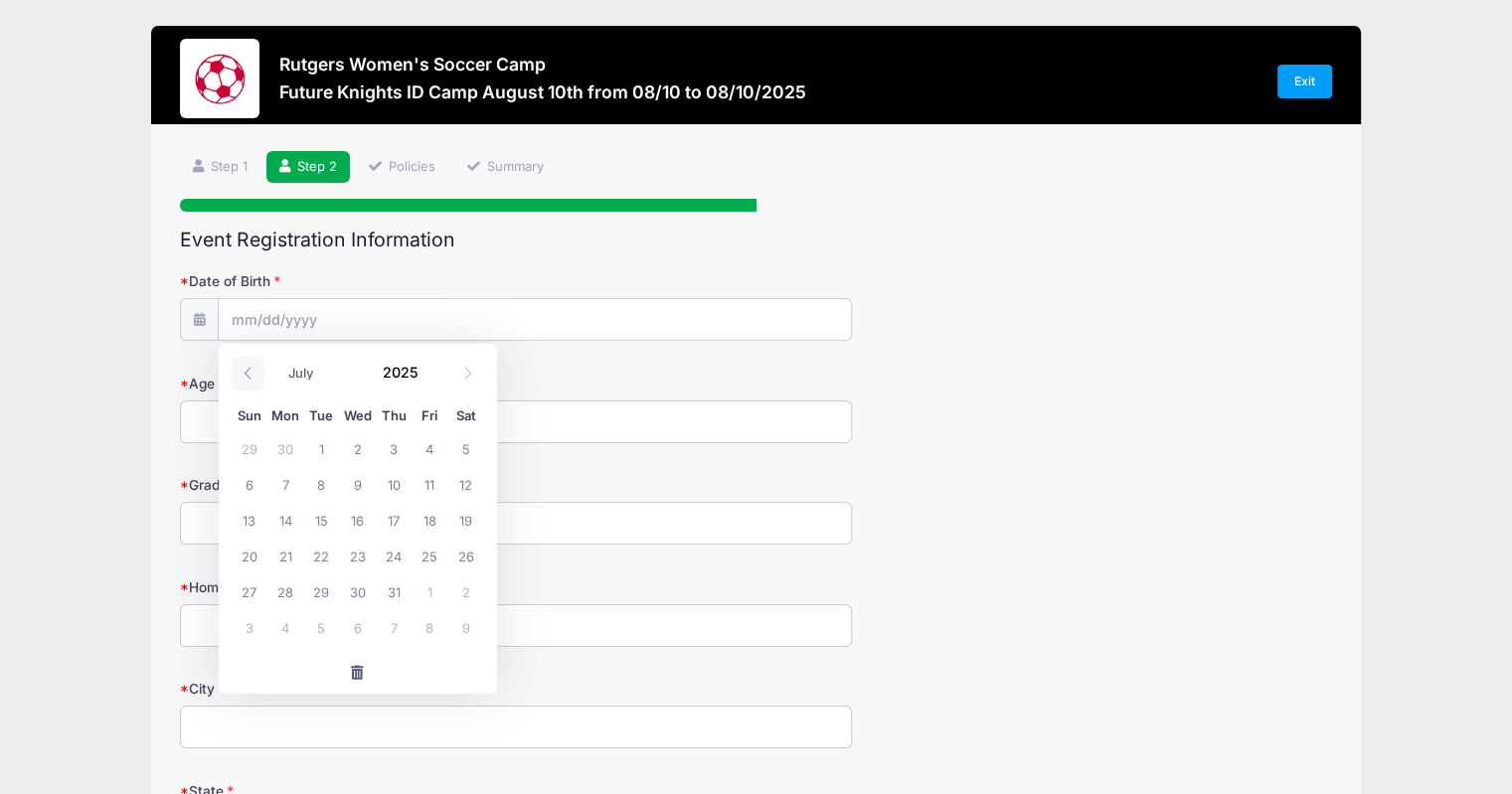 click 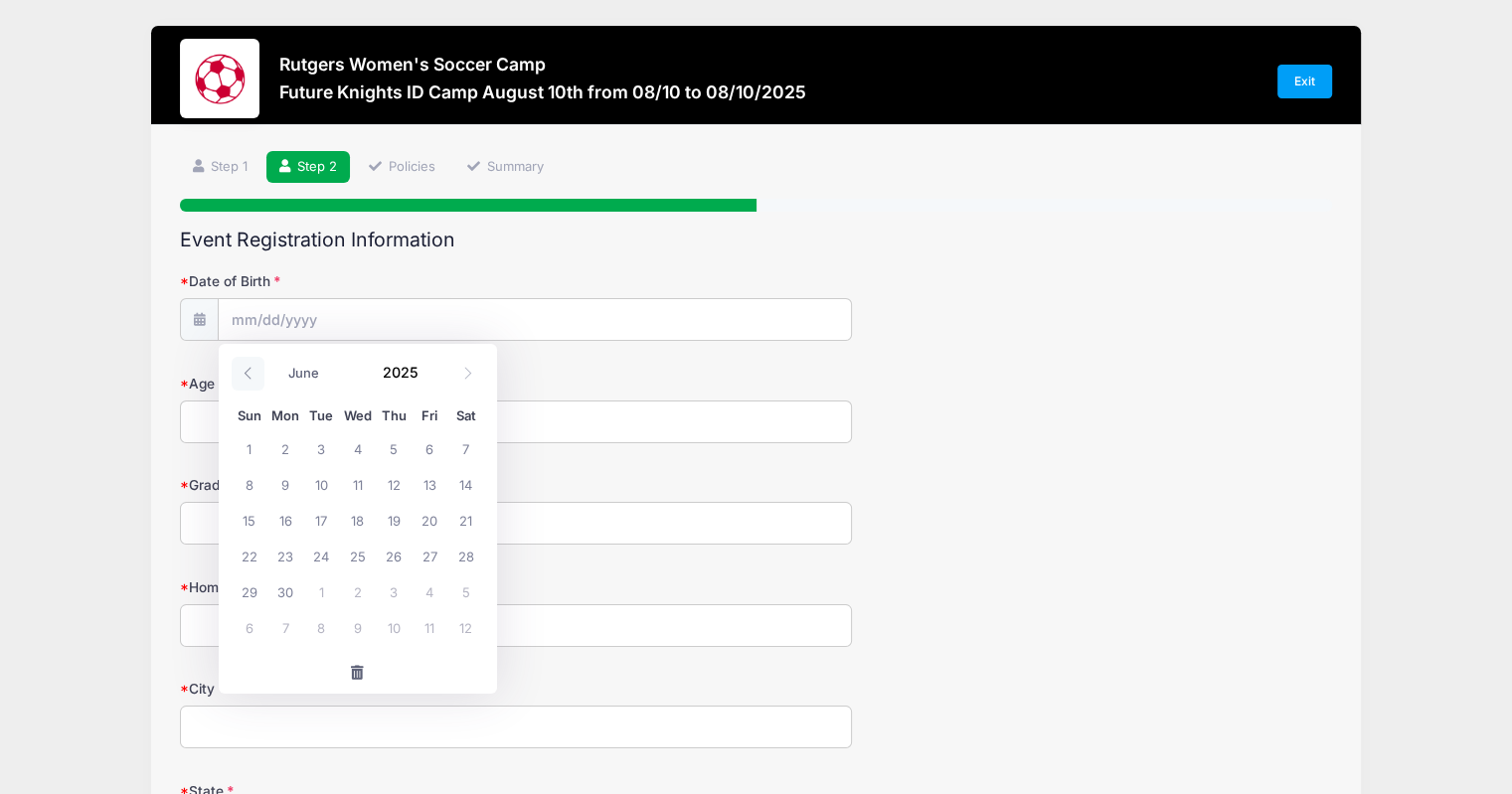 click 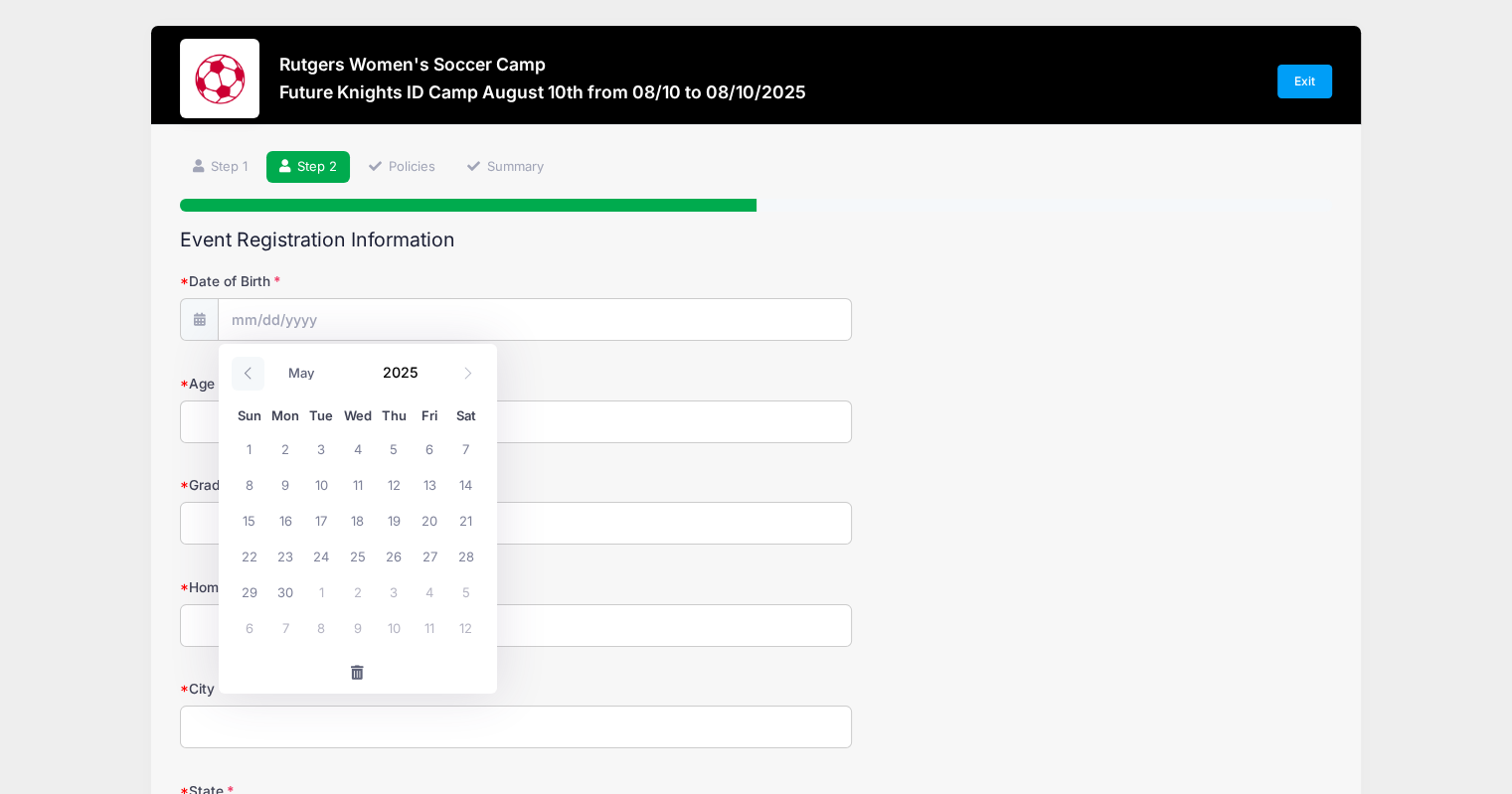 click 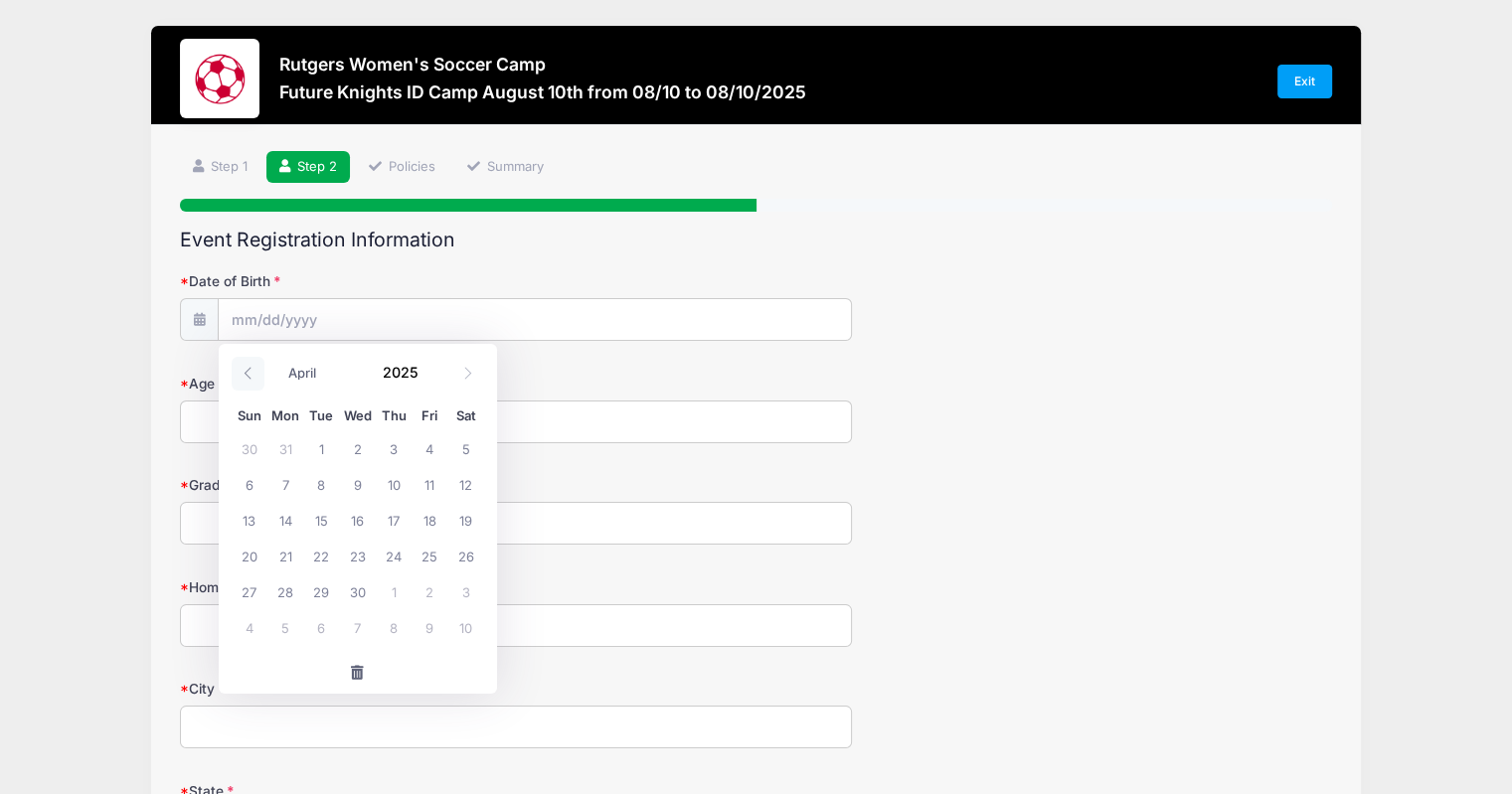 click 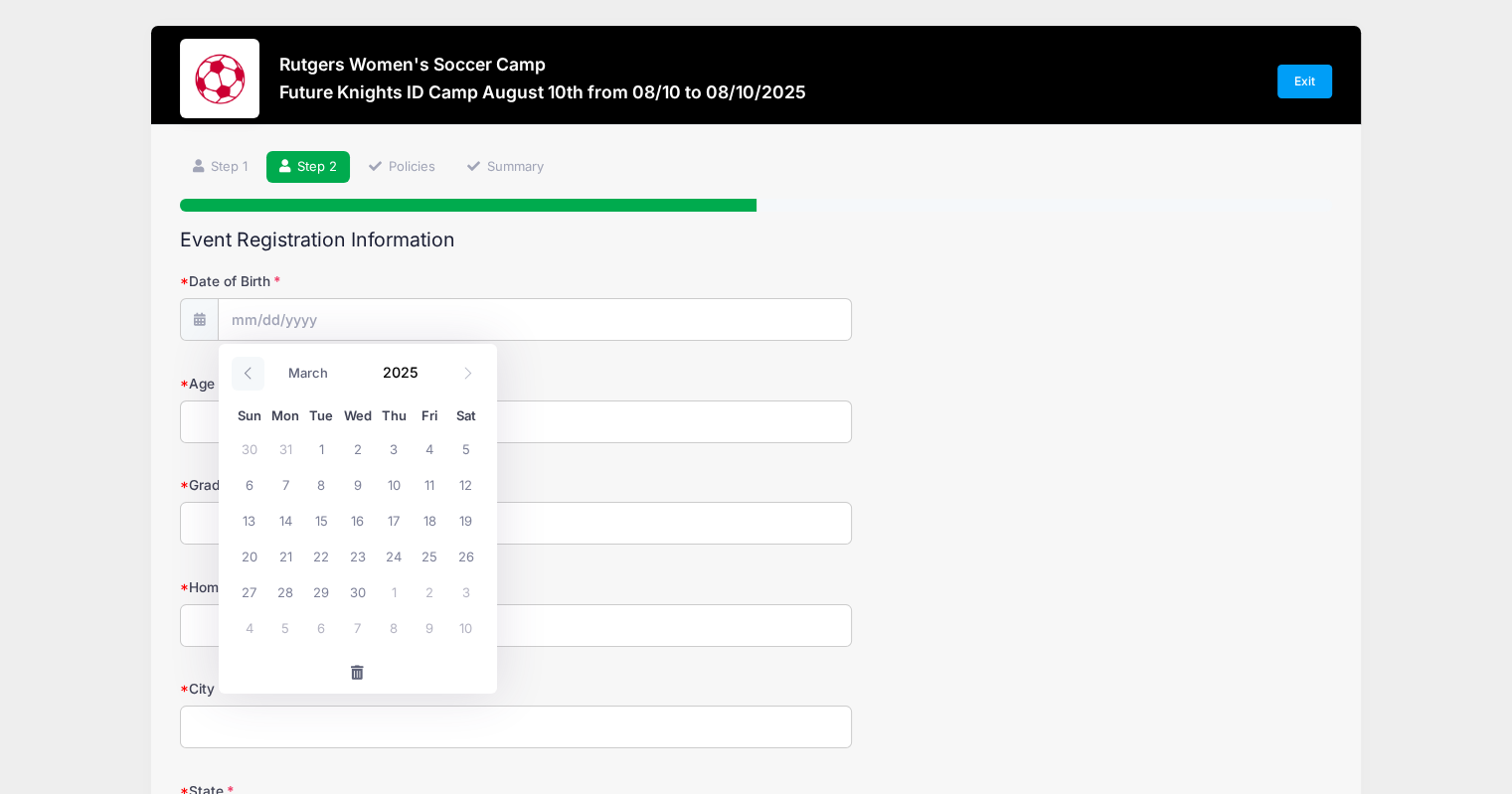 click 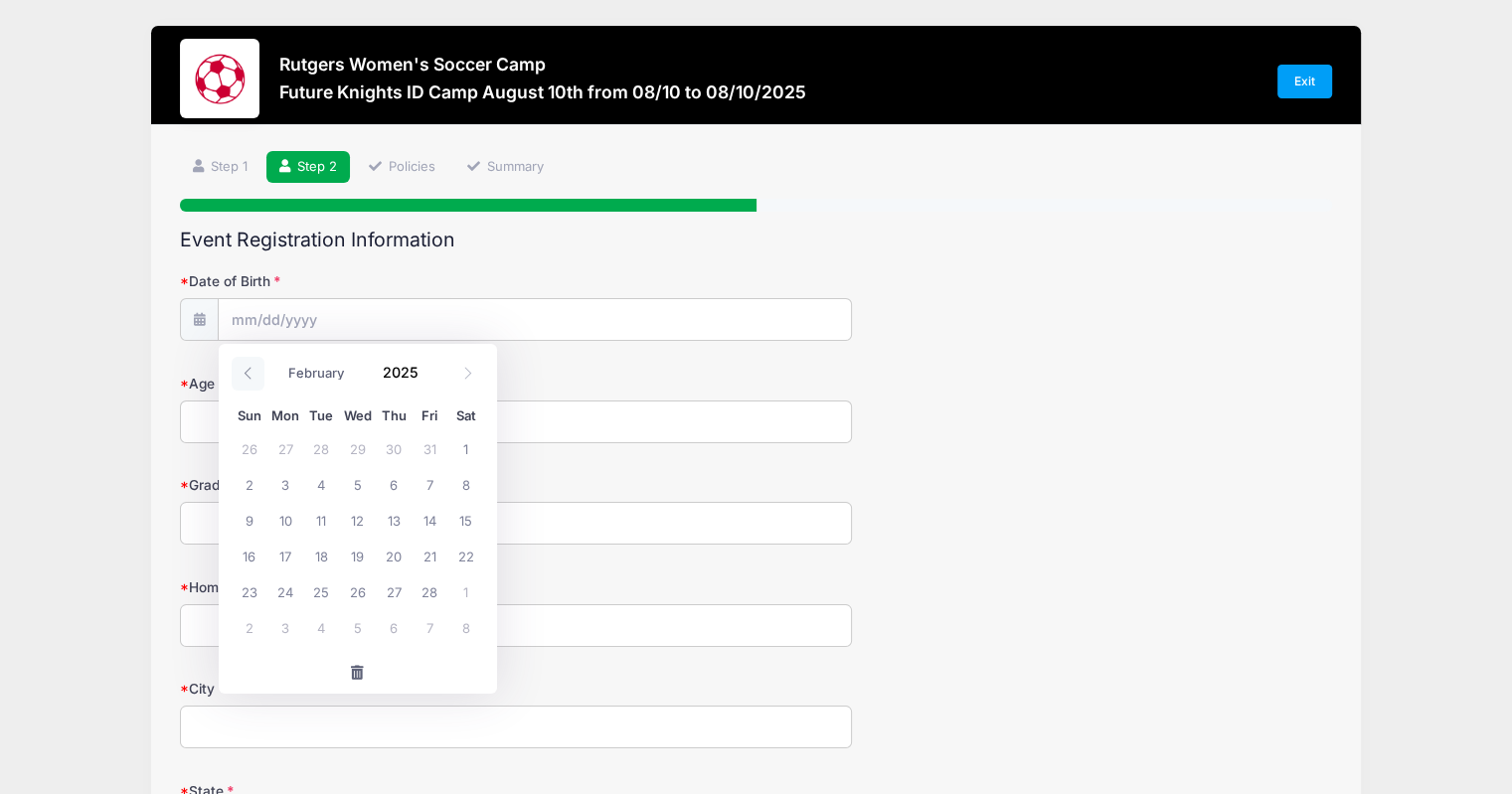 click 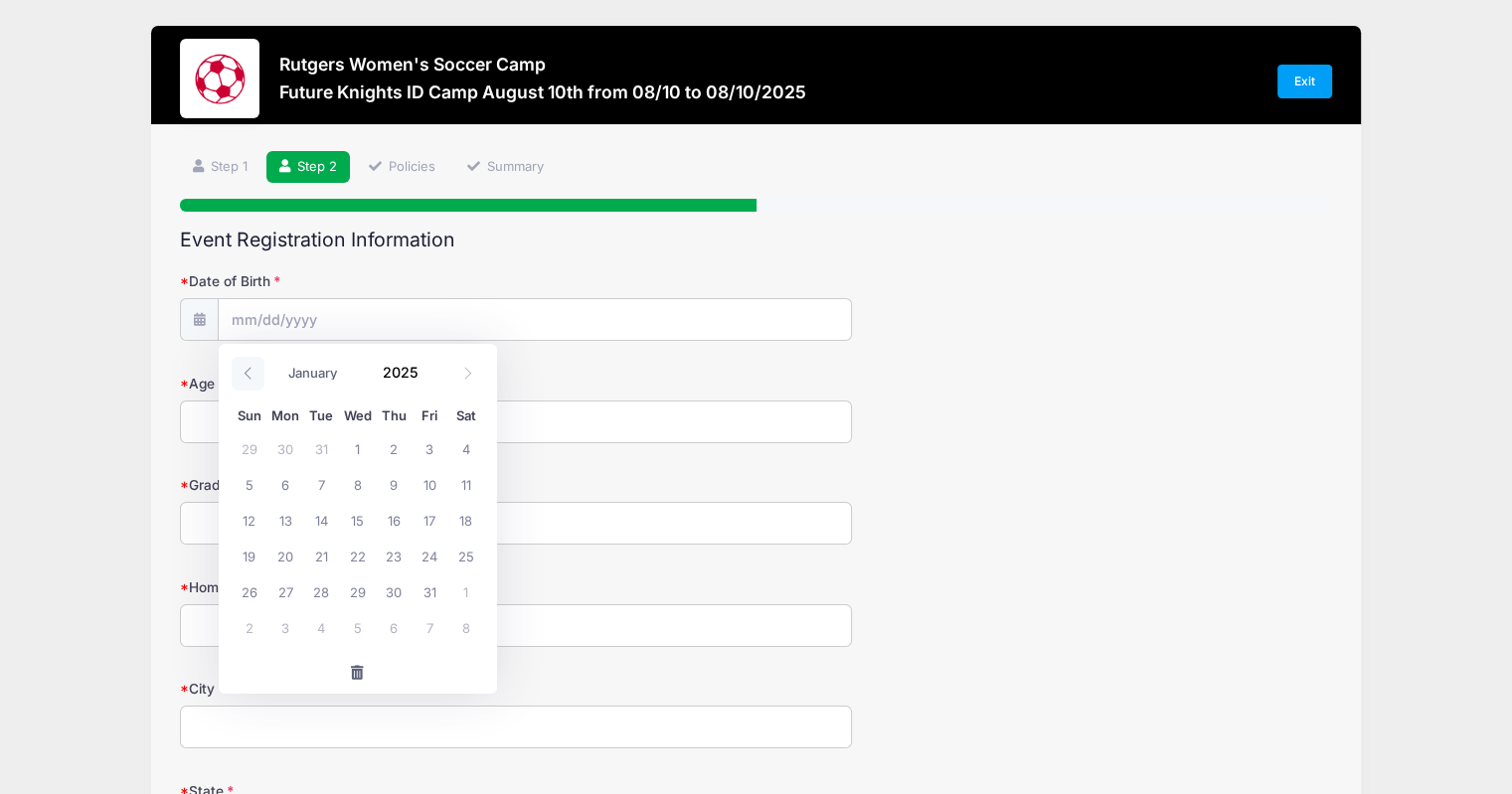 click 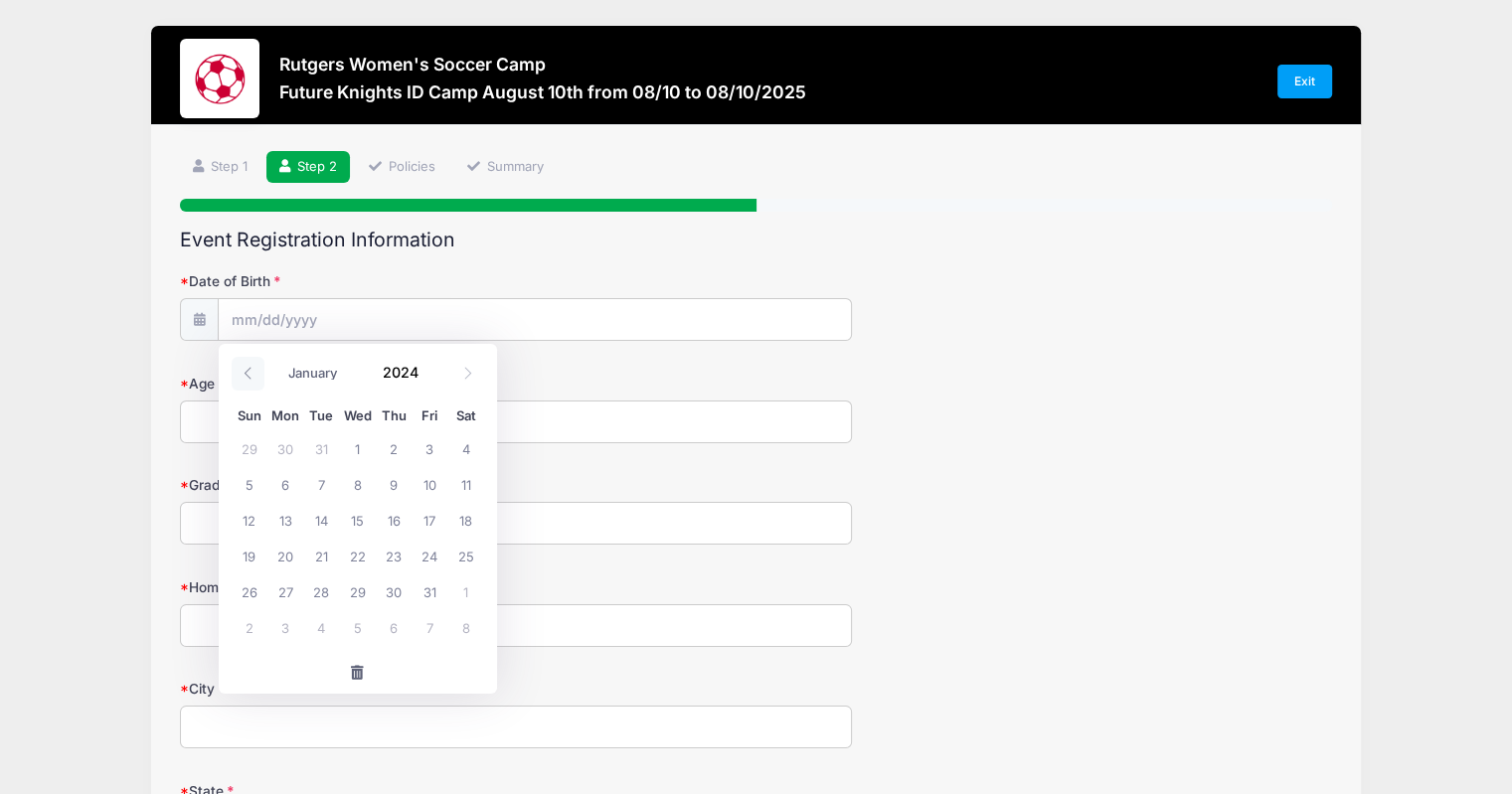 click 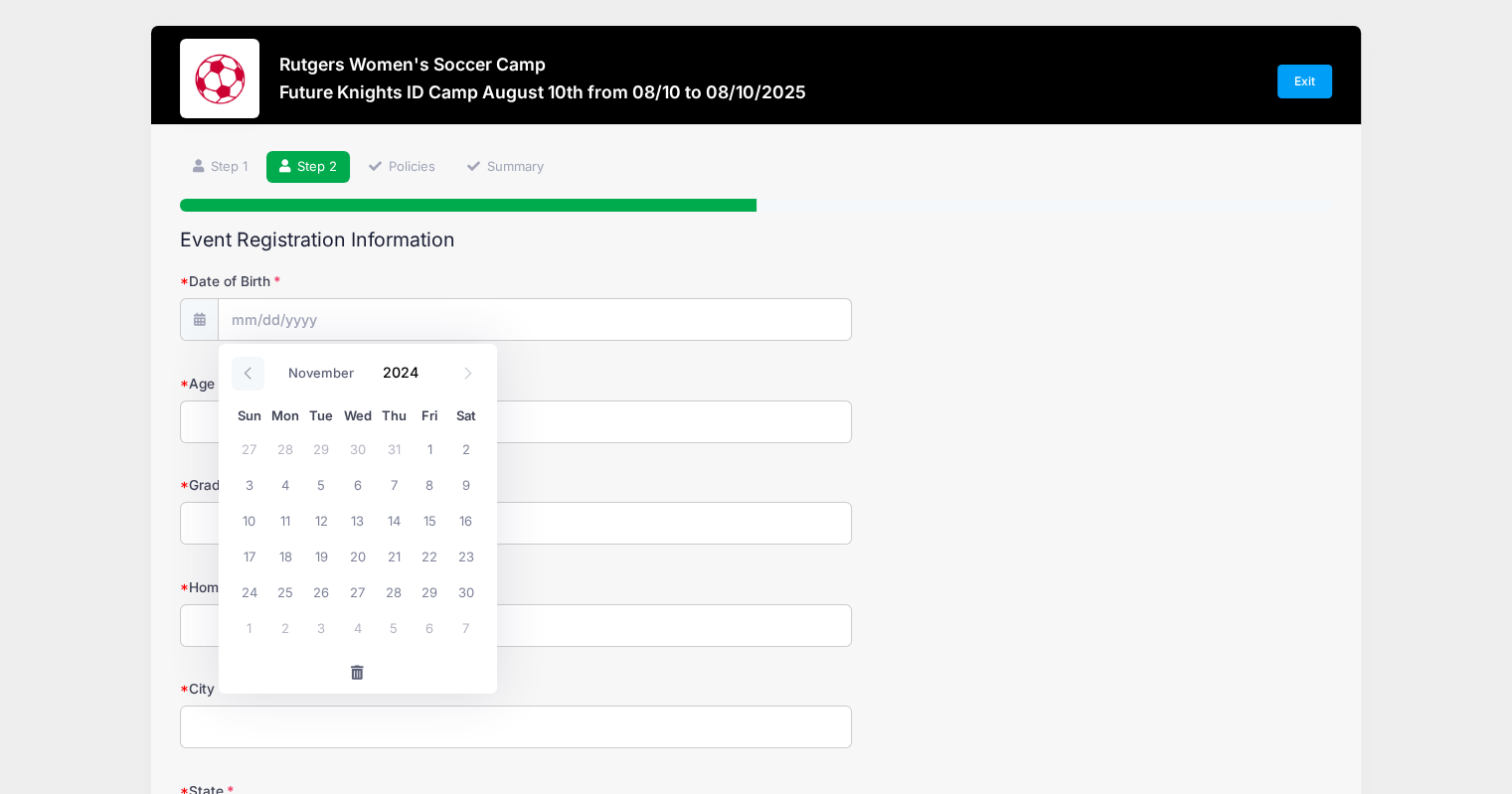 click 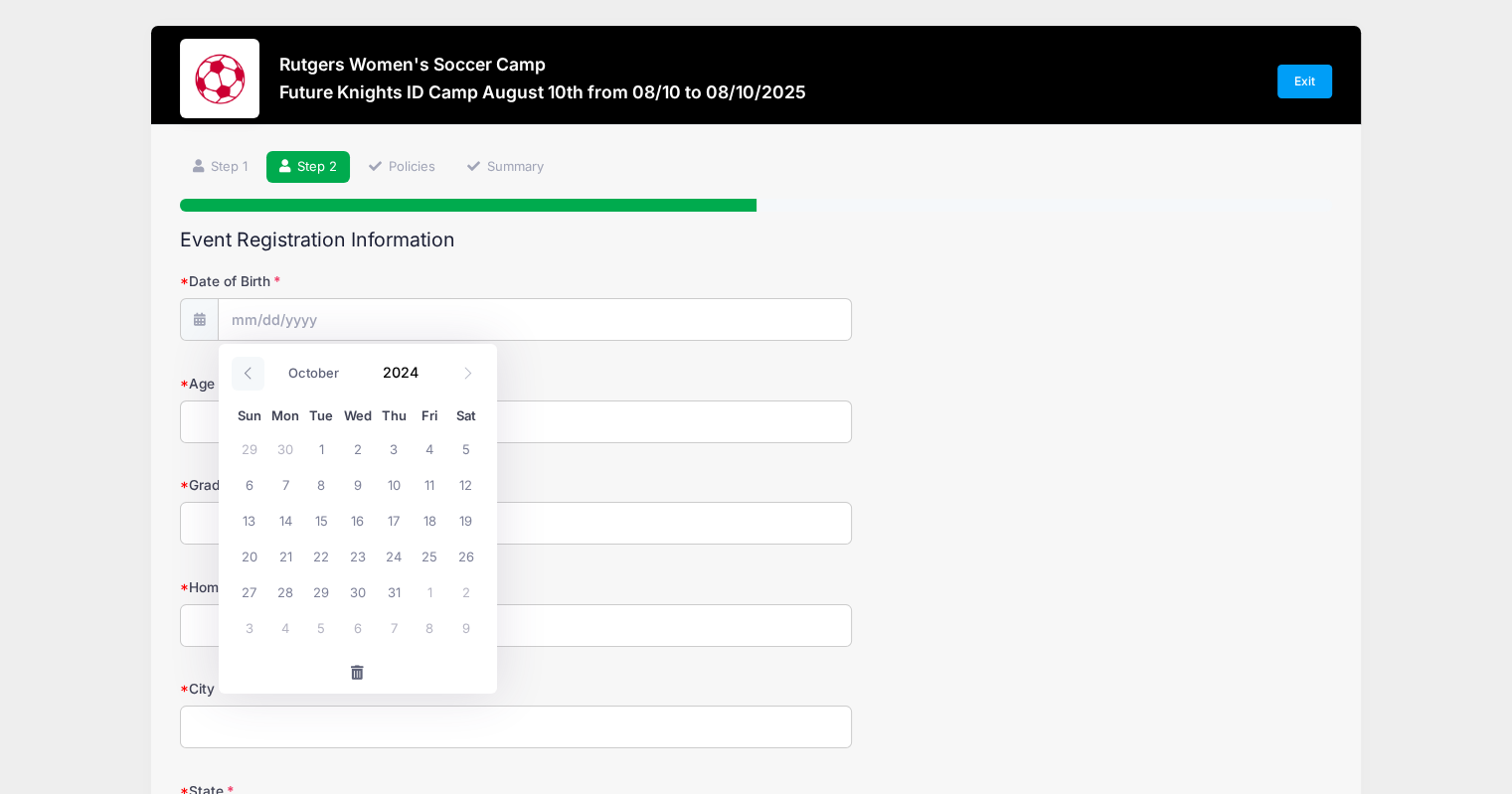click 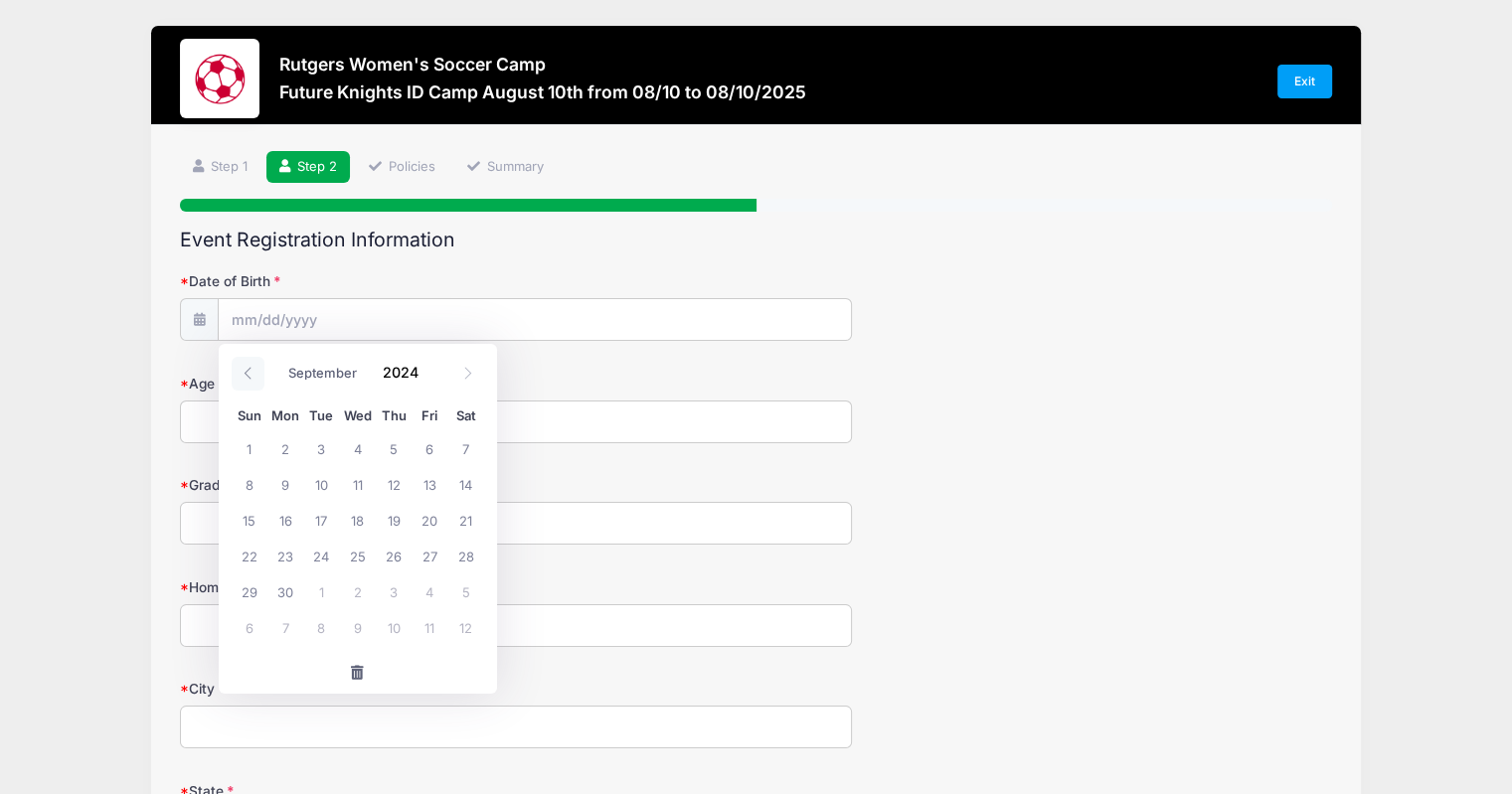 click 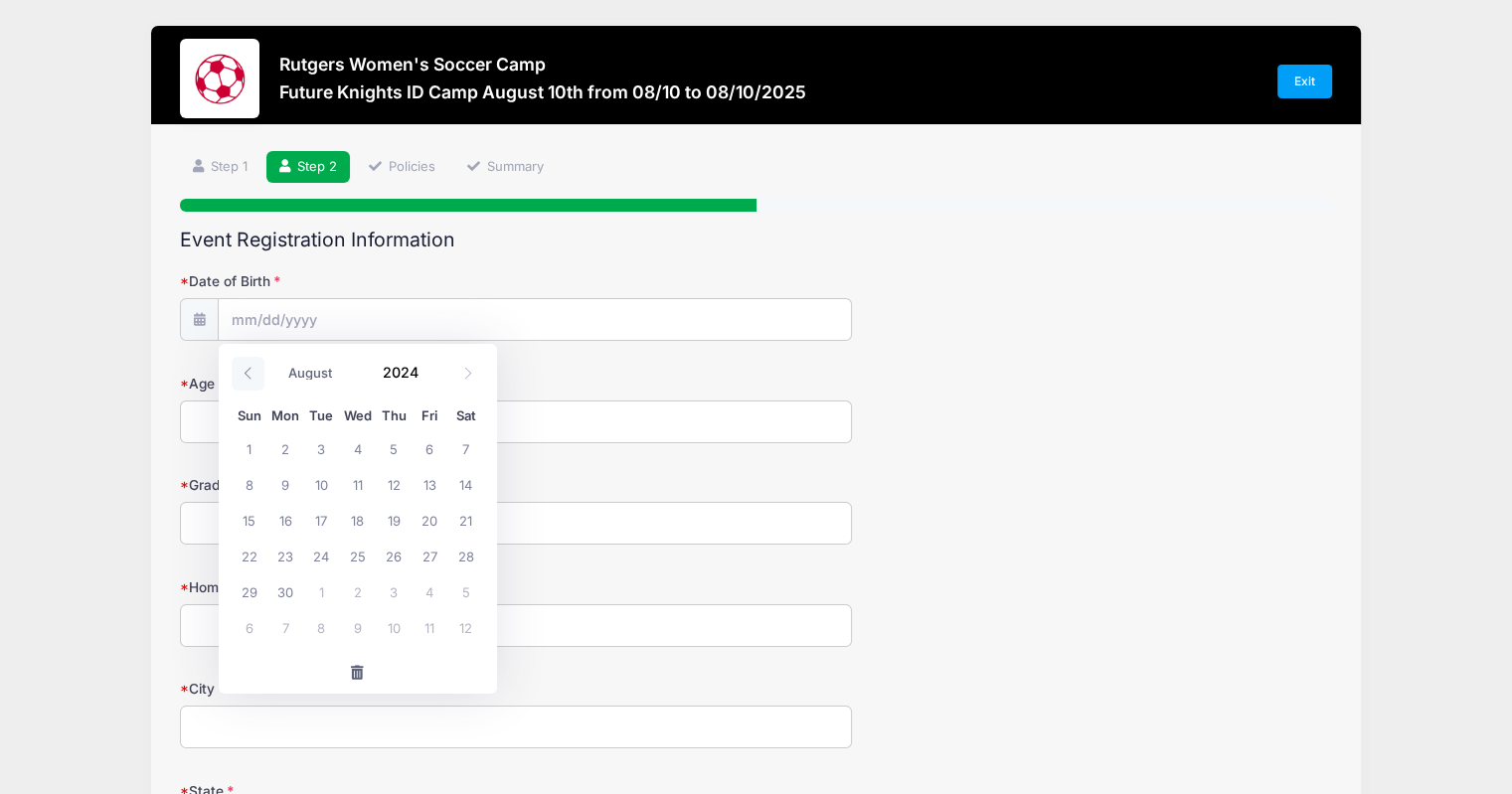 click 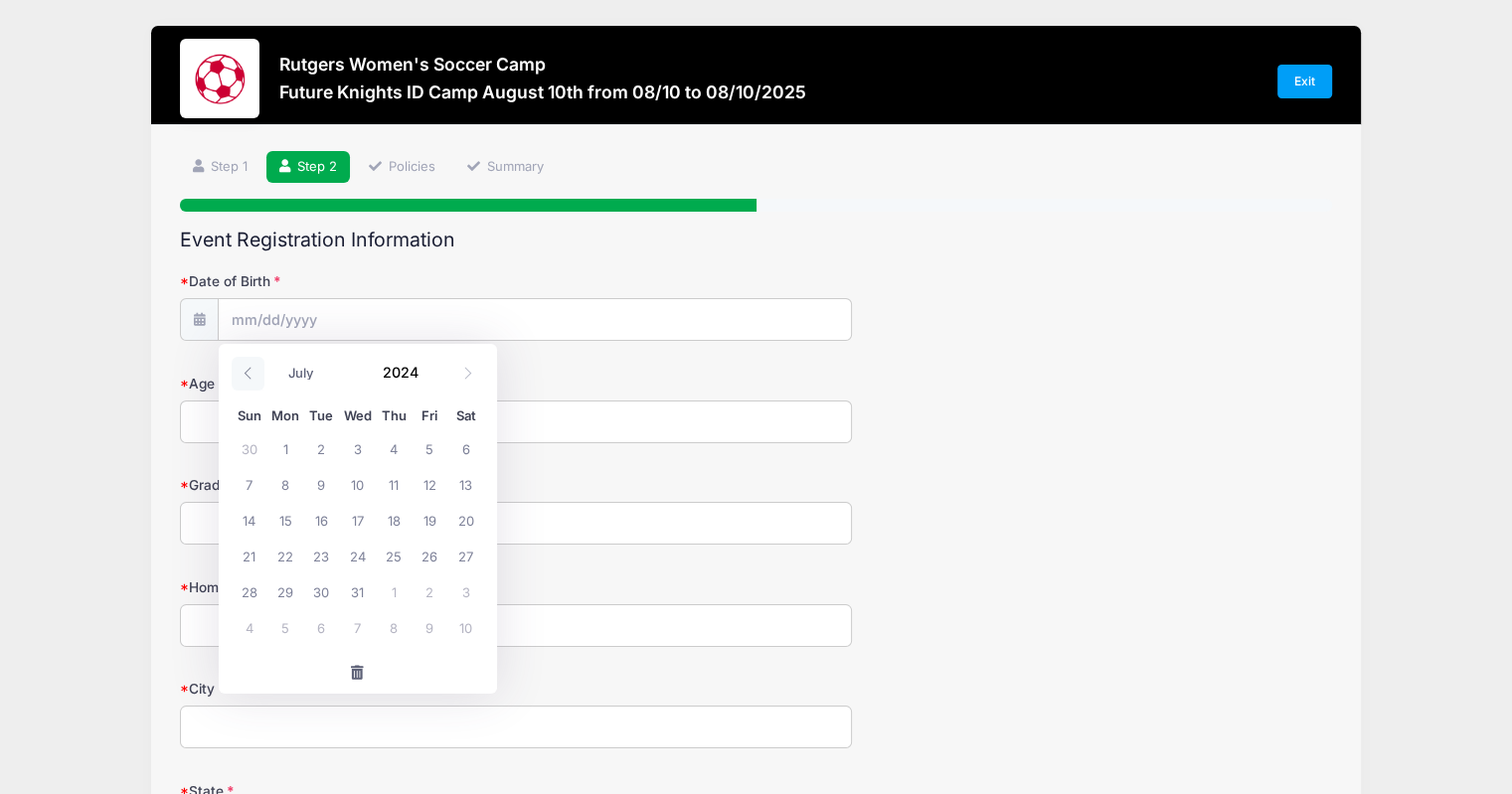 click 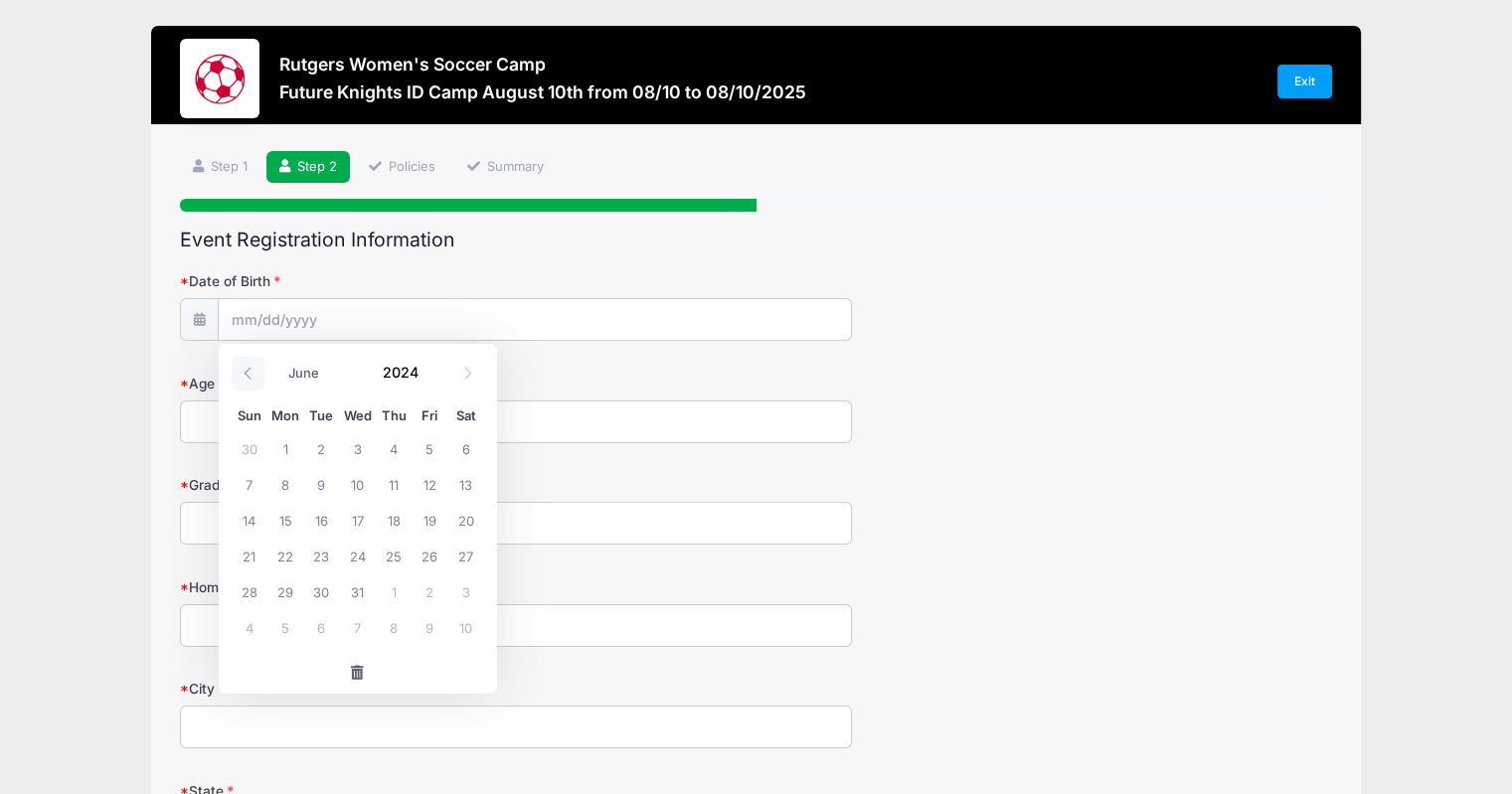 click 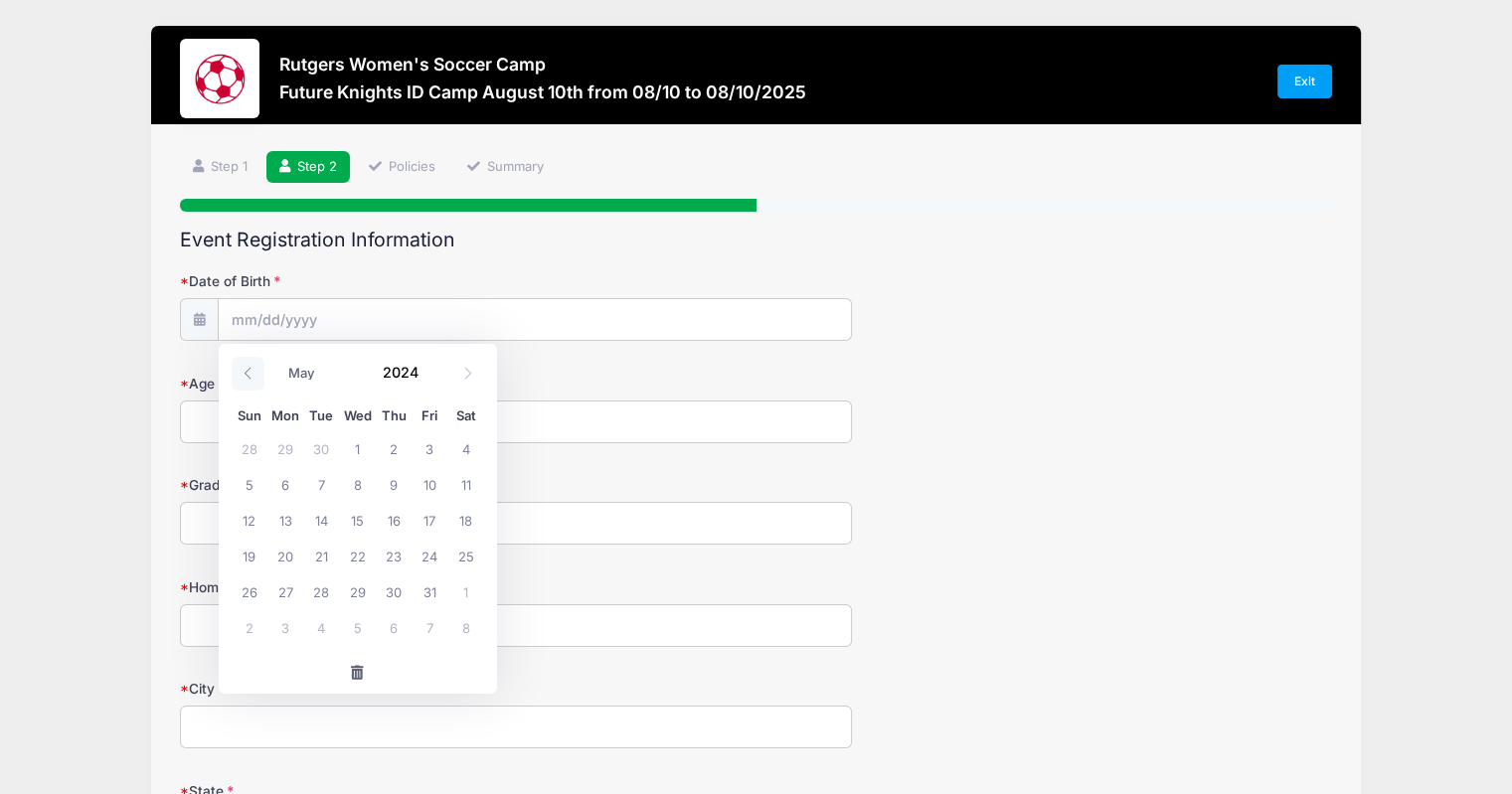 click 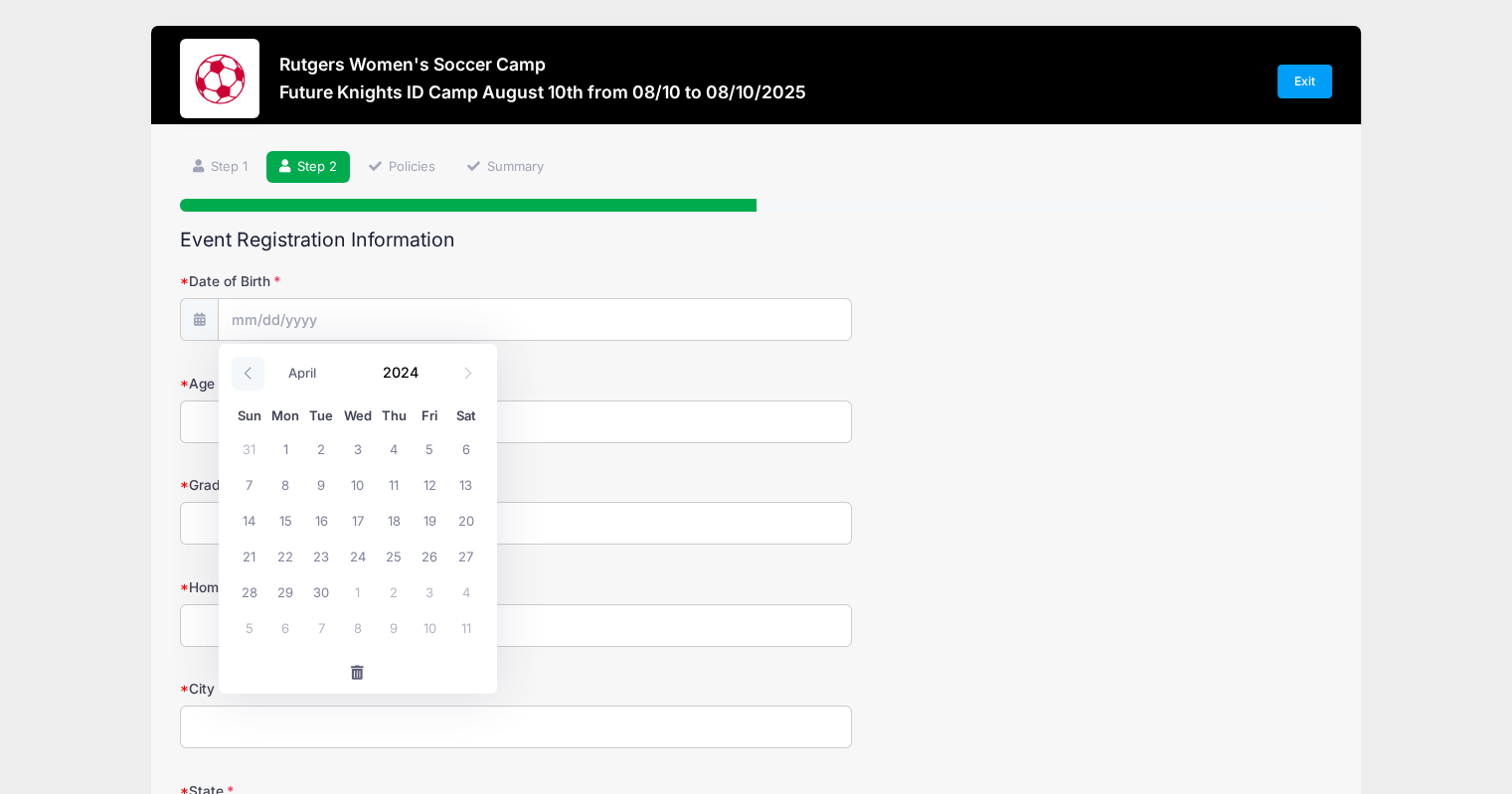 click 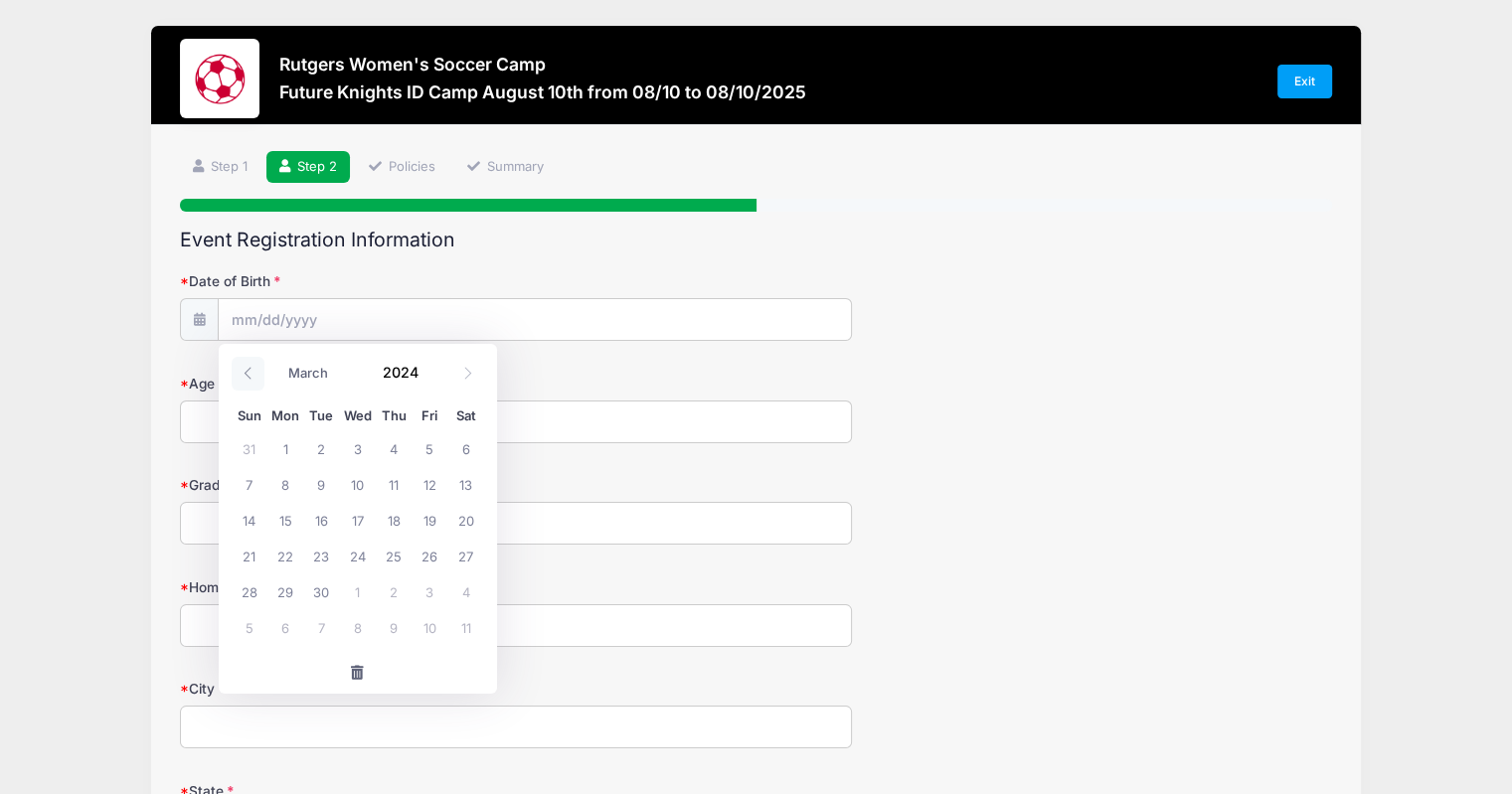 click 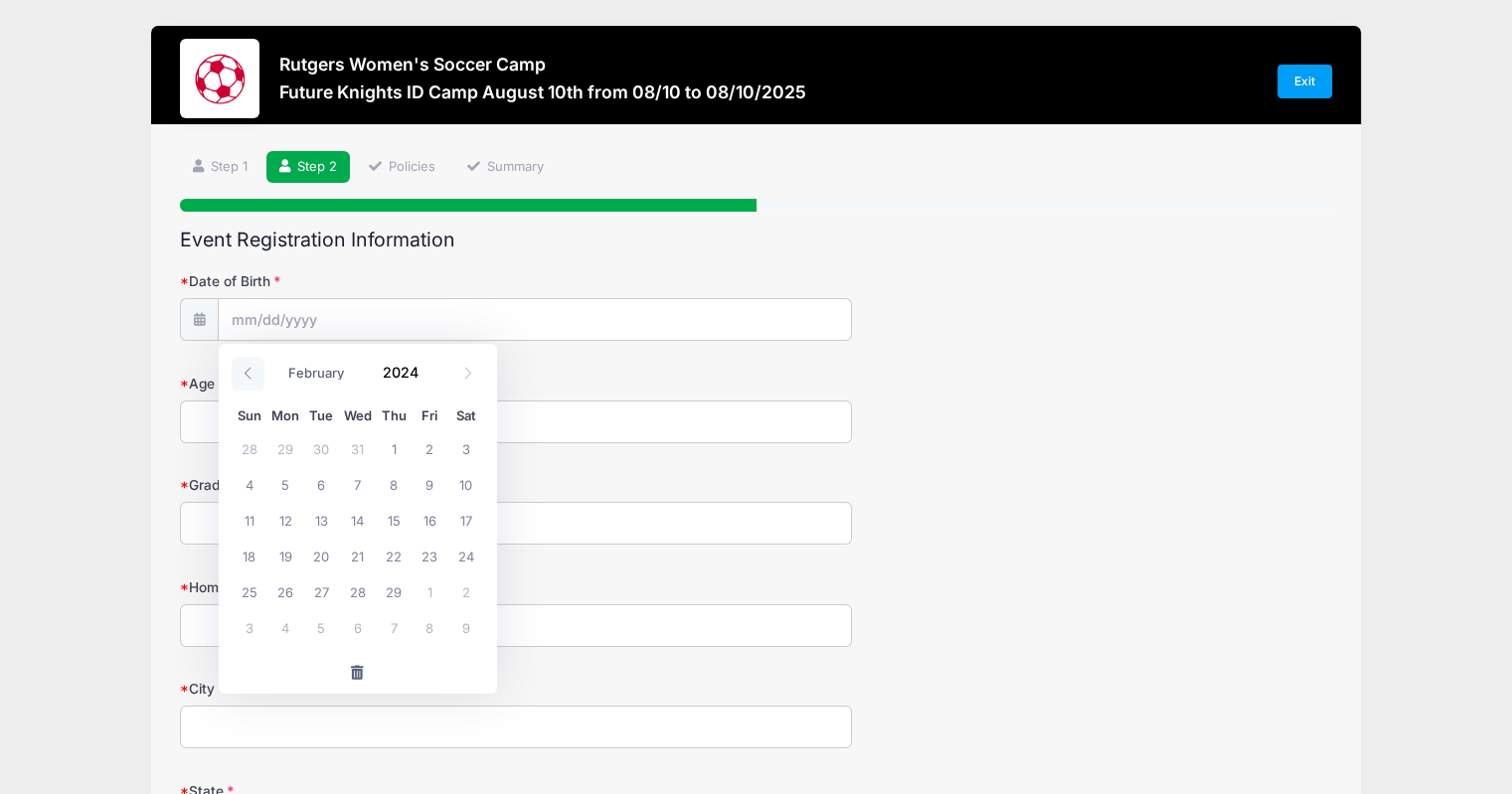 click 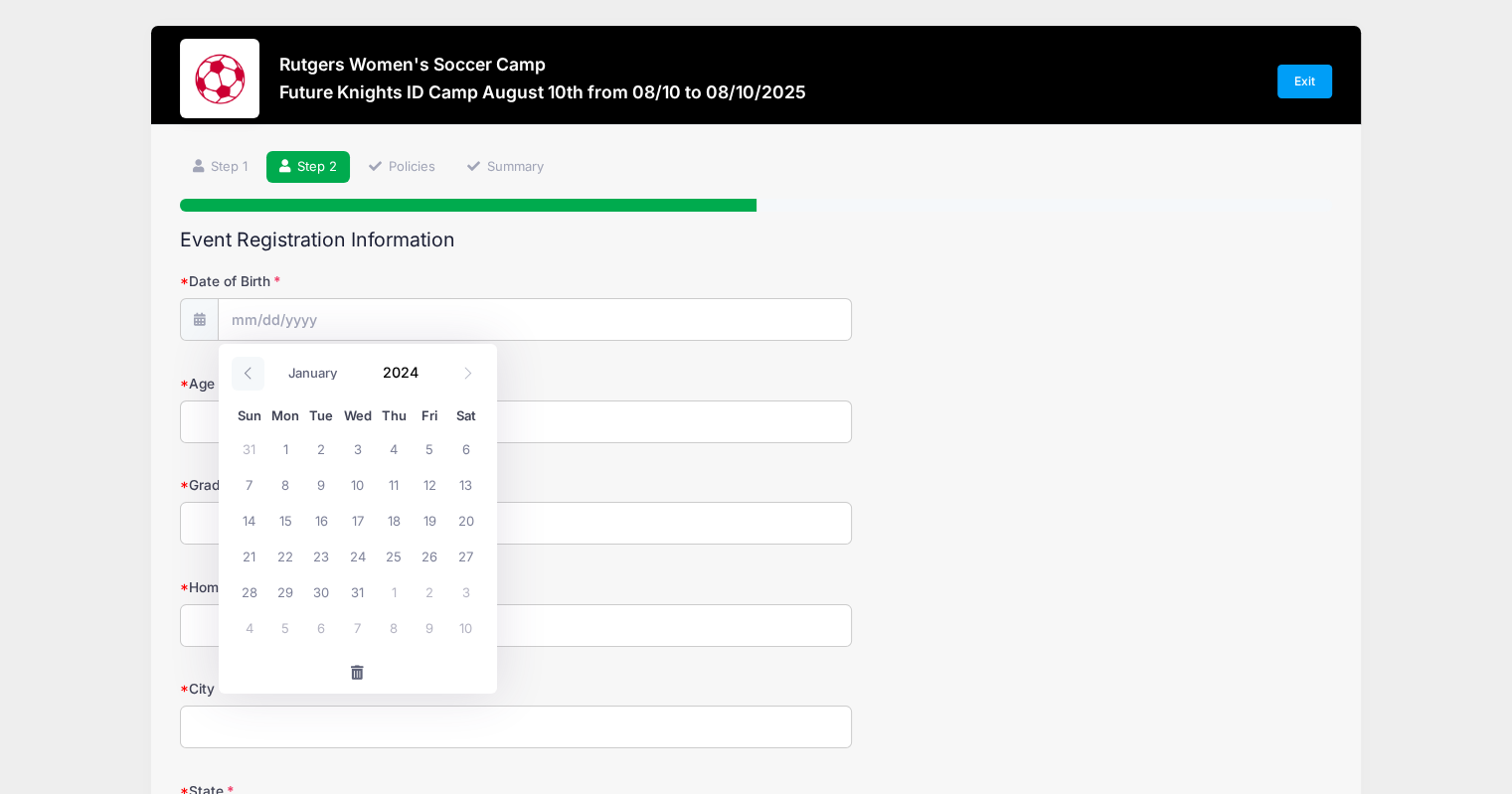 click 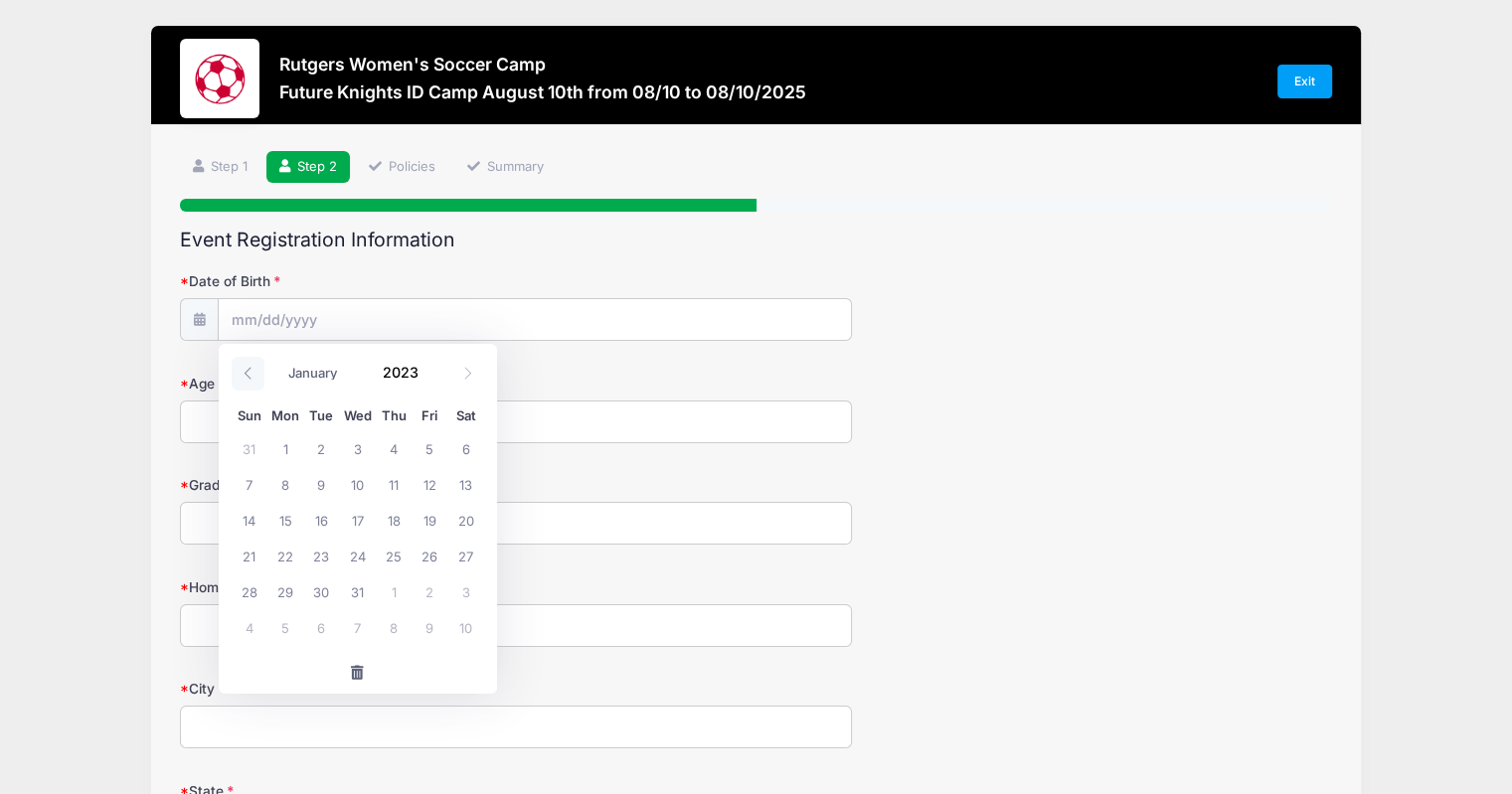 click 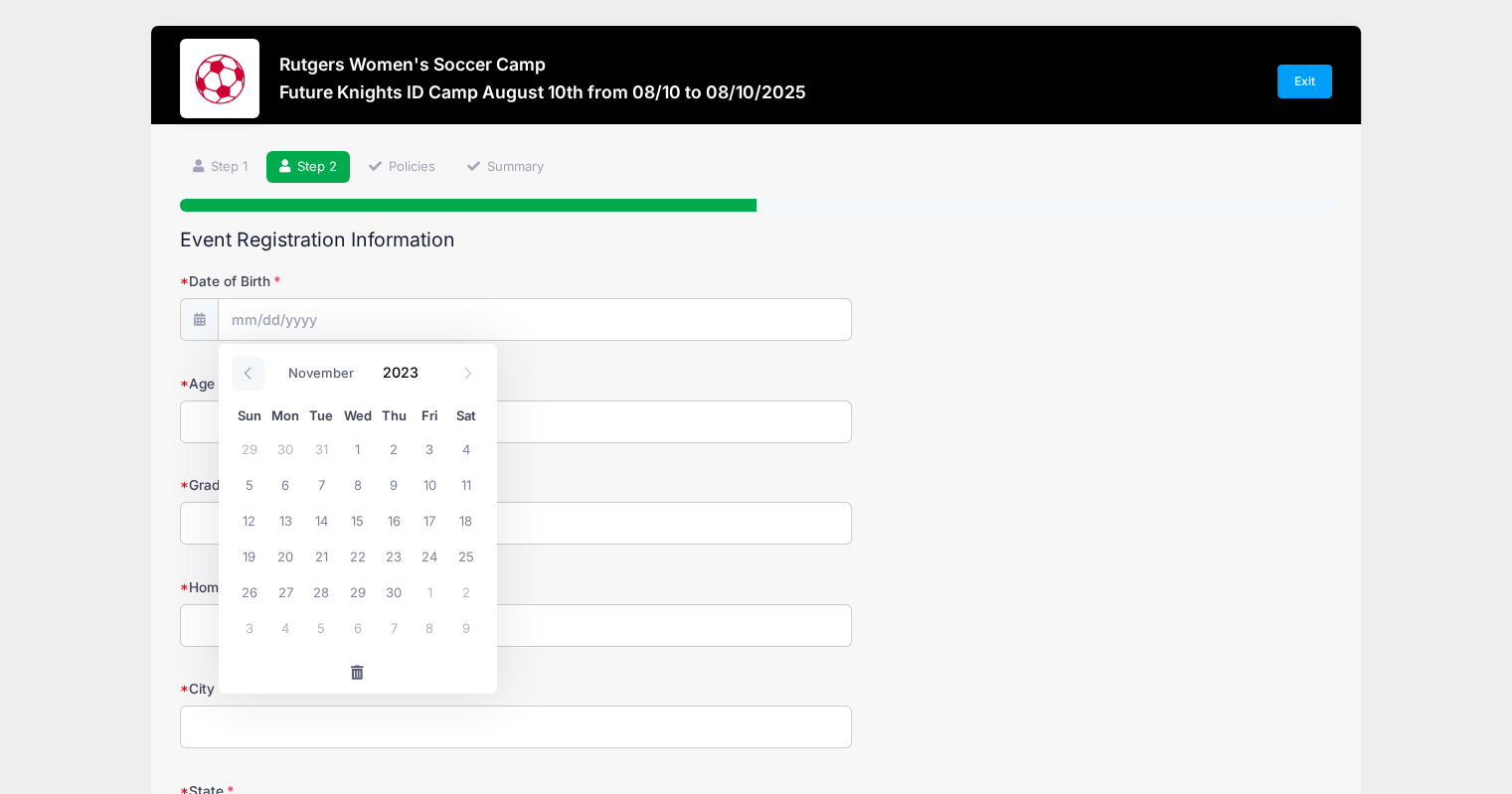 click 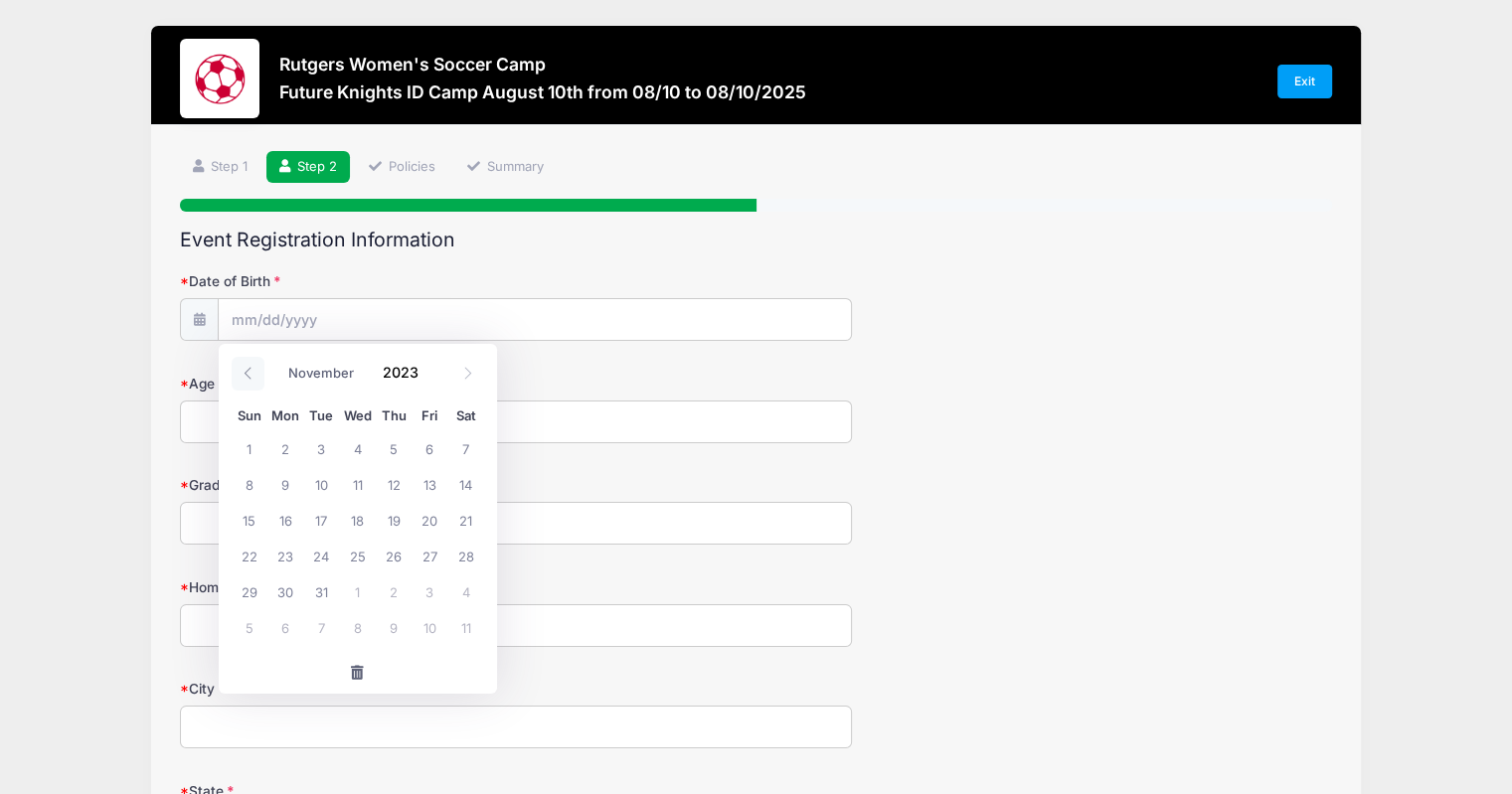select on "9" 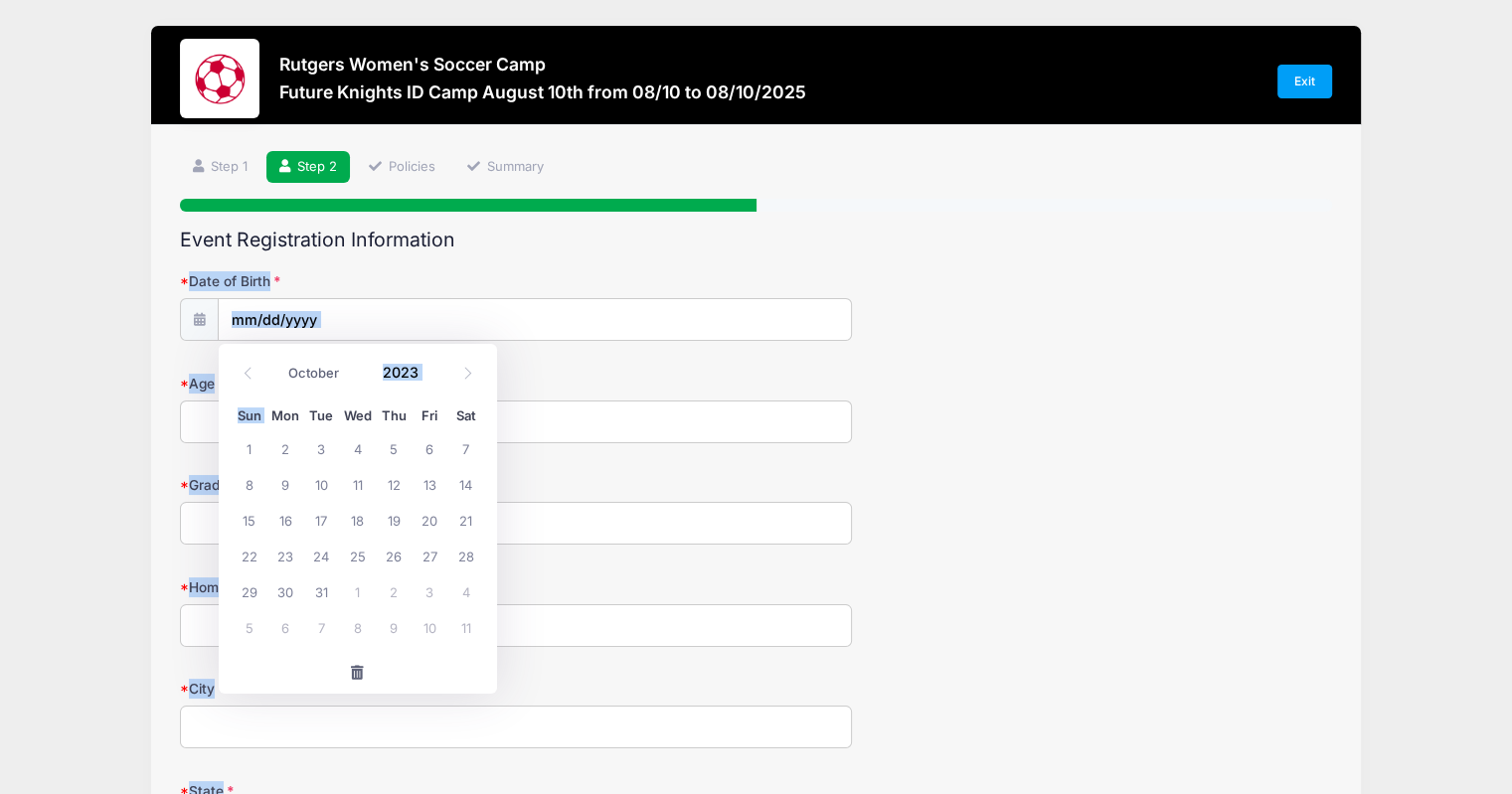 drag, startPoint x: 245, startPoint y: 373, endPoint x: 420, endPoint y: 312, distance: 185.32674 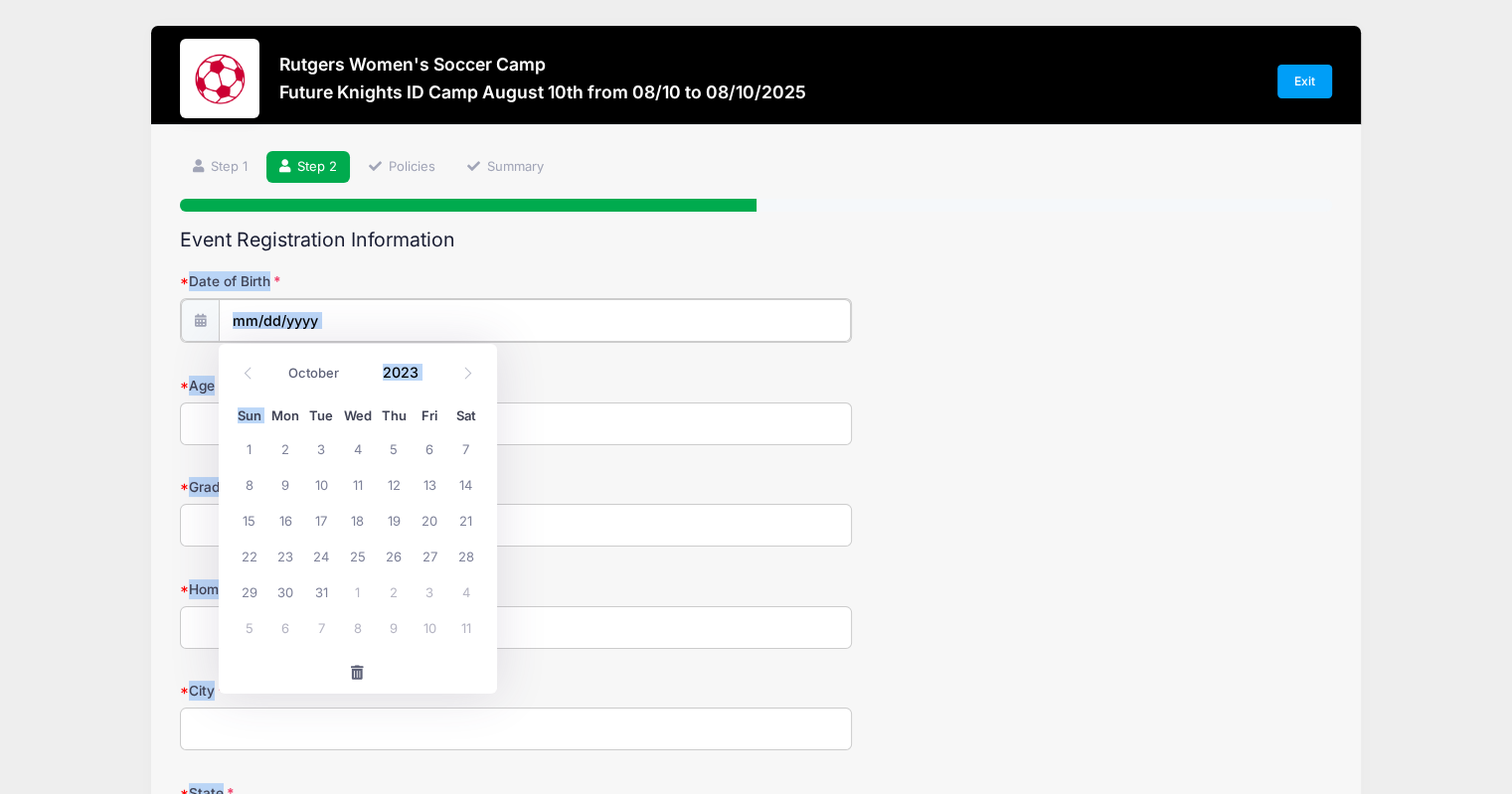 click on "Date of Birth" at bounding box center (535, 320) 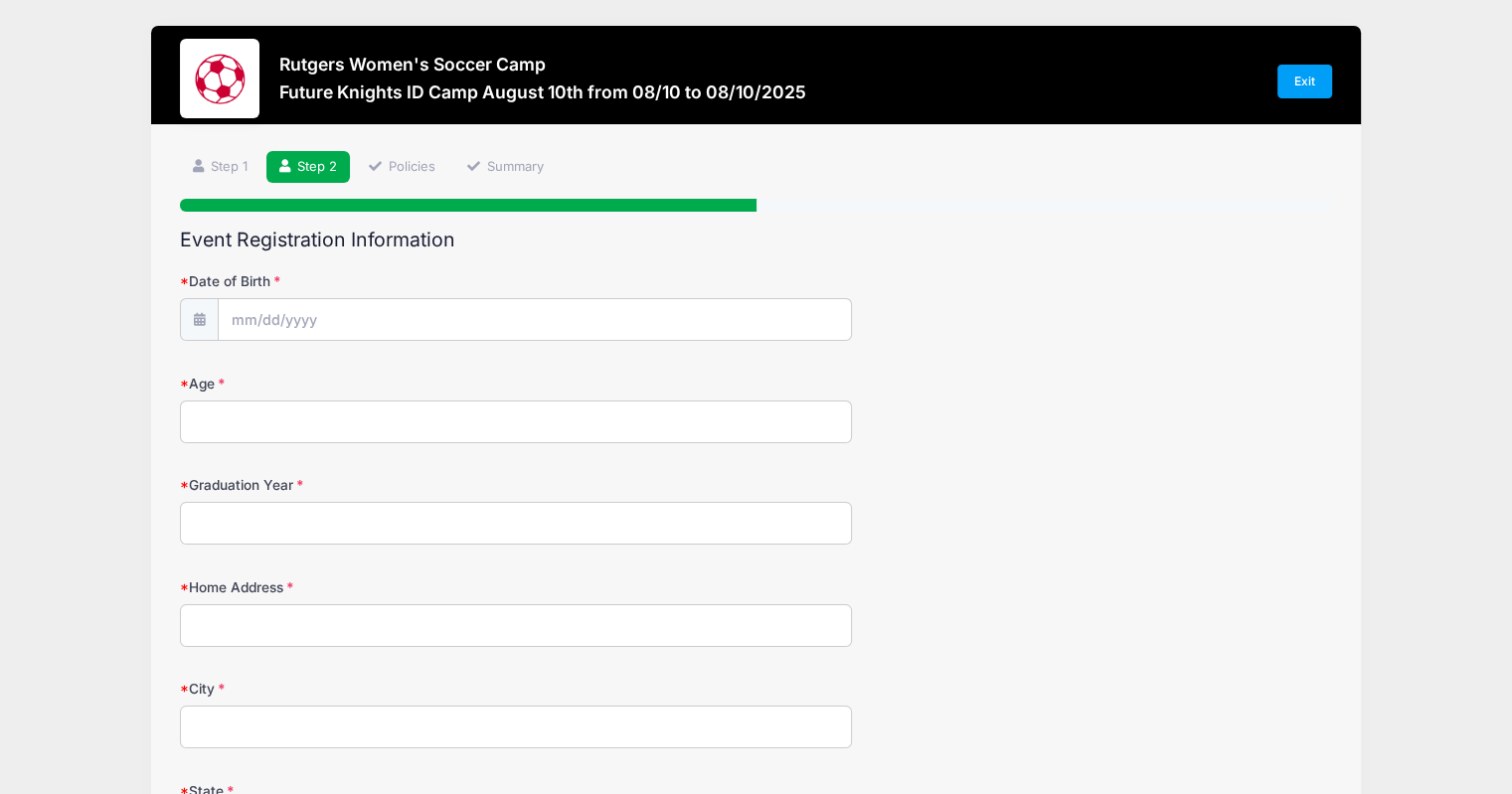 click on "Age" at bounding box center (516, 421) 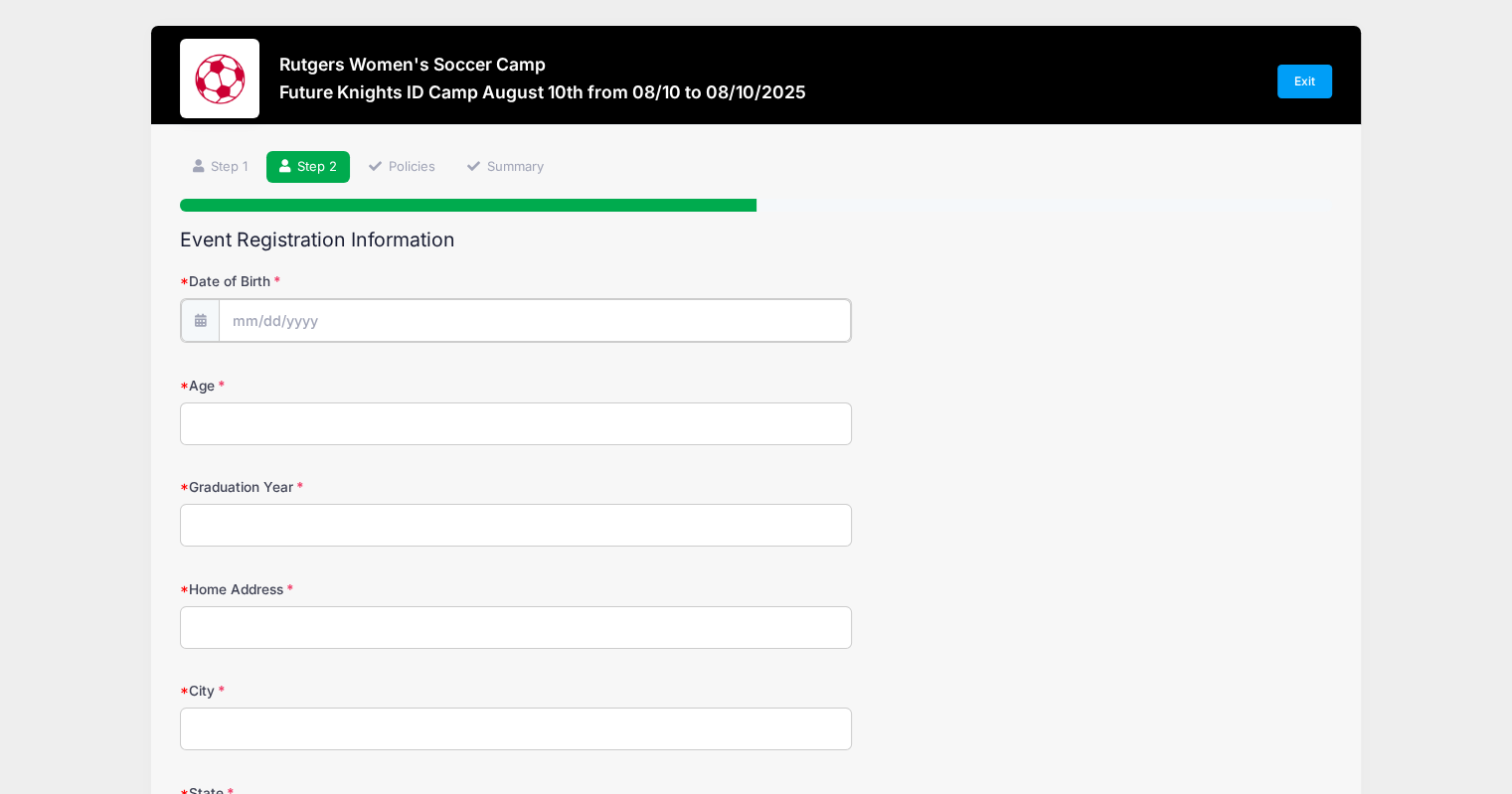type on "2025" 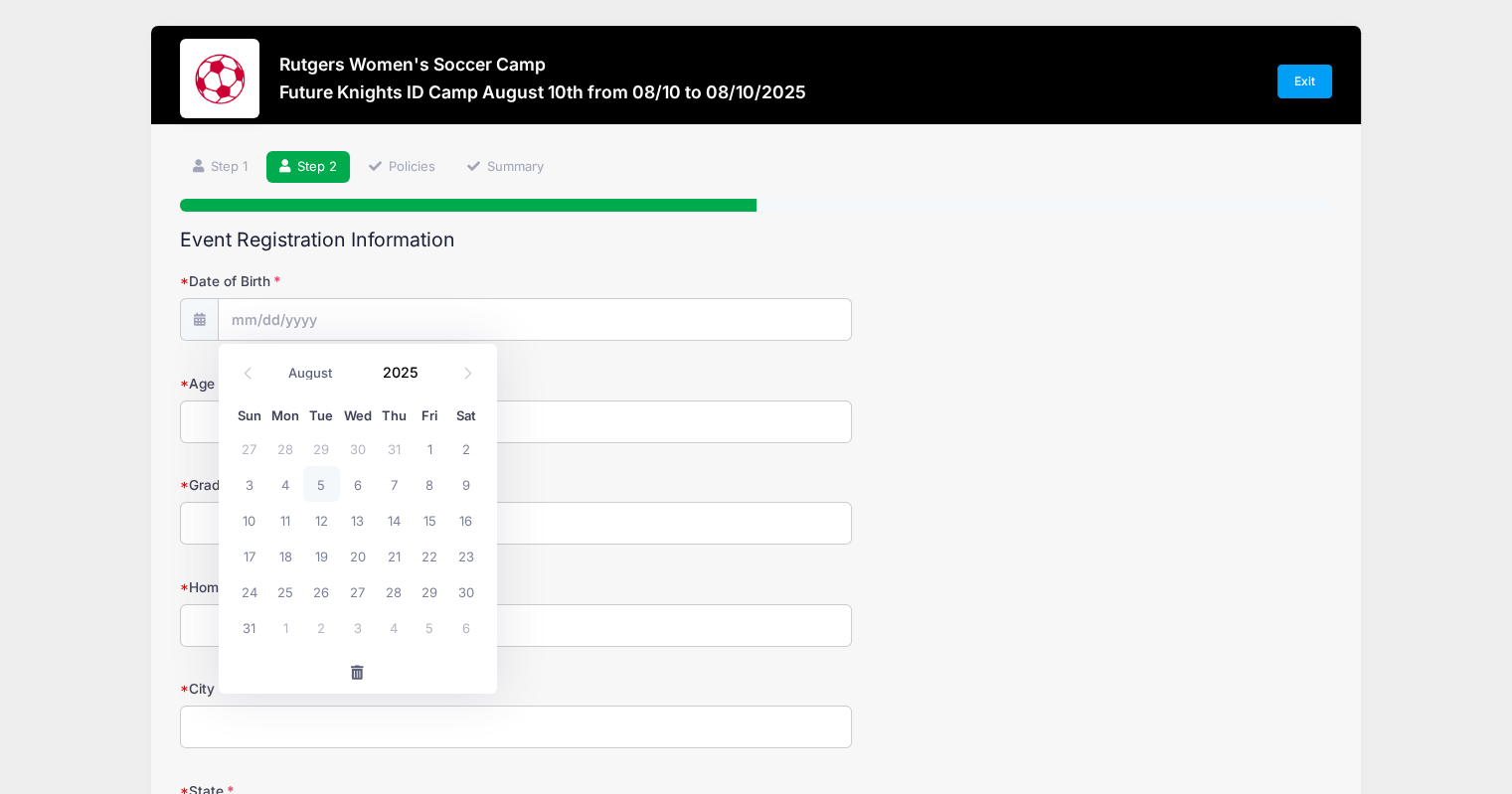 click at bounding box center [357, 673] 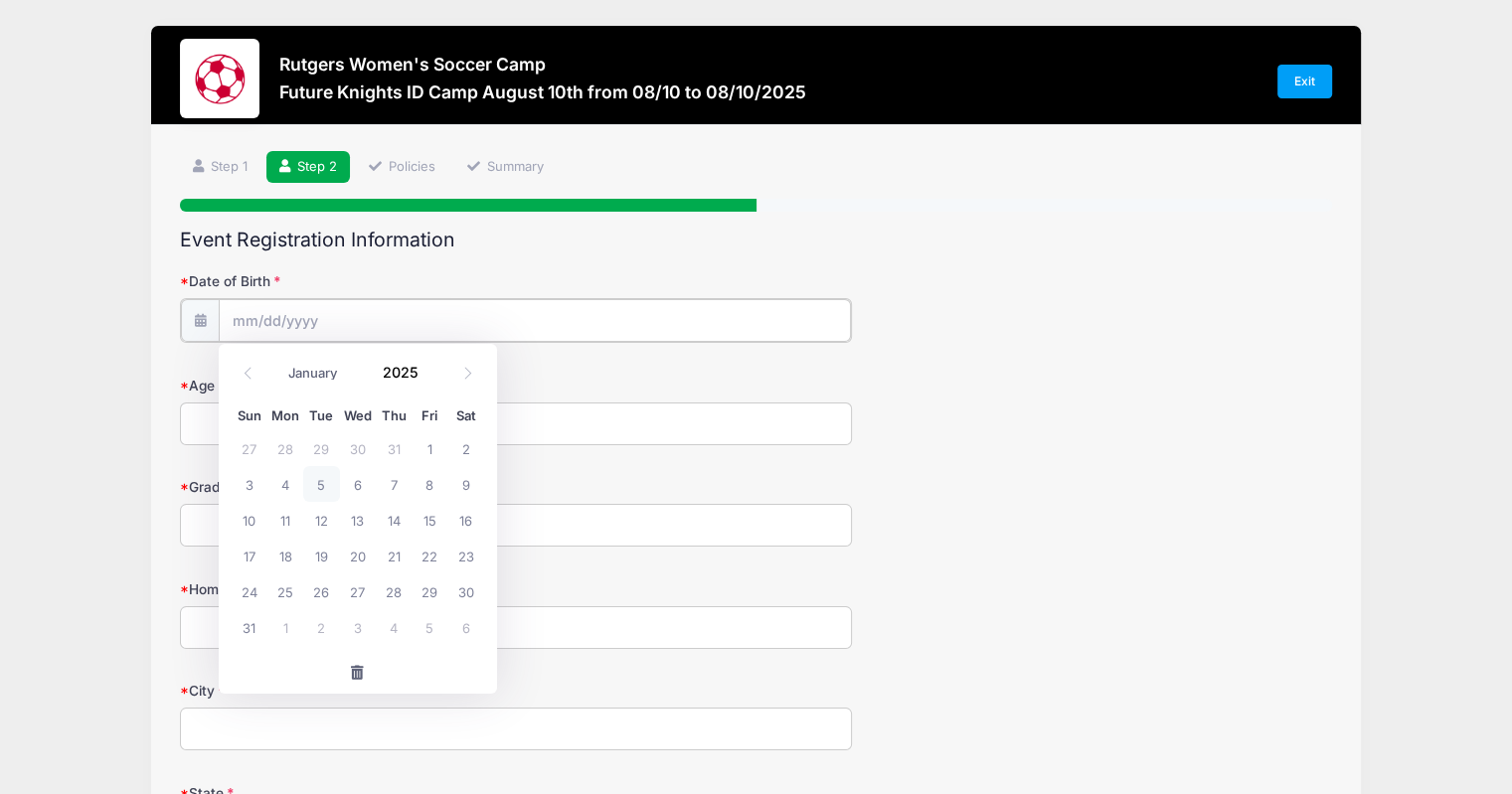click on "Date of Birth" at bounding box center [535, 320] 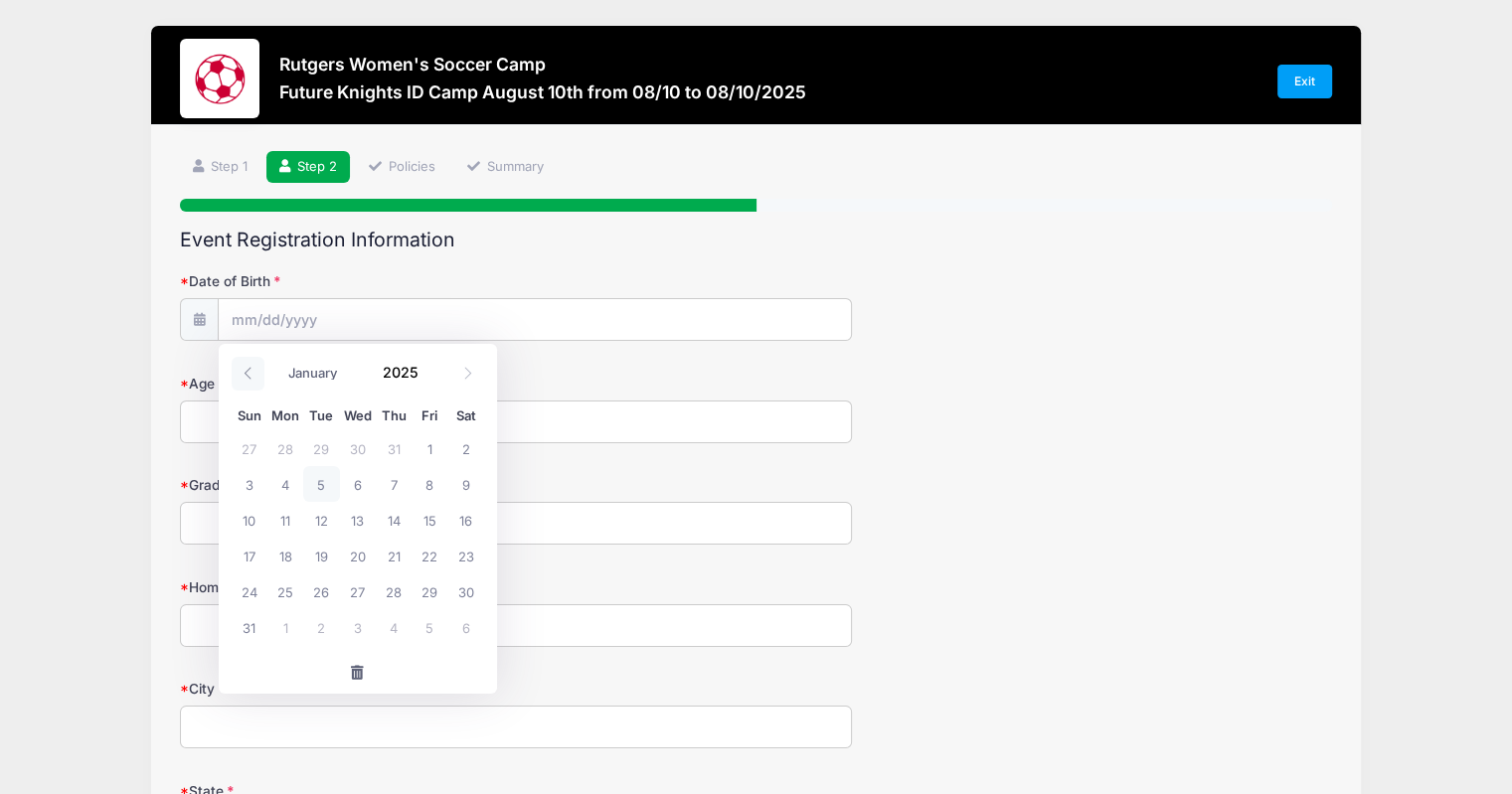 click 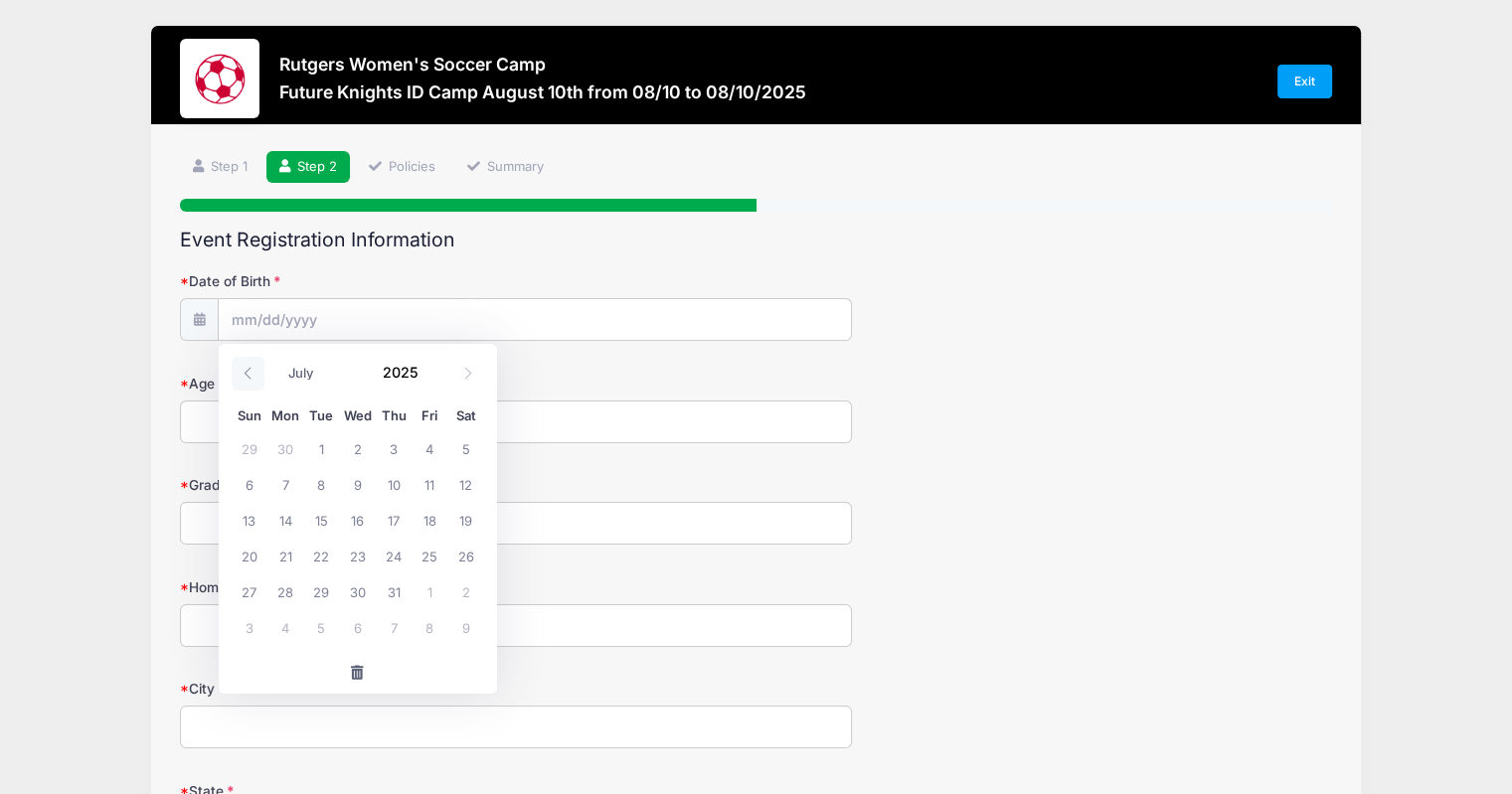 click 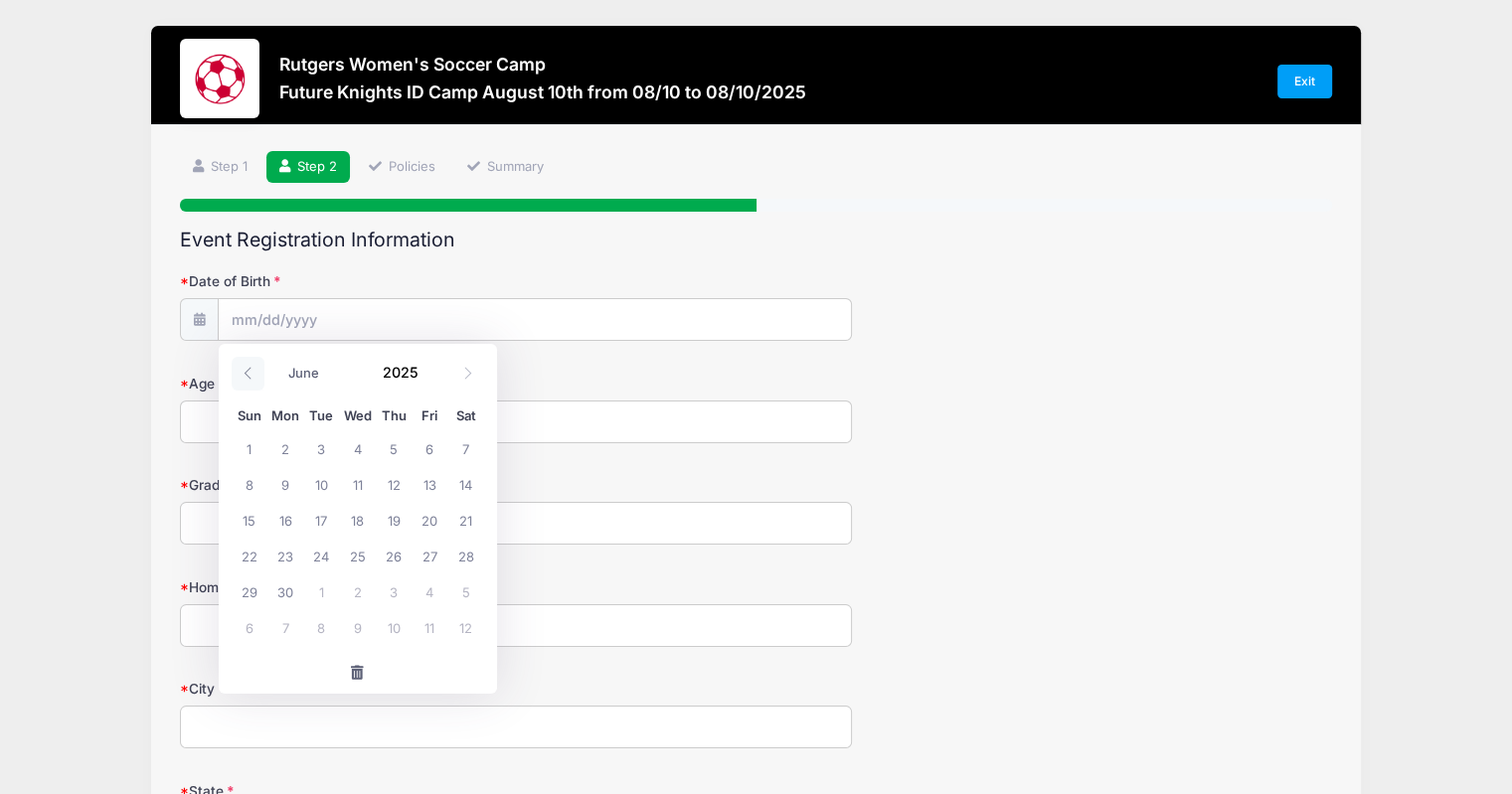 click 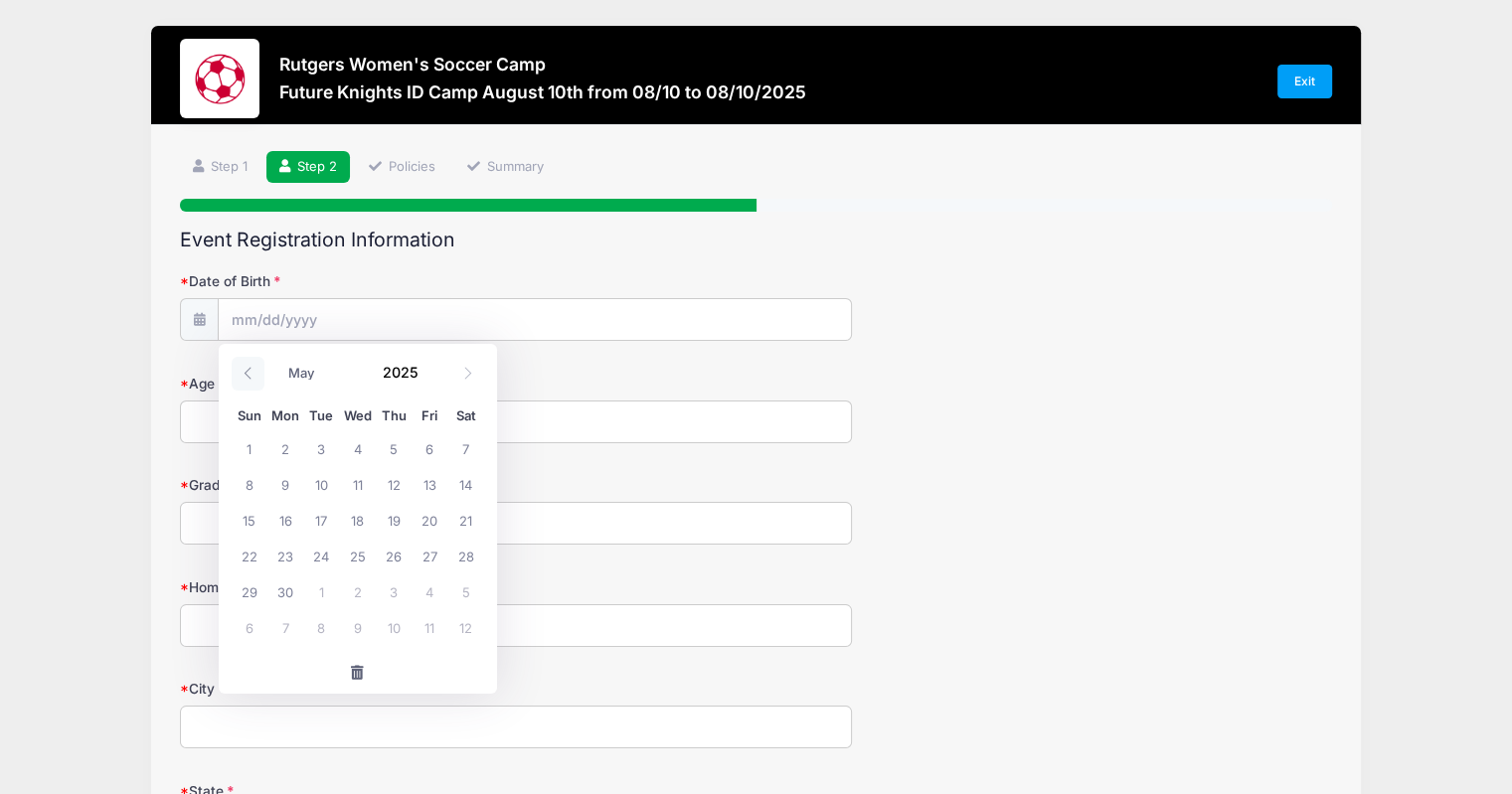 click 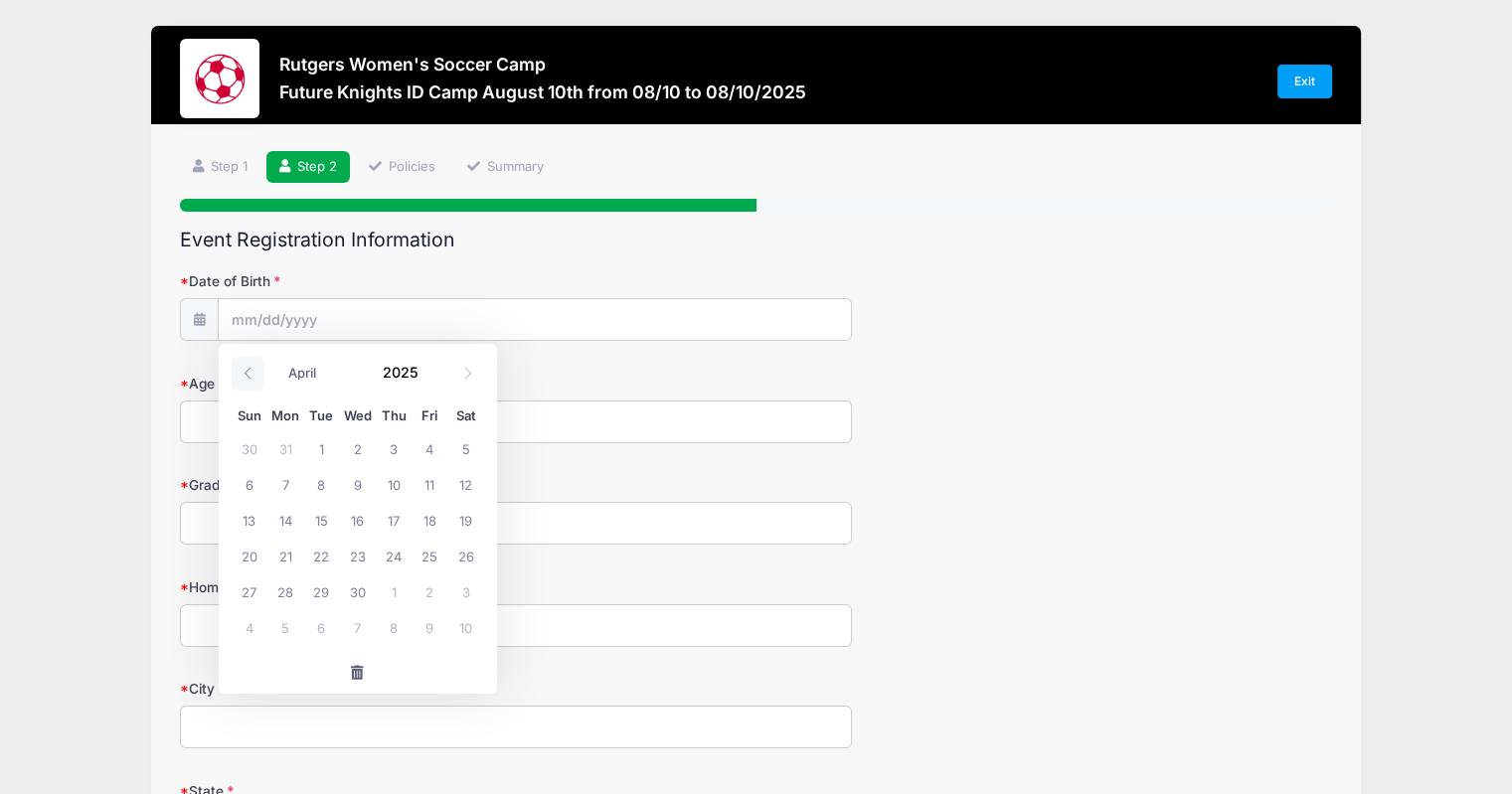 click 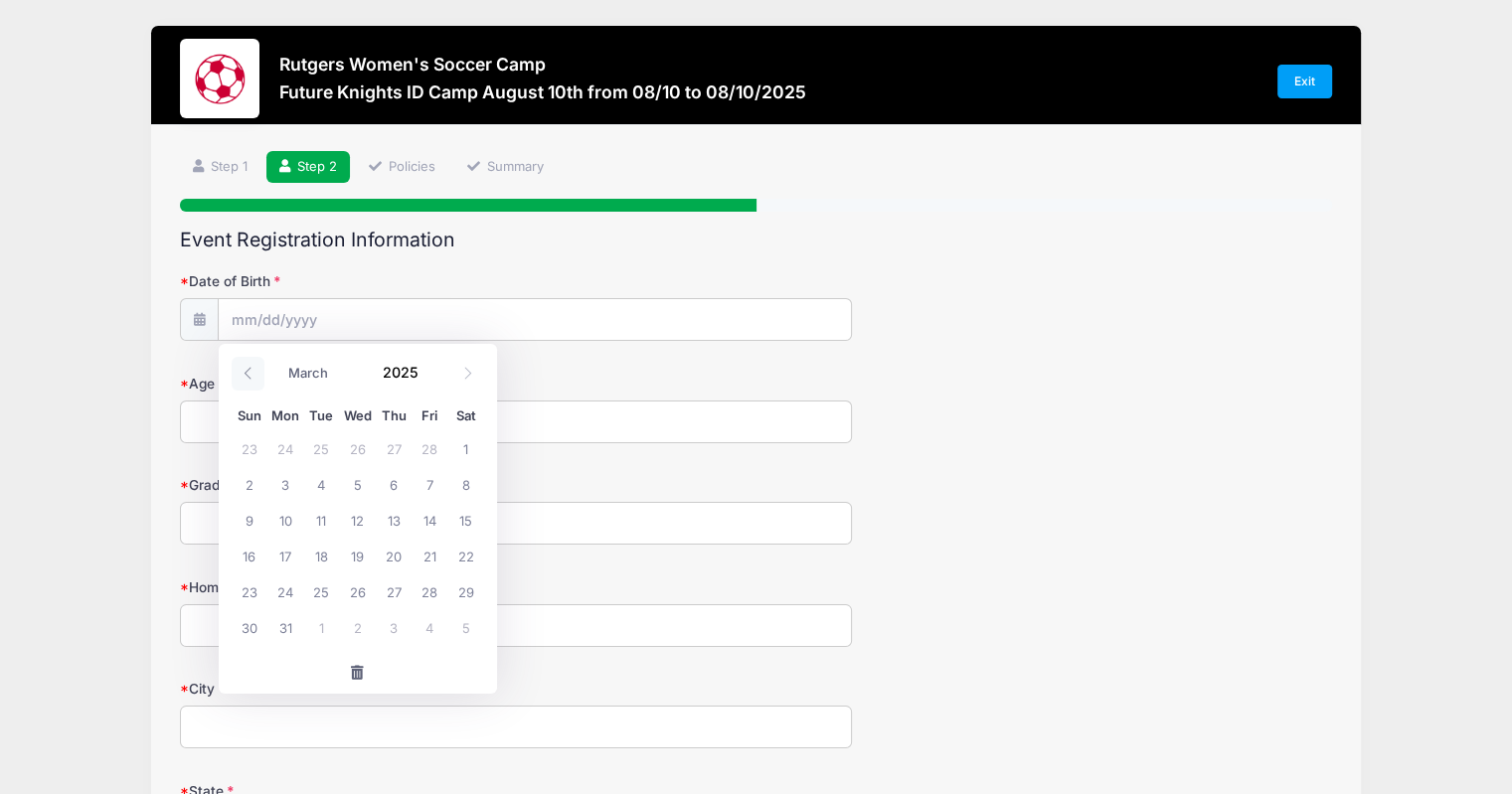 click 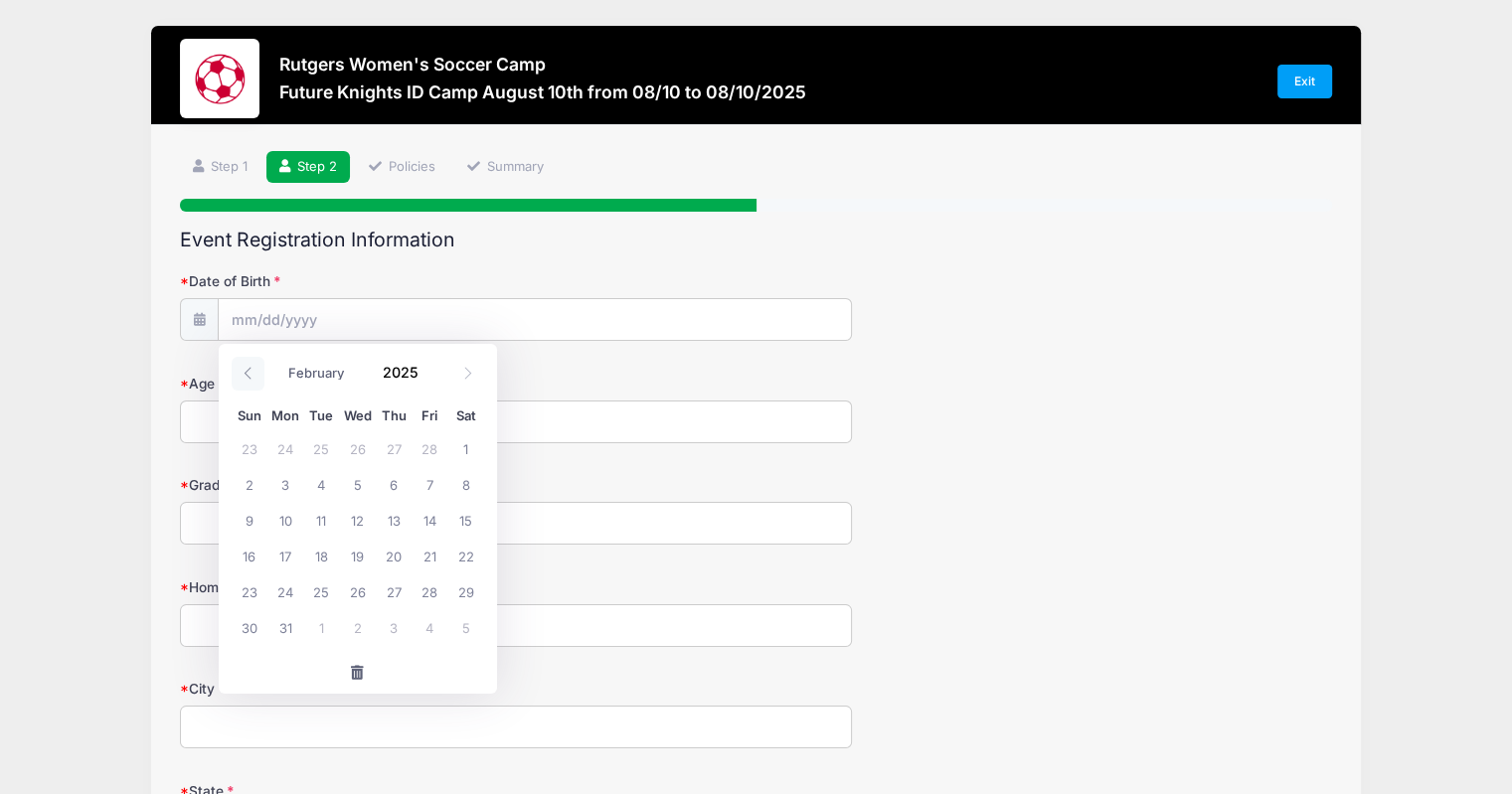 click 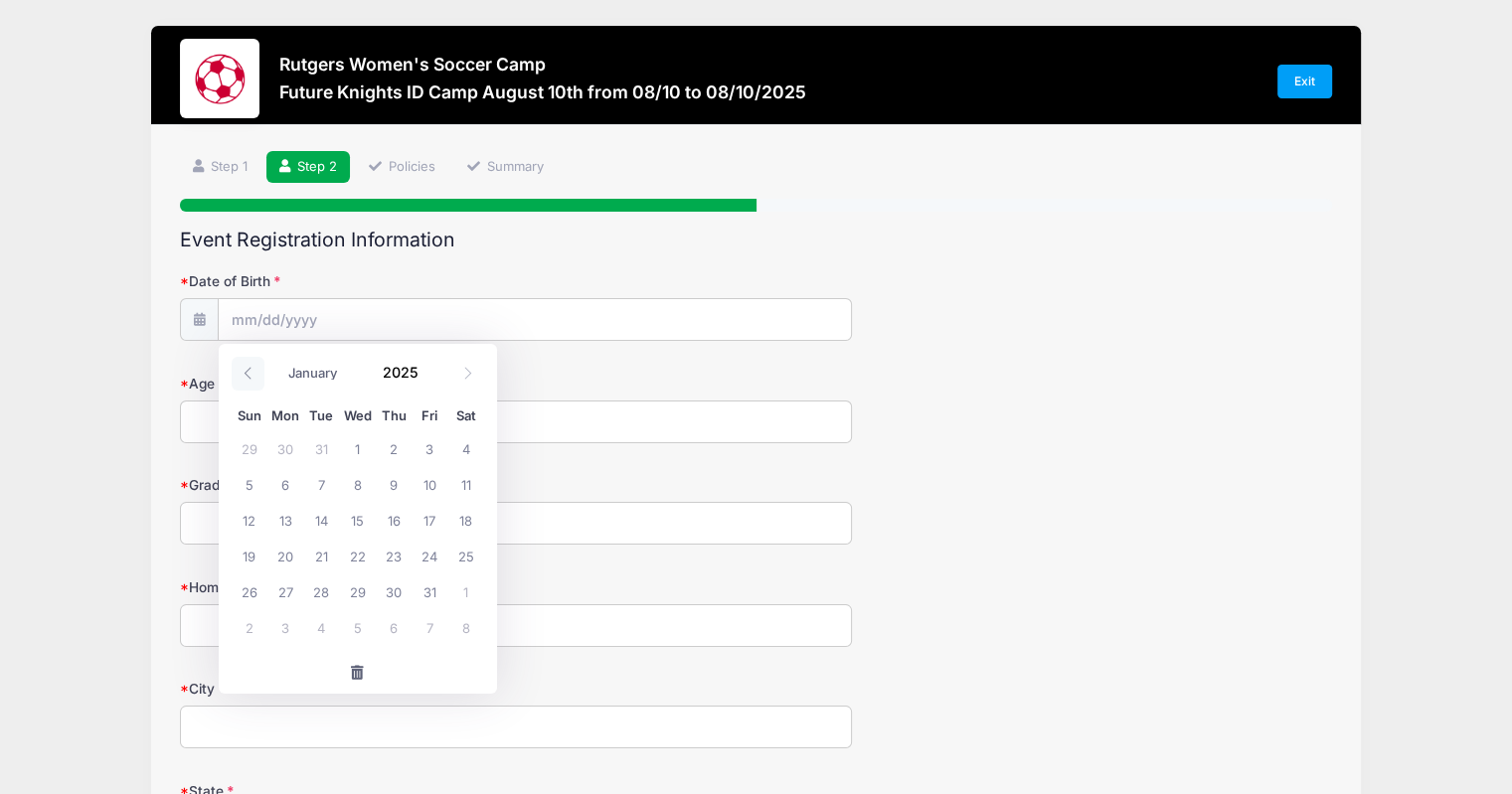 click 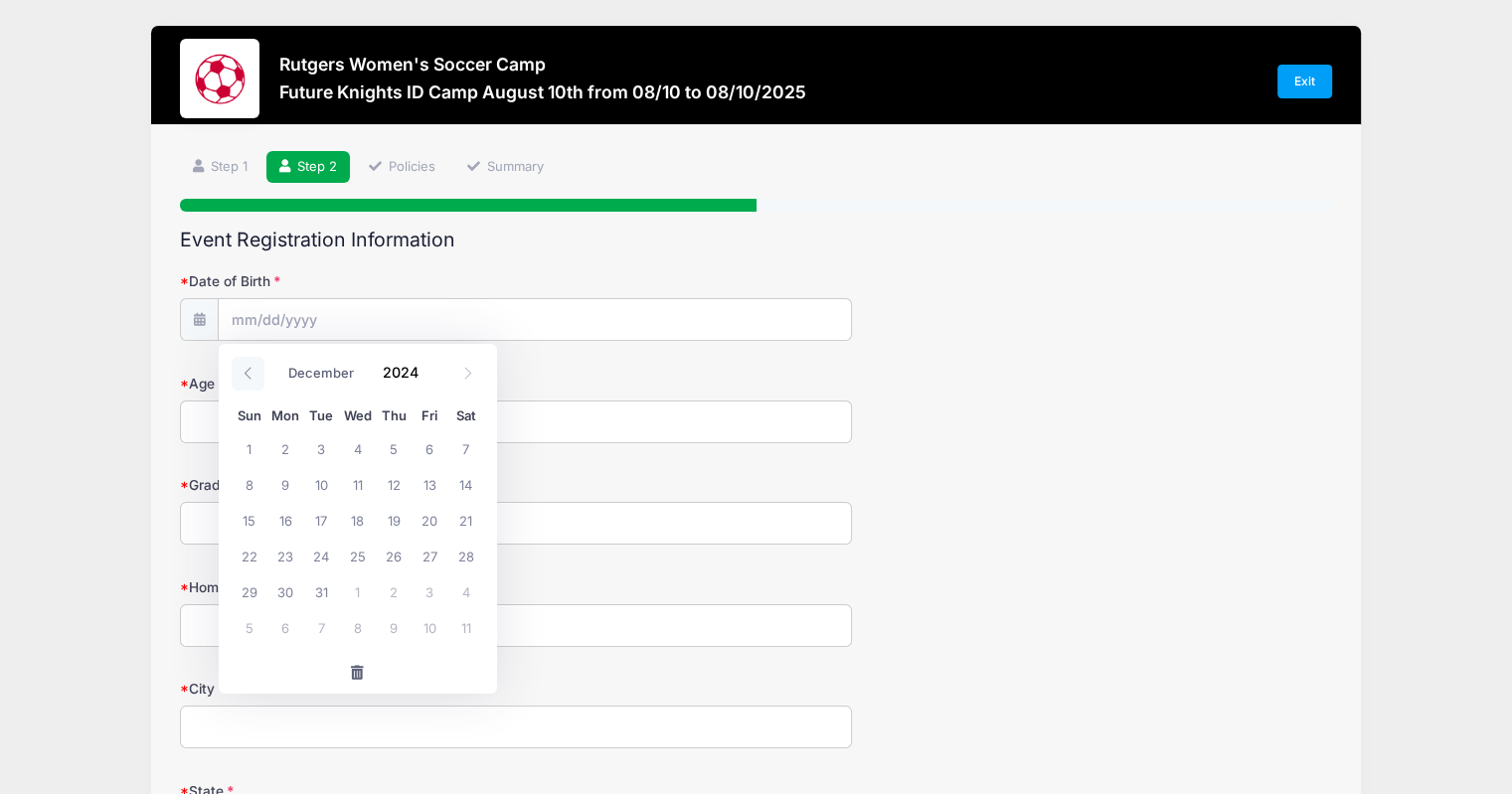 click 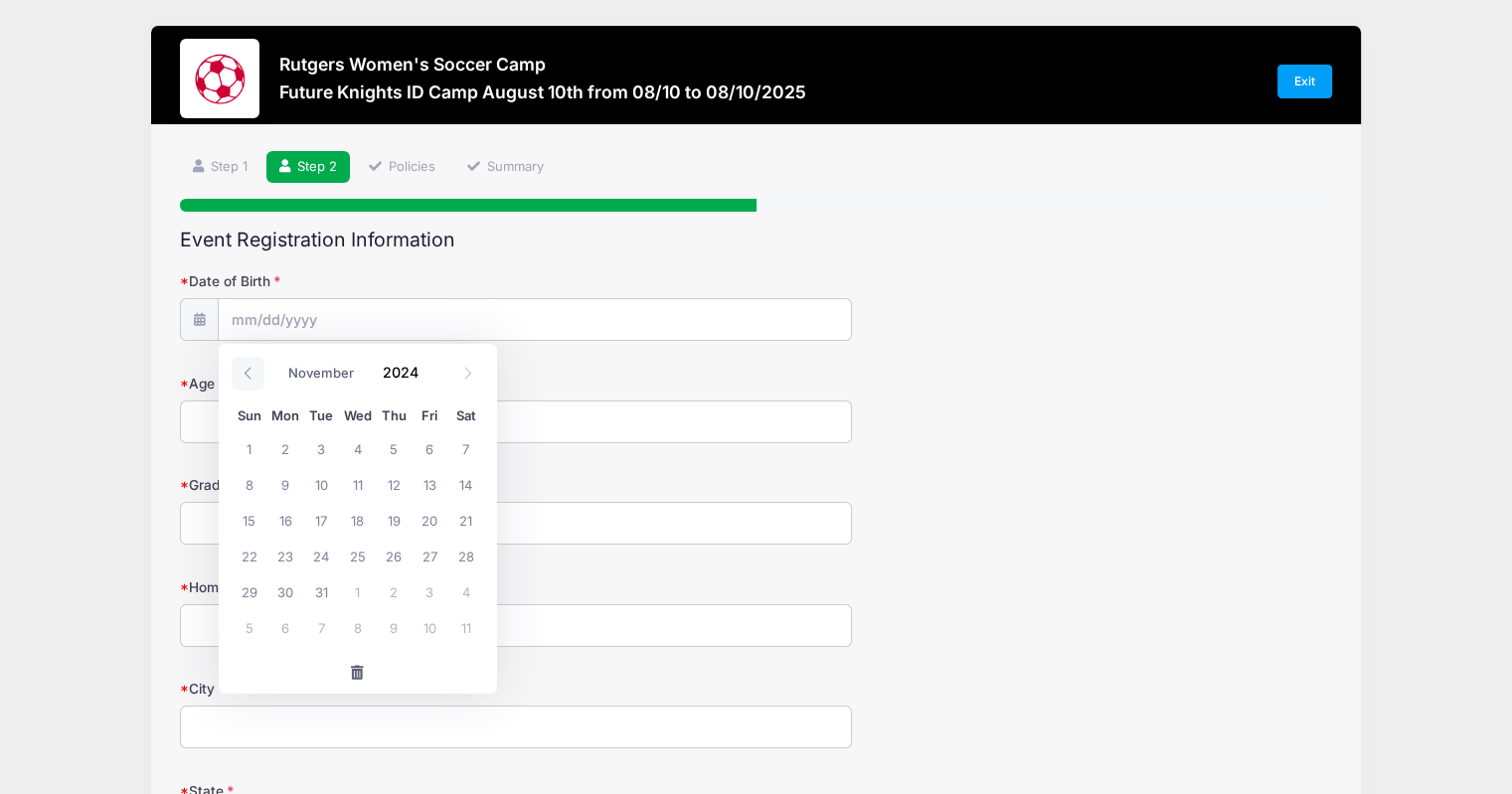 click 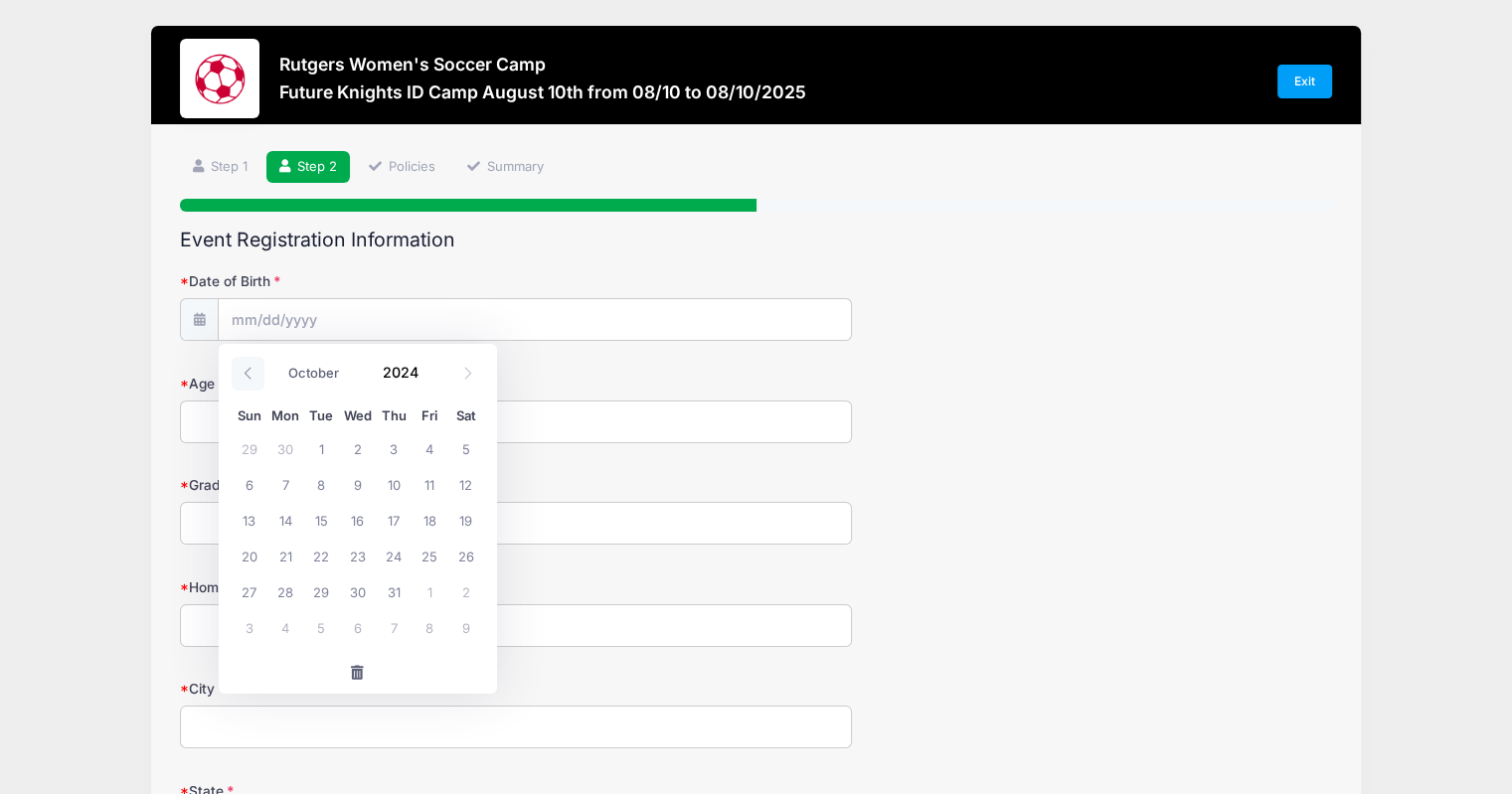 click 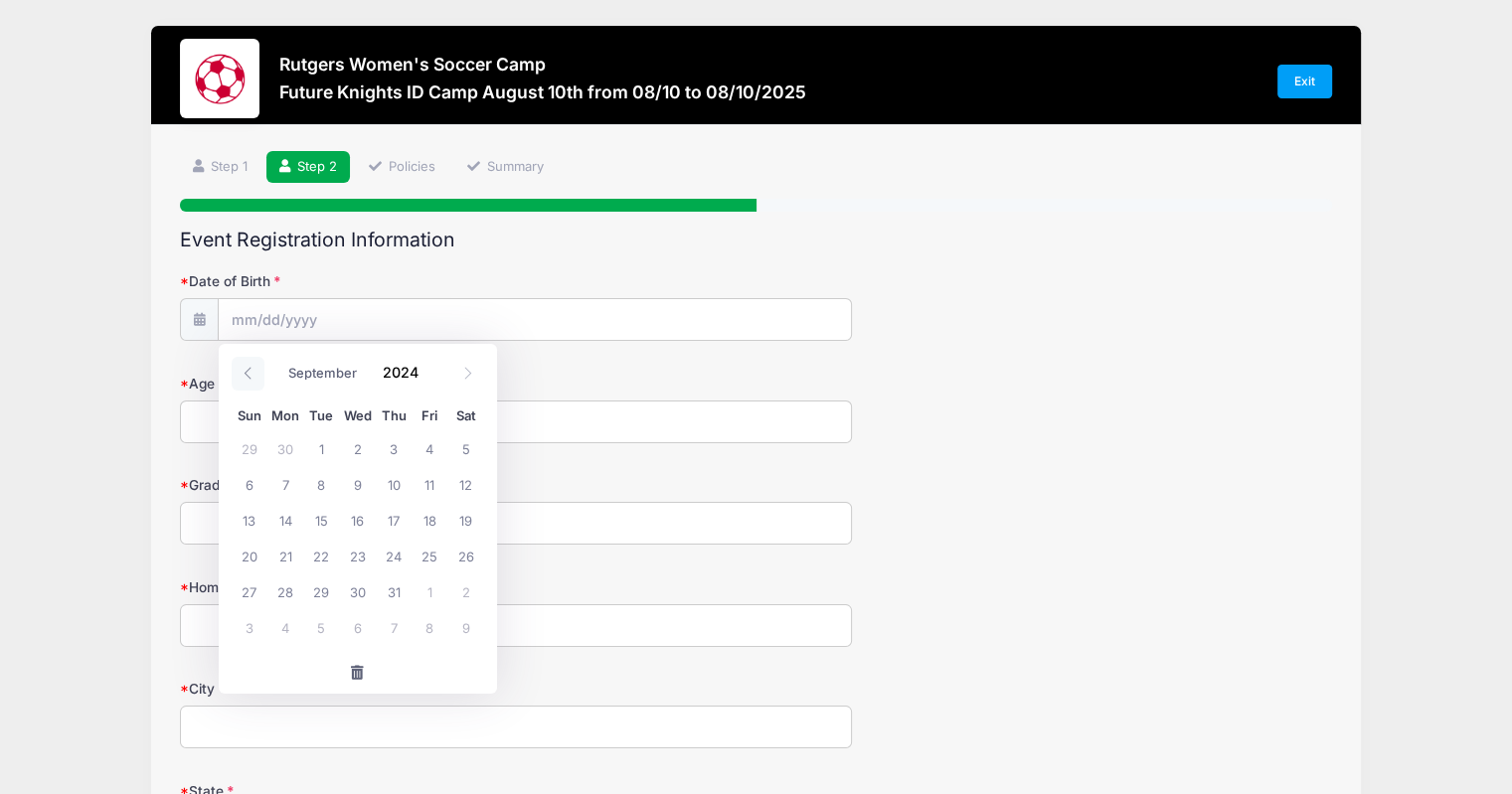 click 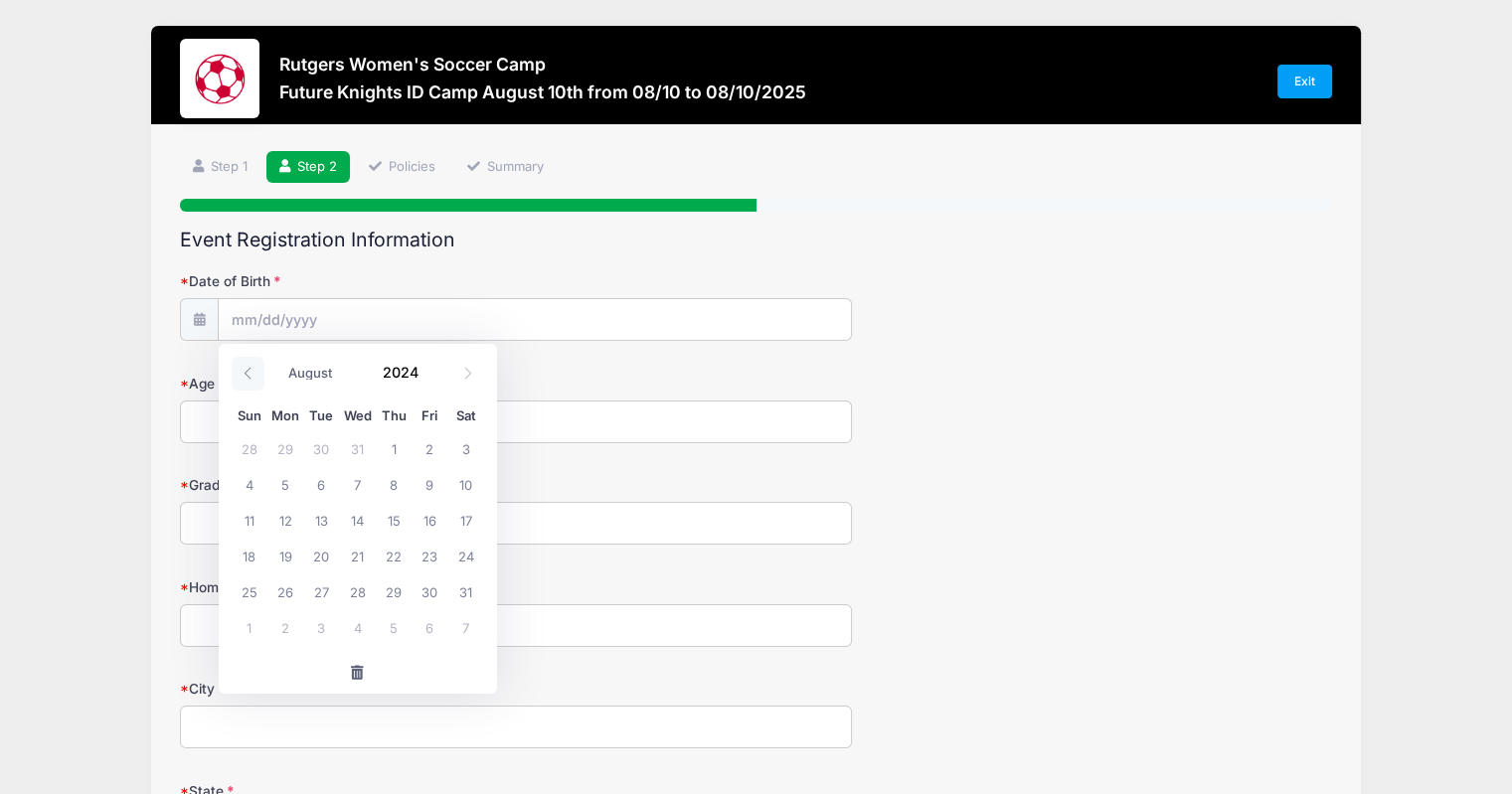 click 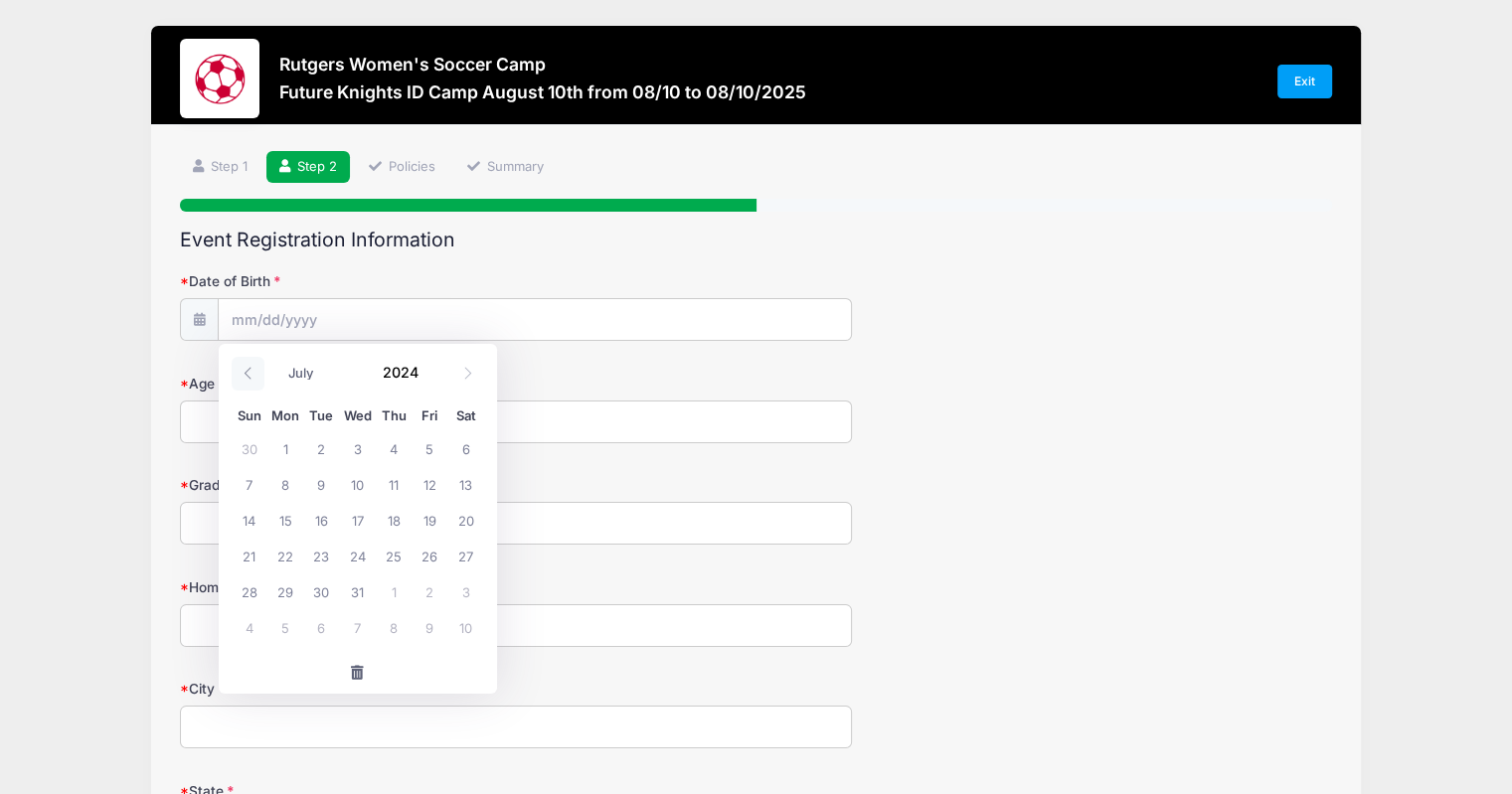 click 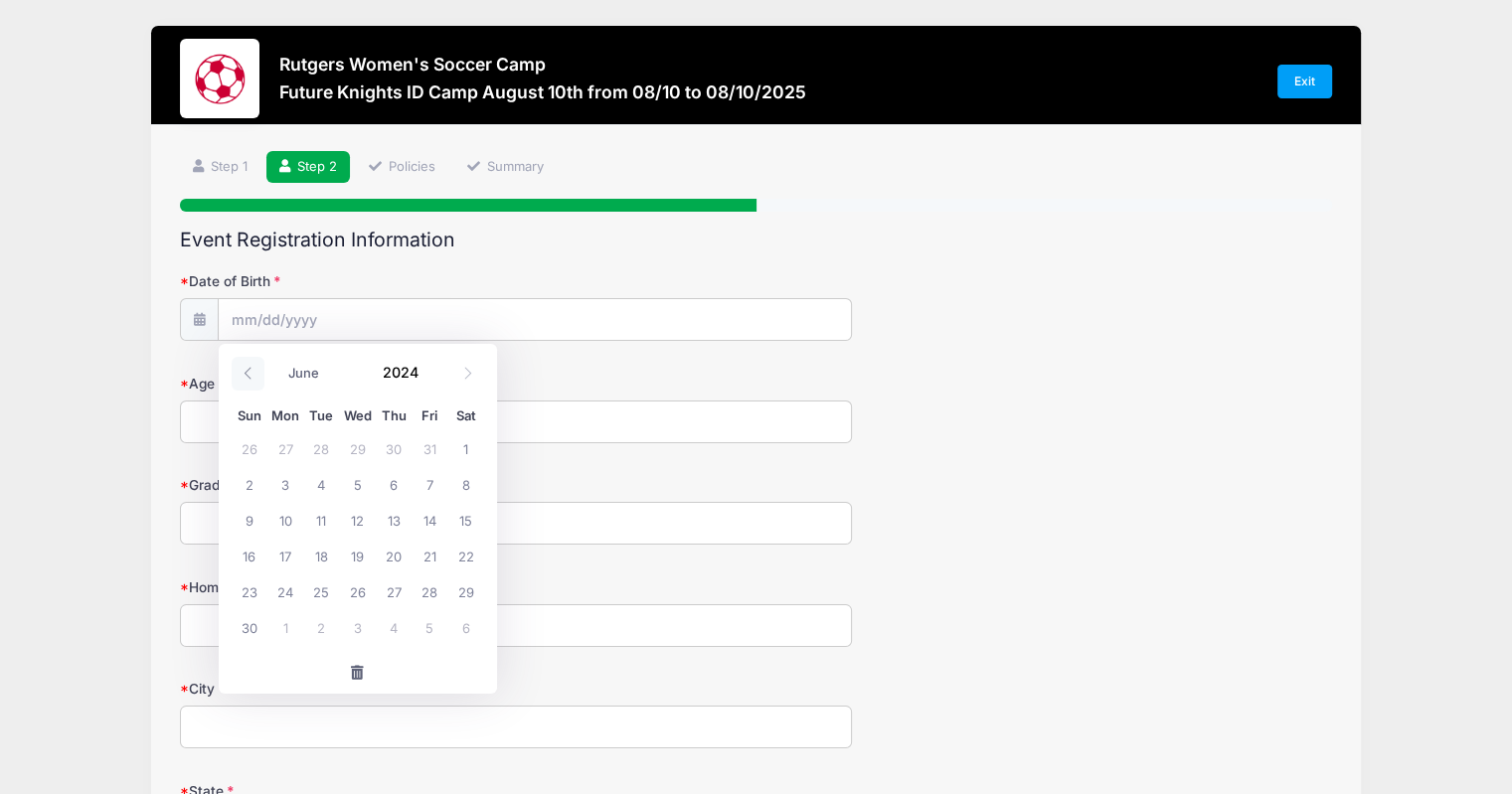 click 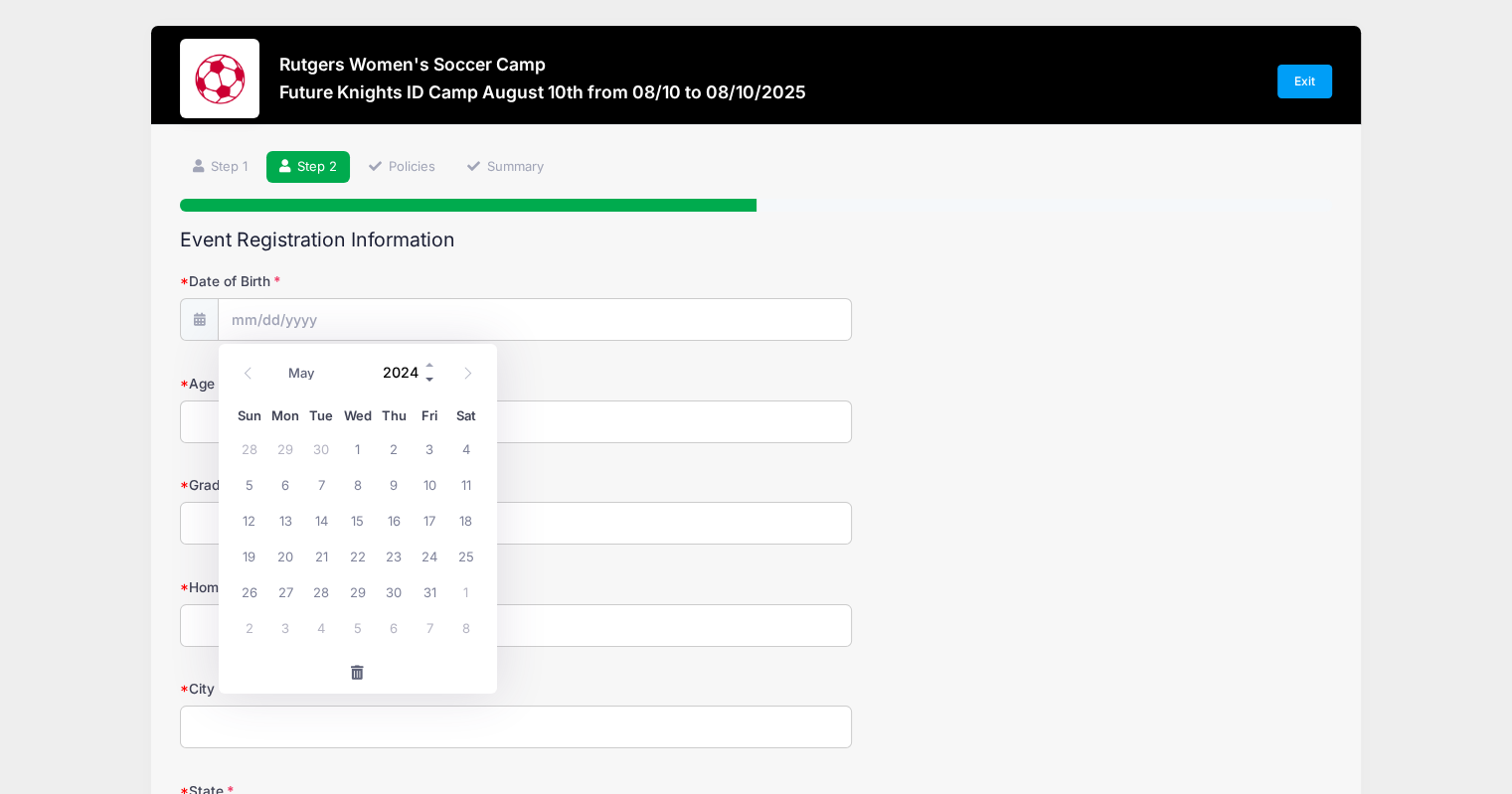 drag, startPoint x: 250, startPoint y: 378, endPoint x: 425, endPoint y: 374, distance: 175.0457 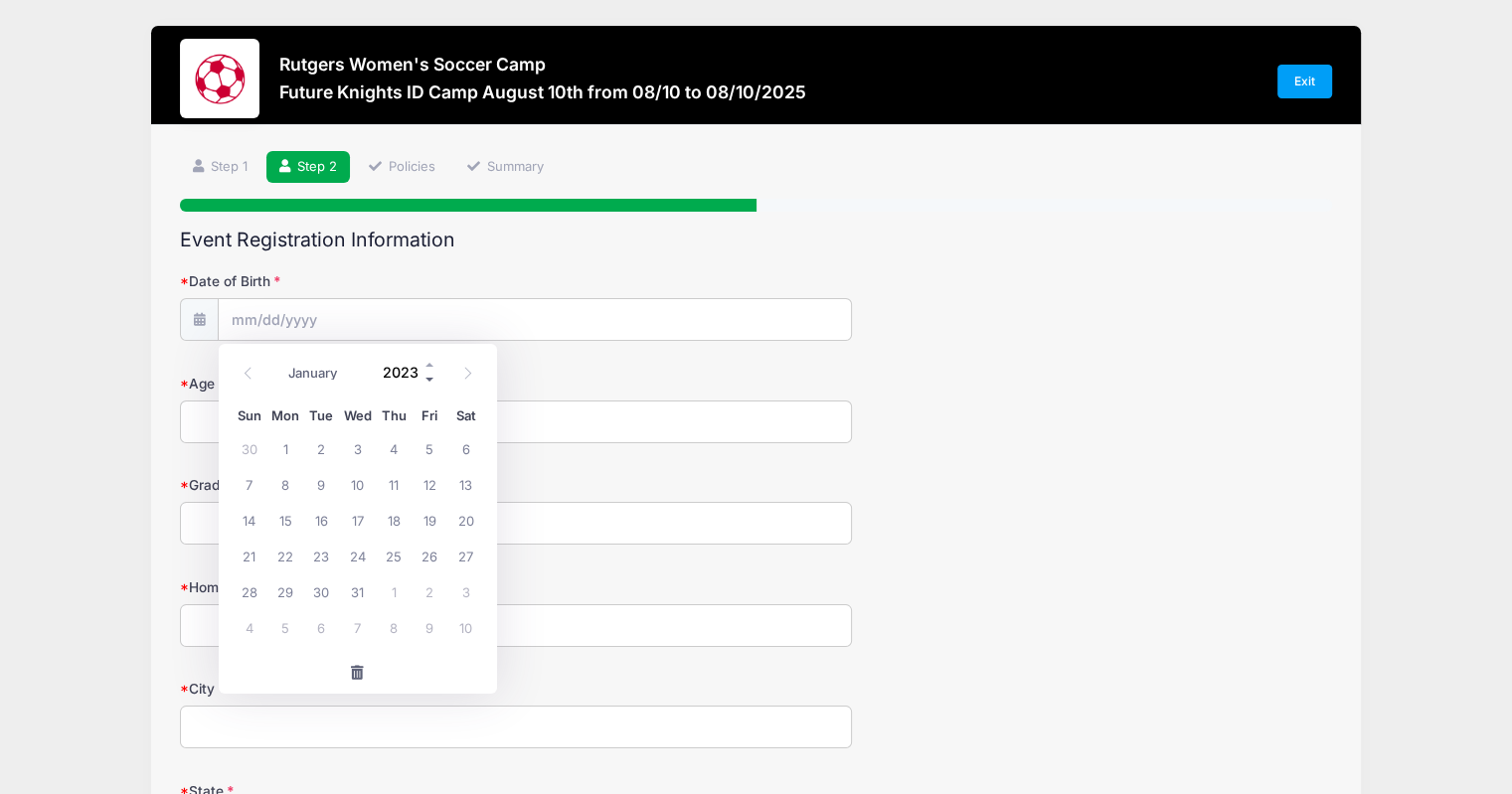 click at bounding box center [430, 380] 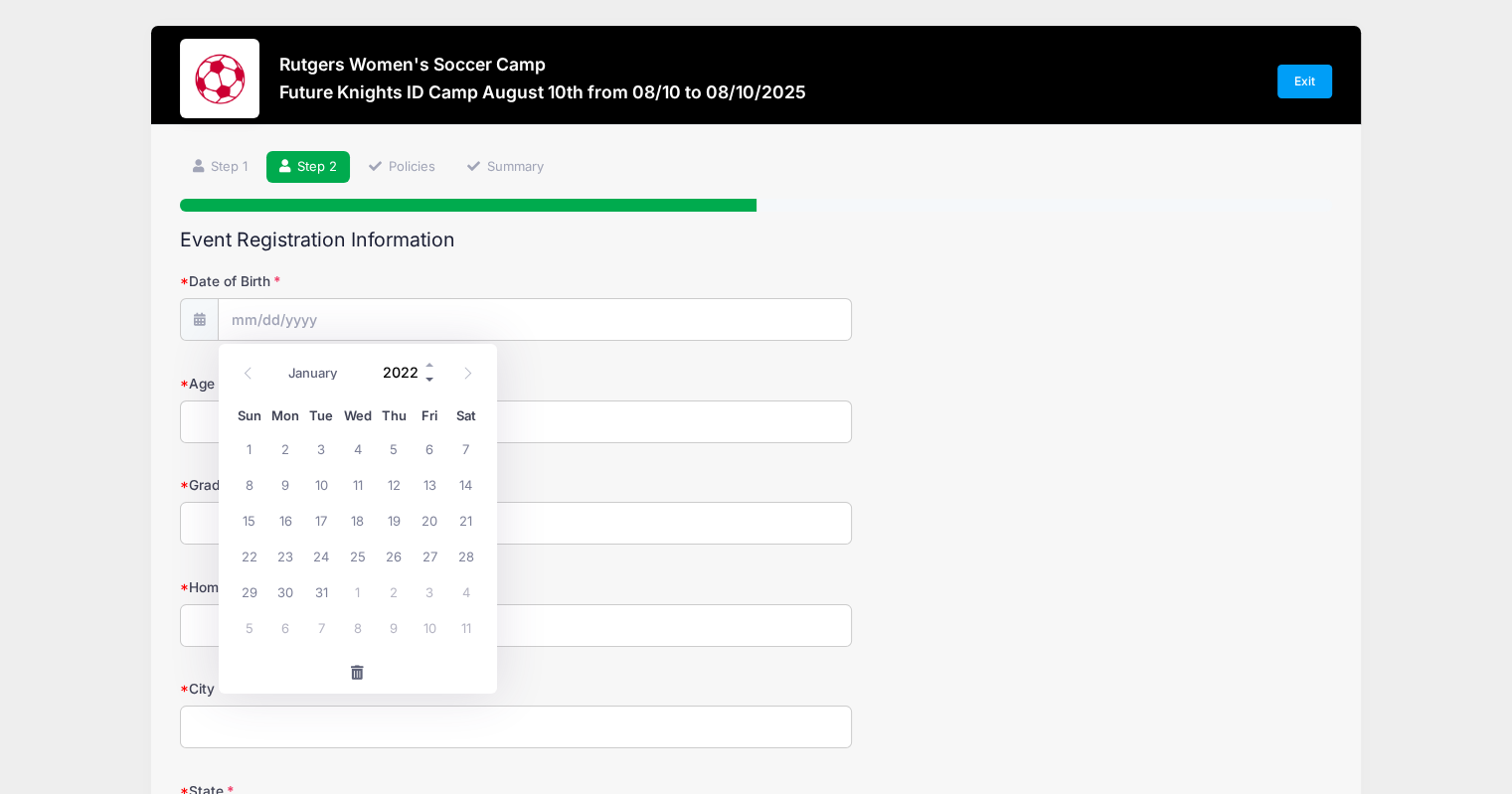 click at bounding box center [430, 380] 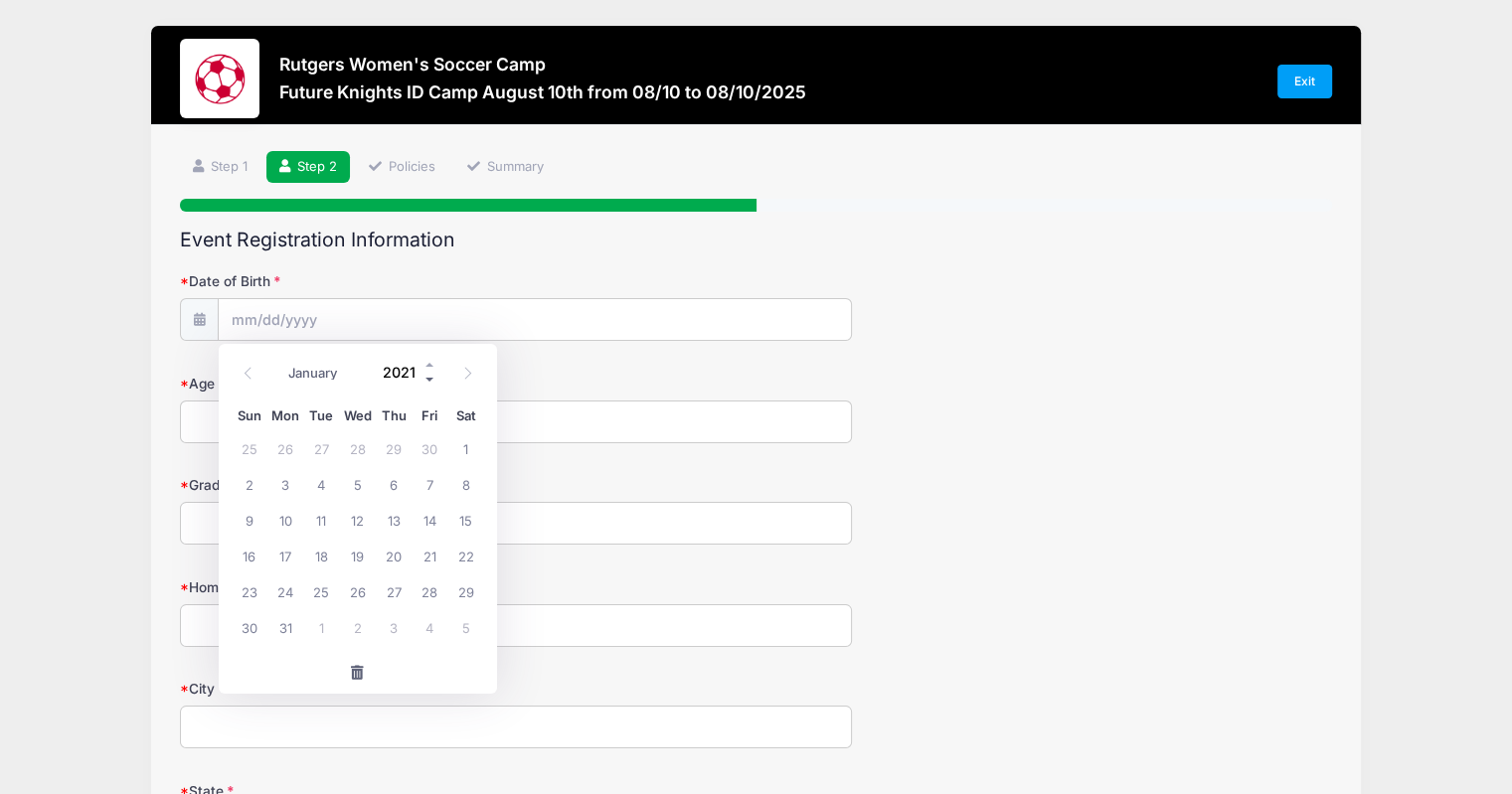 click at bounding box center [430, 380] 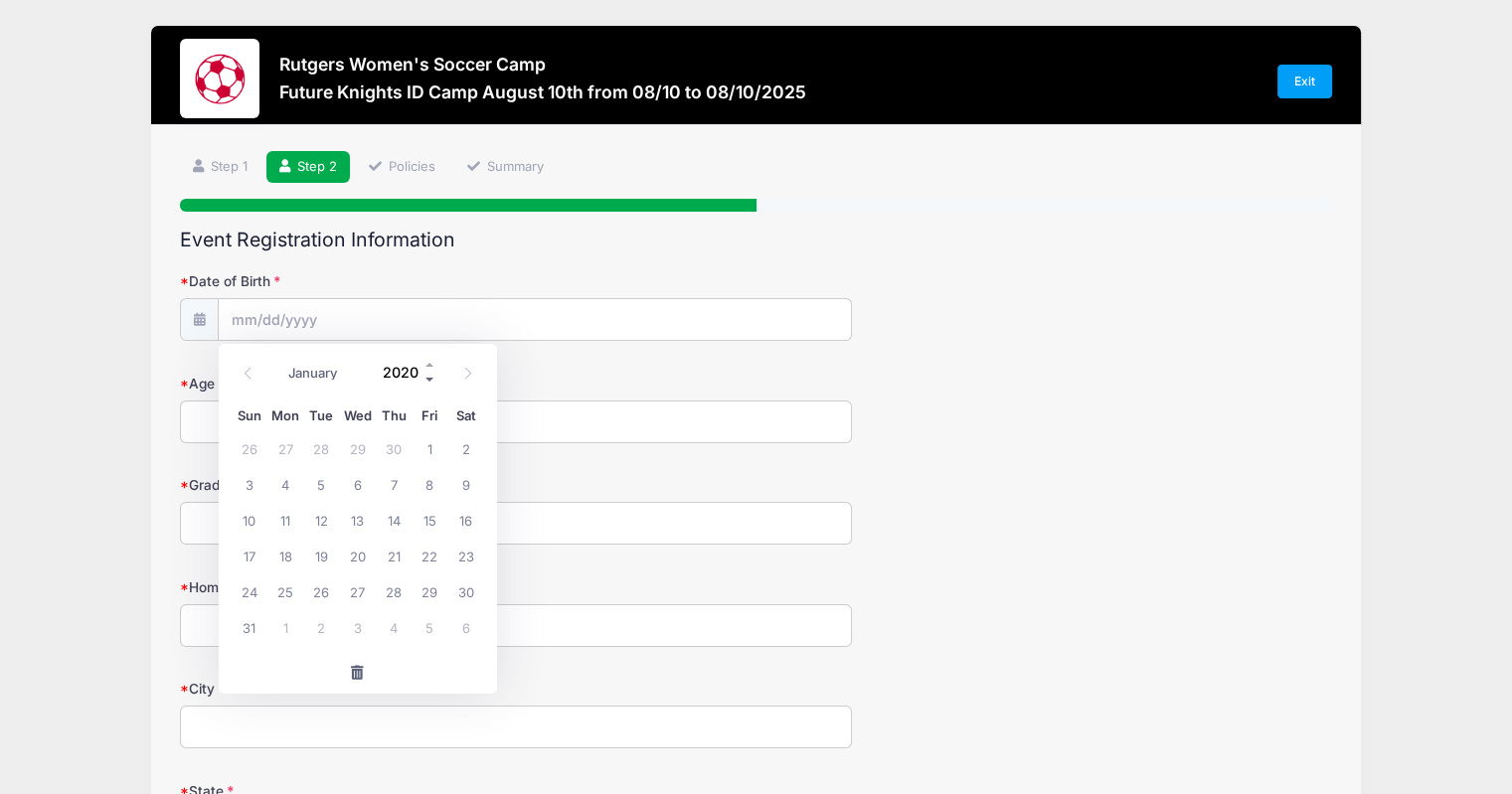 click at bounding box center [430, 380] 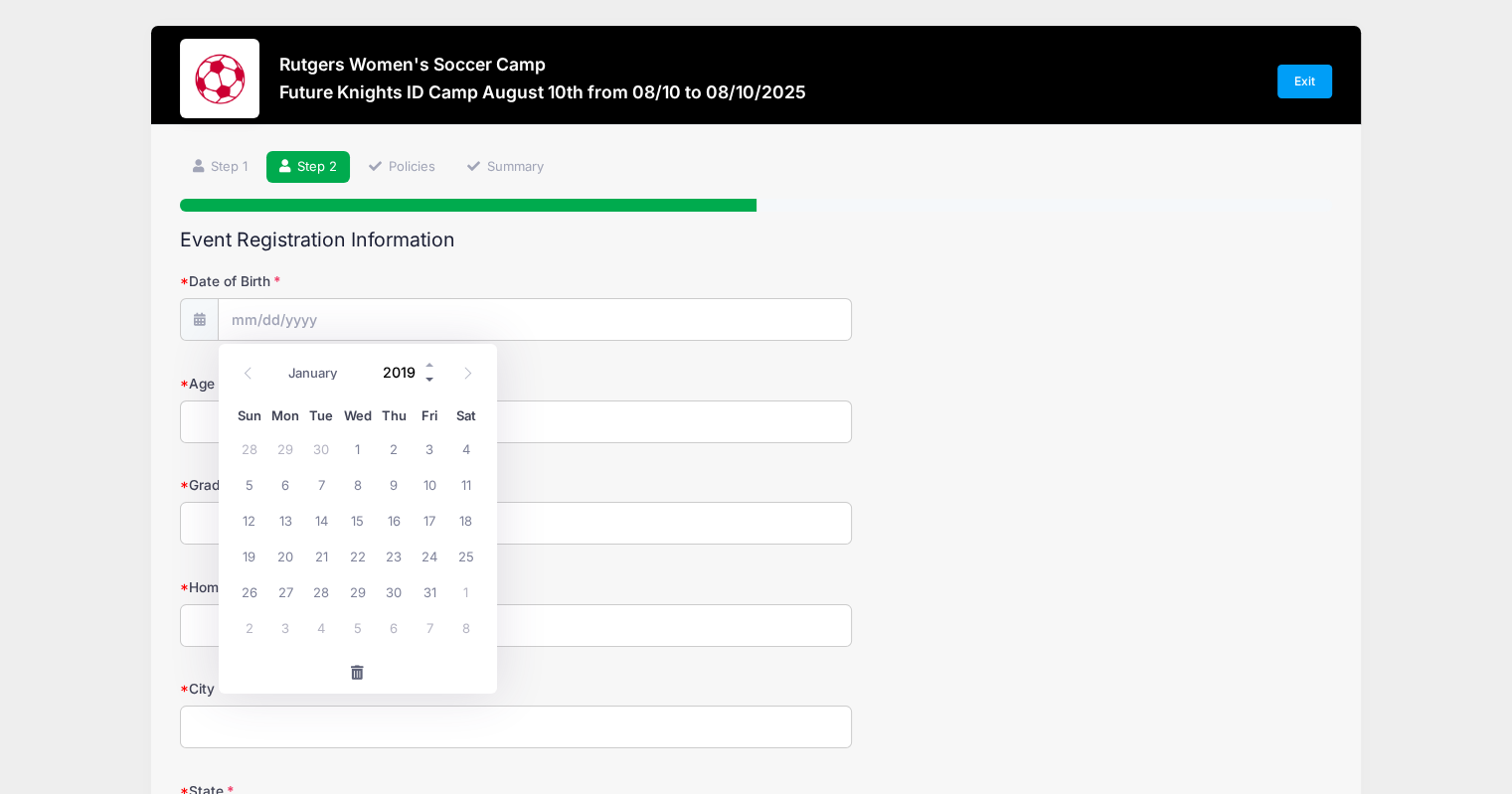 click at bounding box center [430, 380] 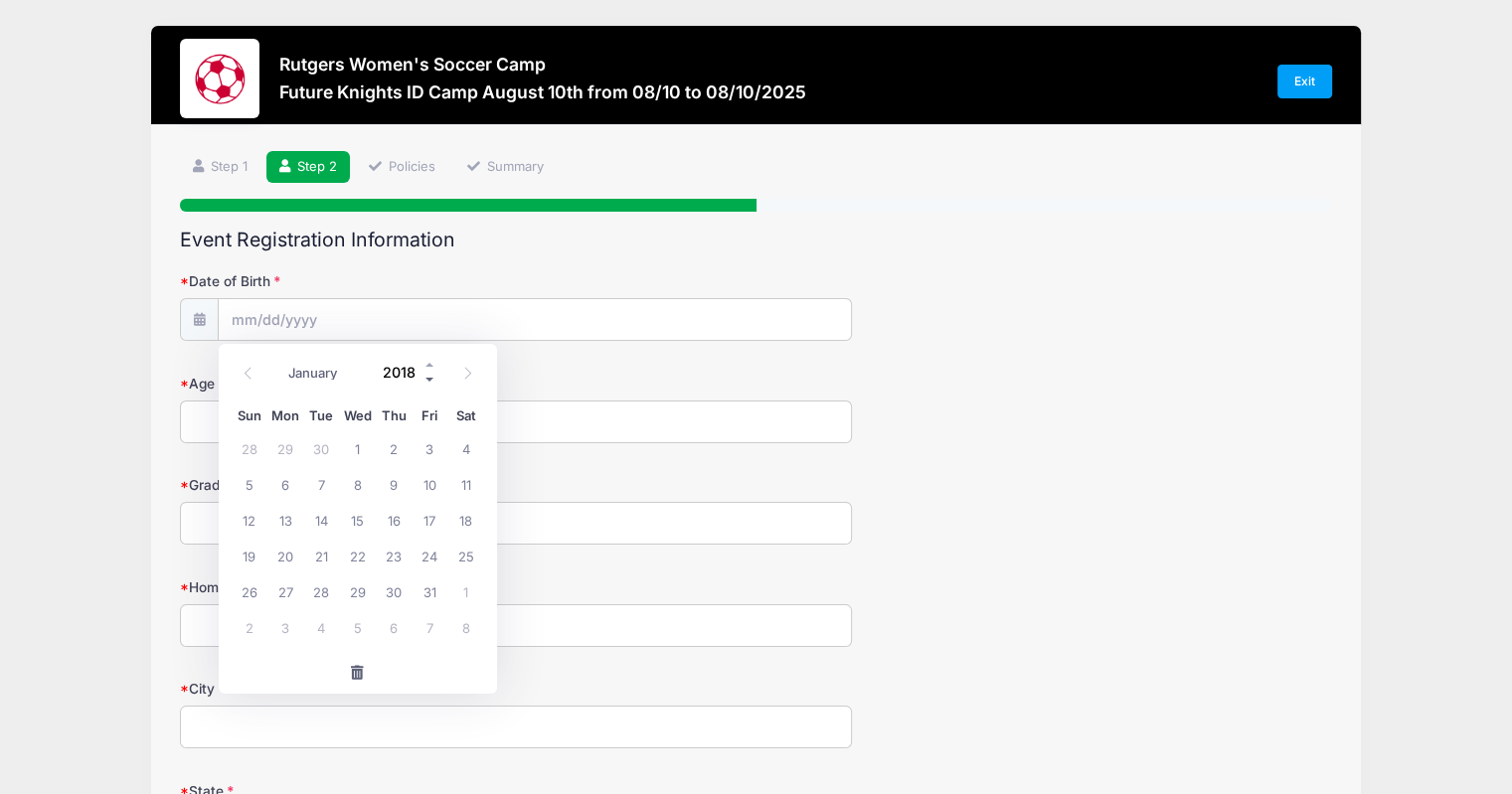 click at bounding box center [430, 380] 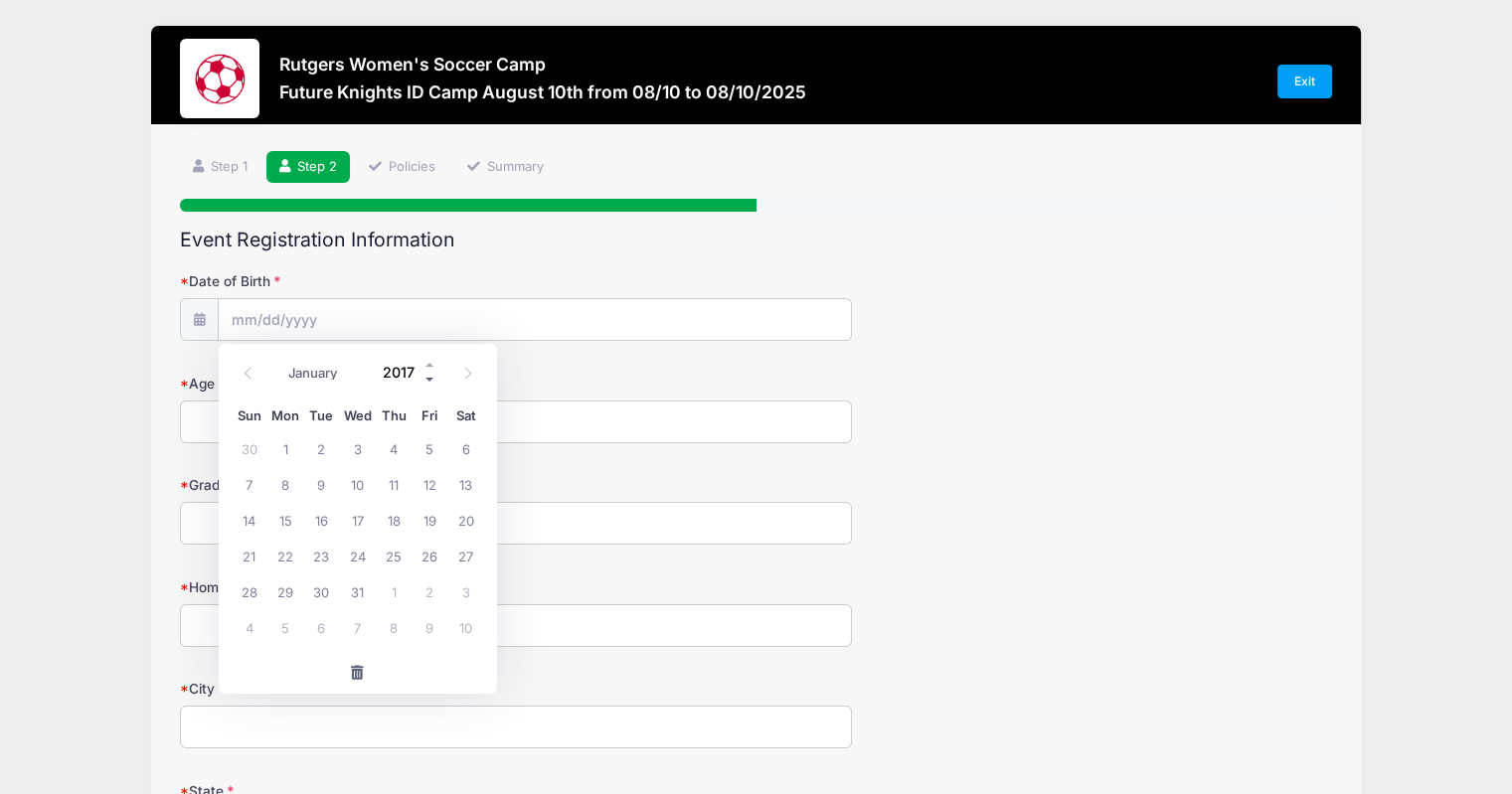 click at bounding box center [430, 380] 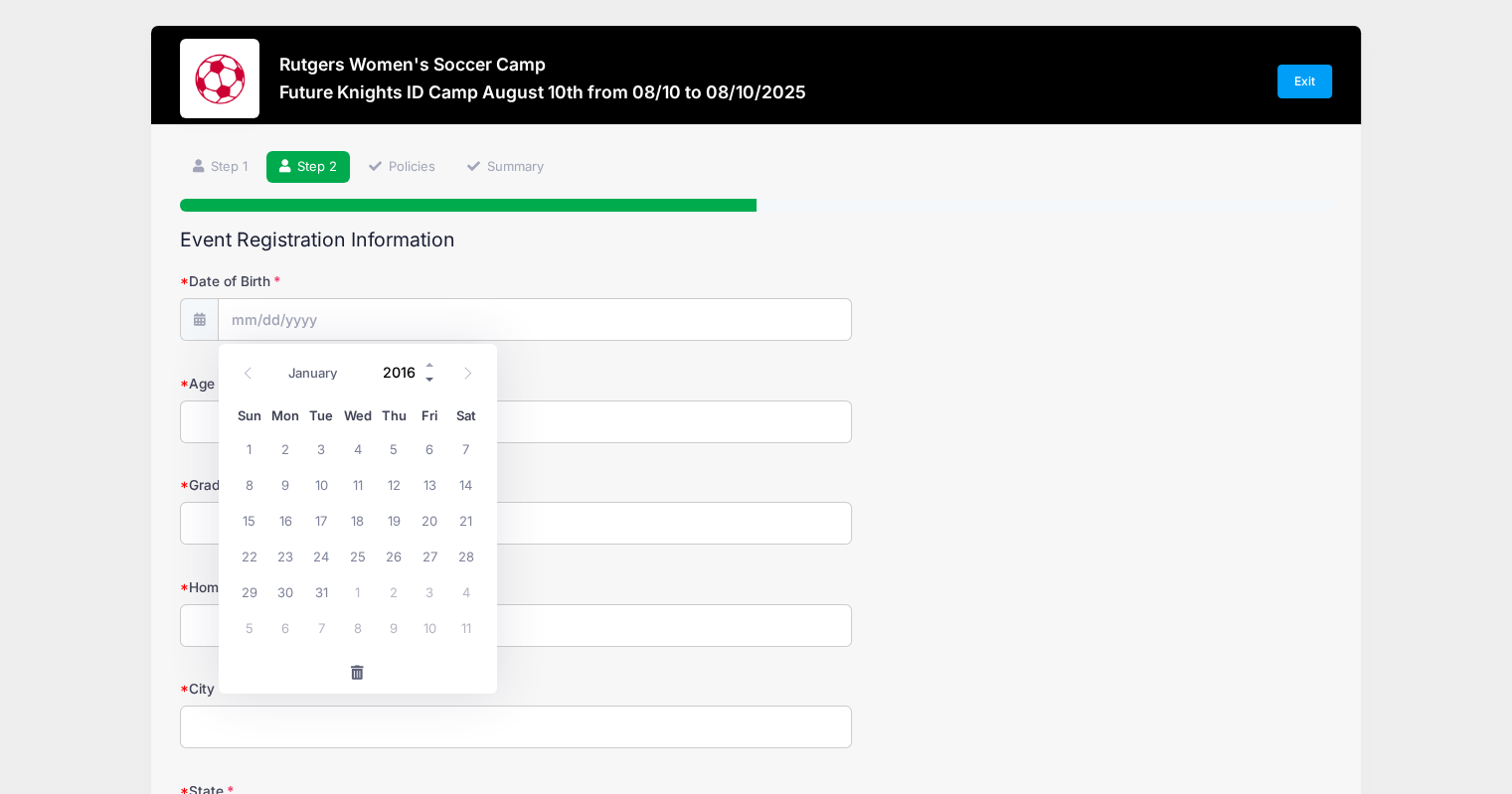 click at bounding box center [430, 380] 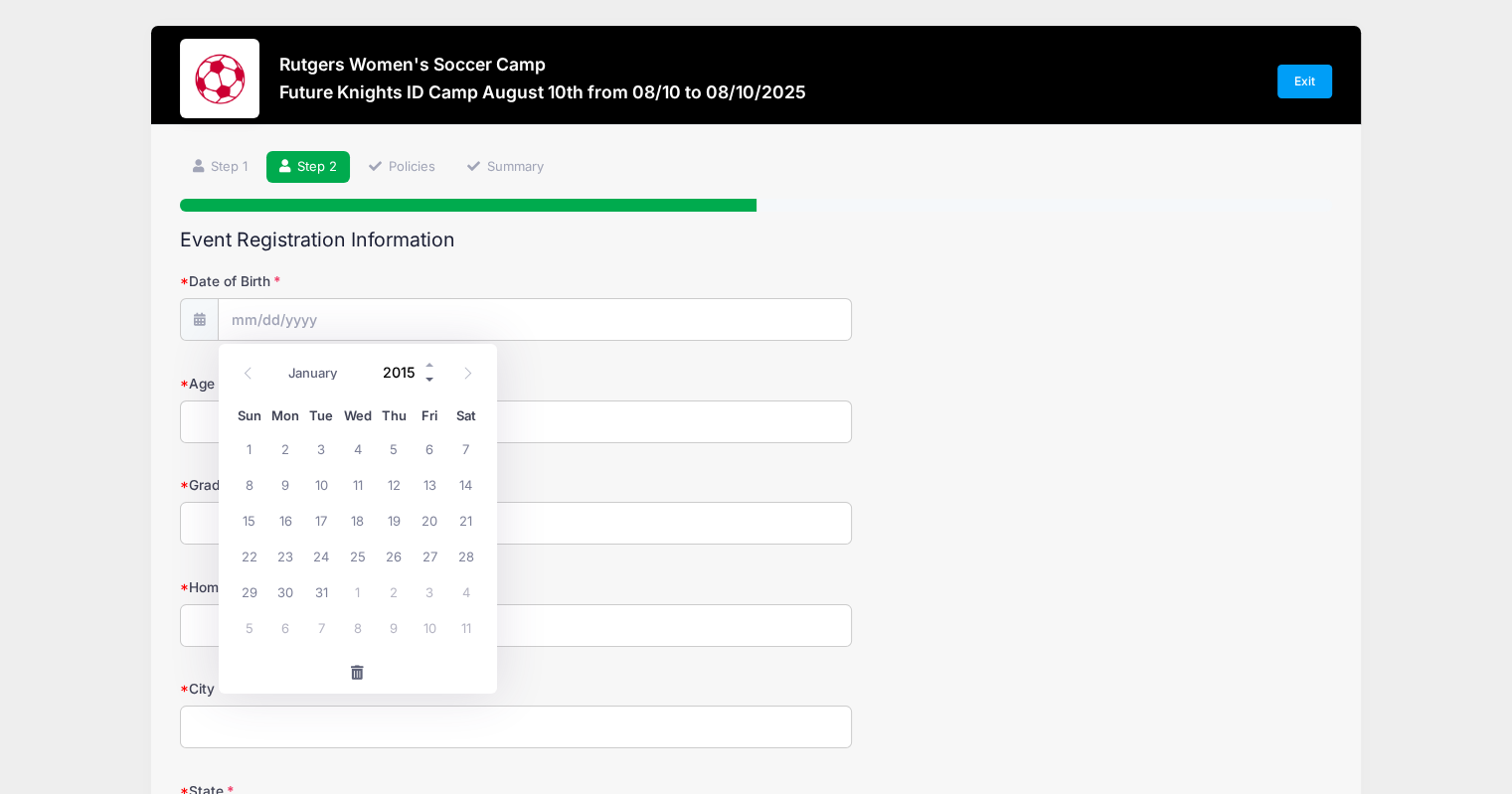 click at bounding box center [430, 380] 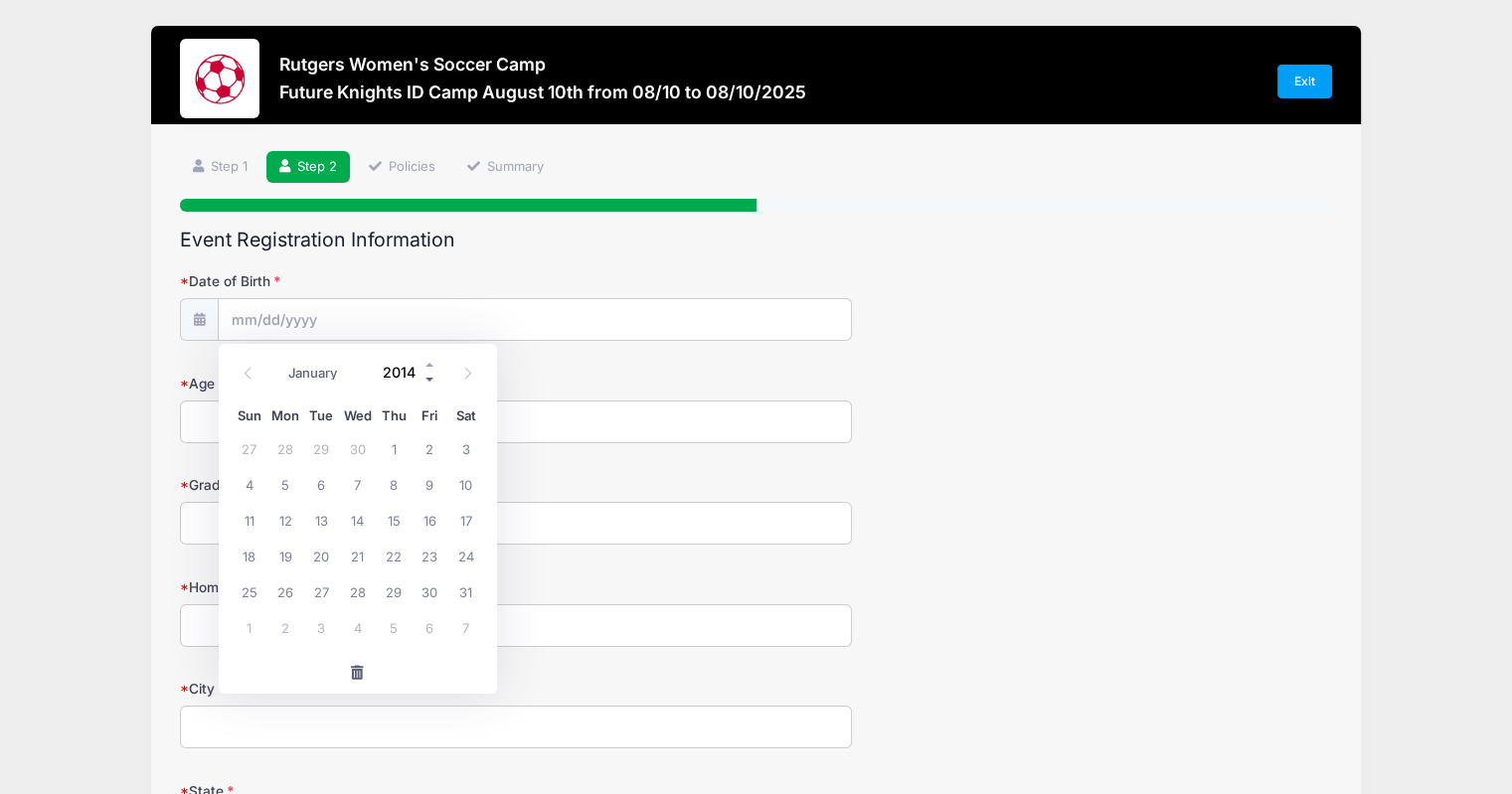 click at bounding box center [430, 380] 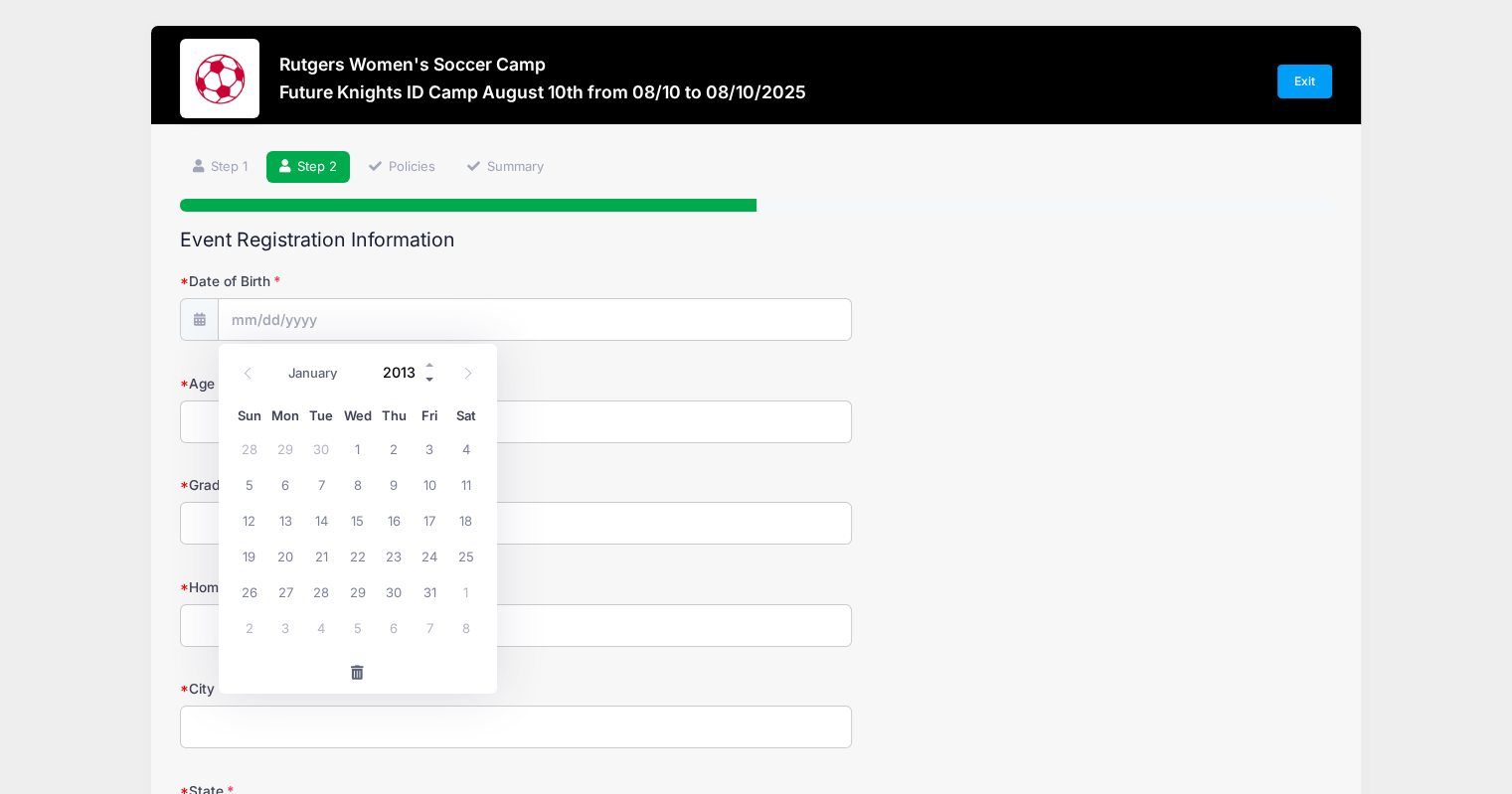 click at bounding box center [430, 380] 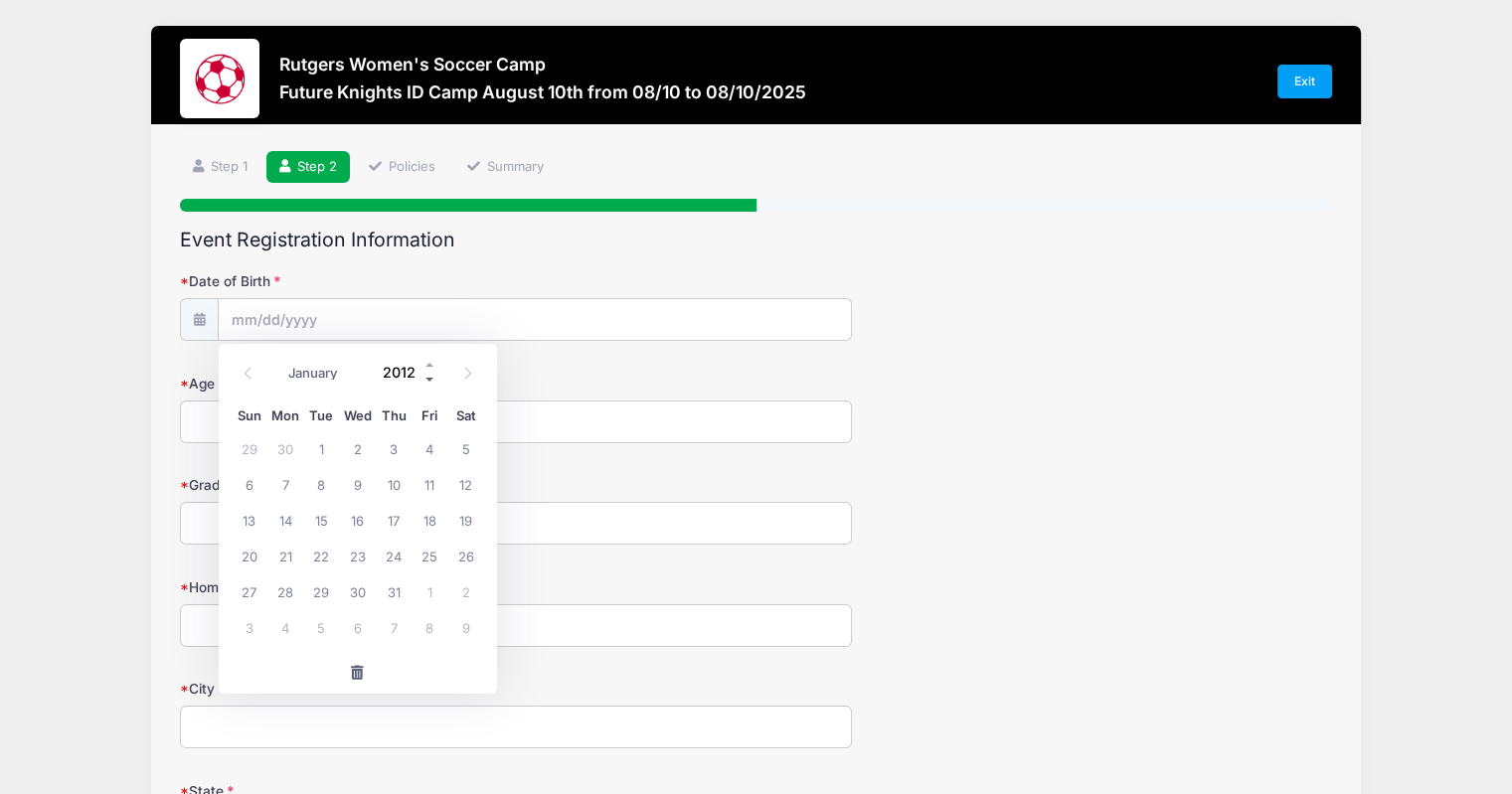 click at bounding box center [430, 380] 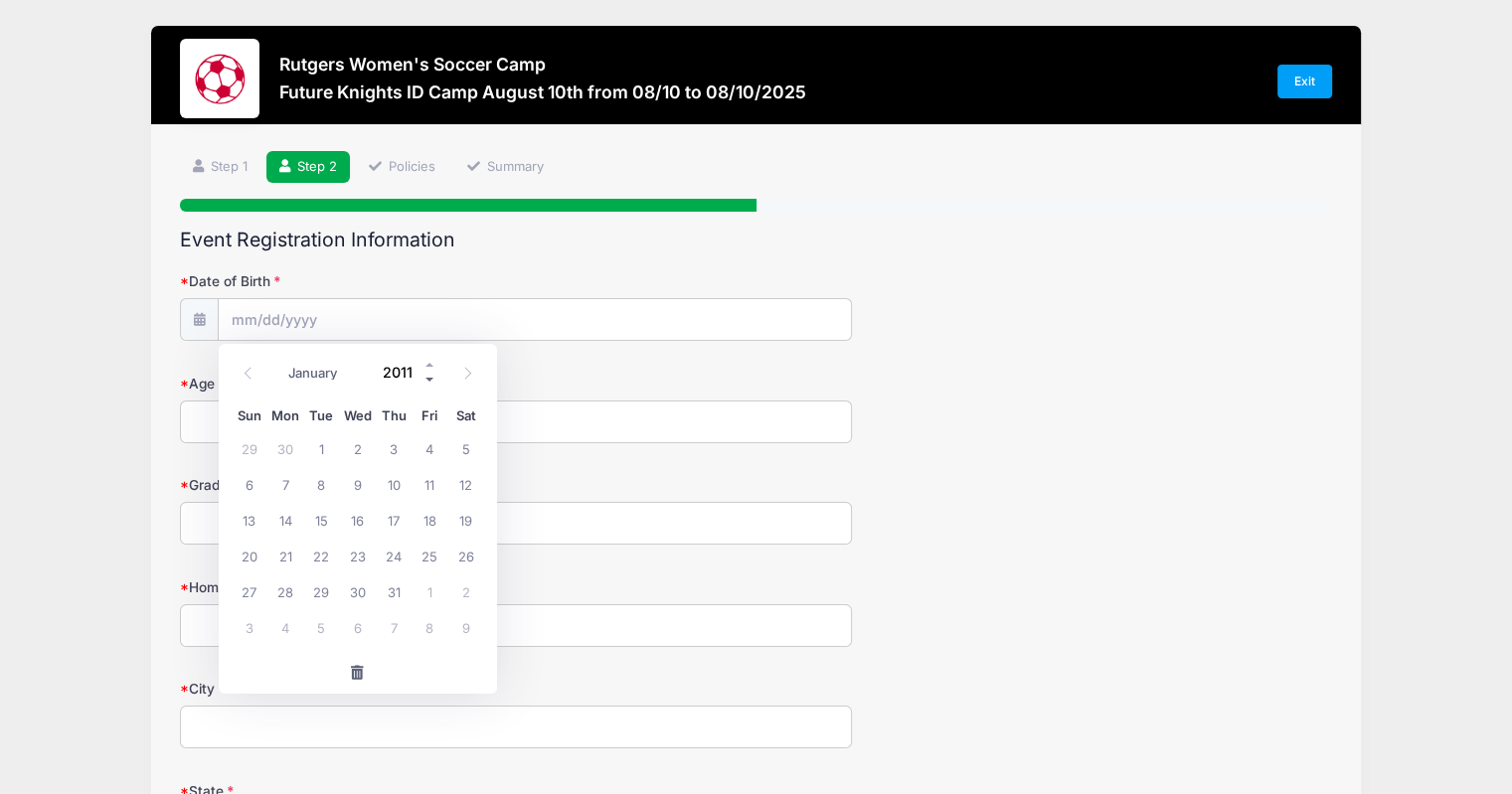 click at bounding box center (430, 380) 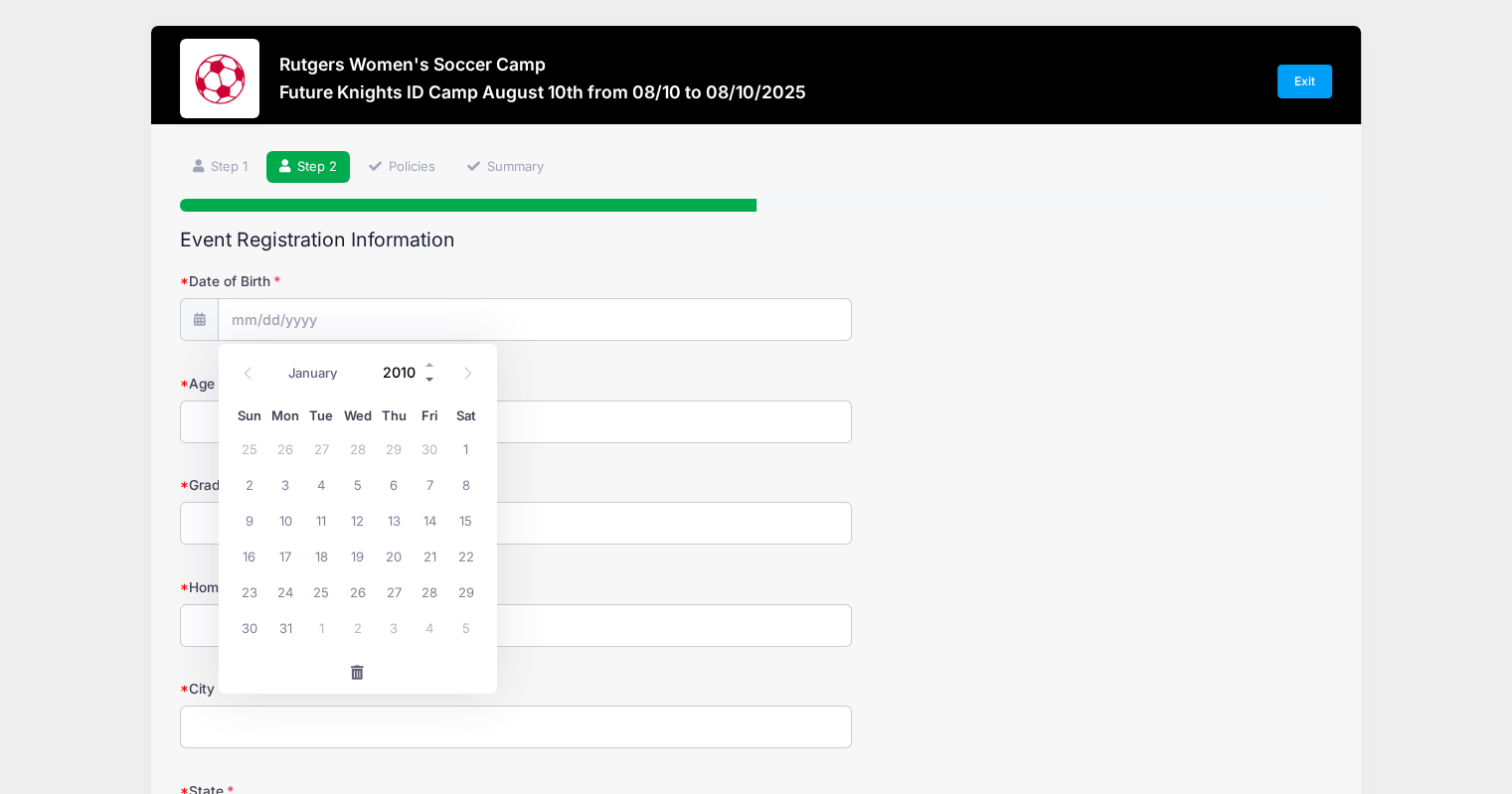 click at bounding box center [430, 380] 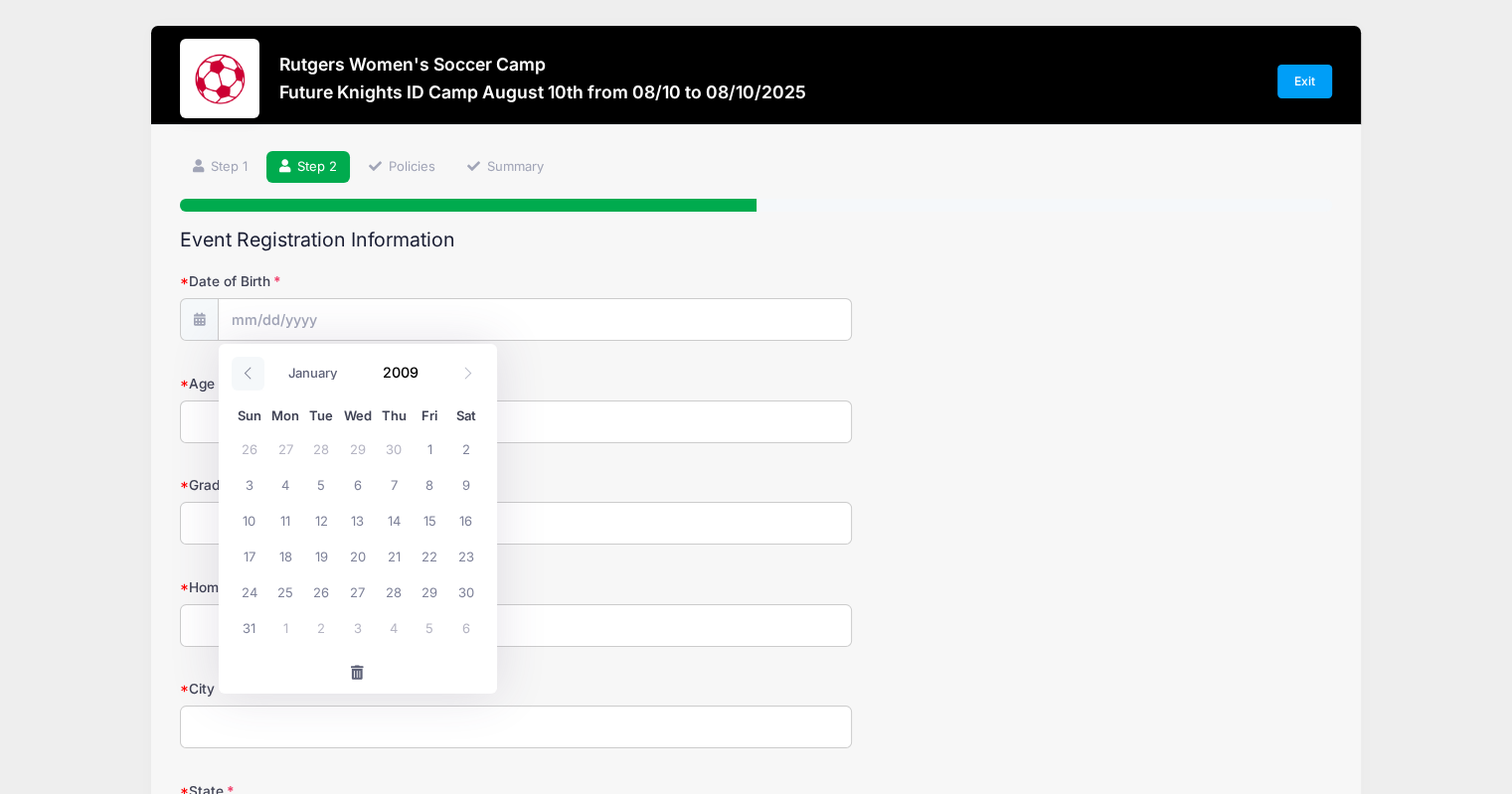 click 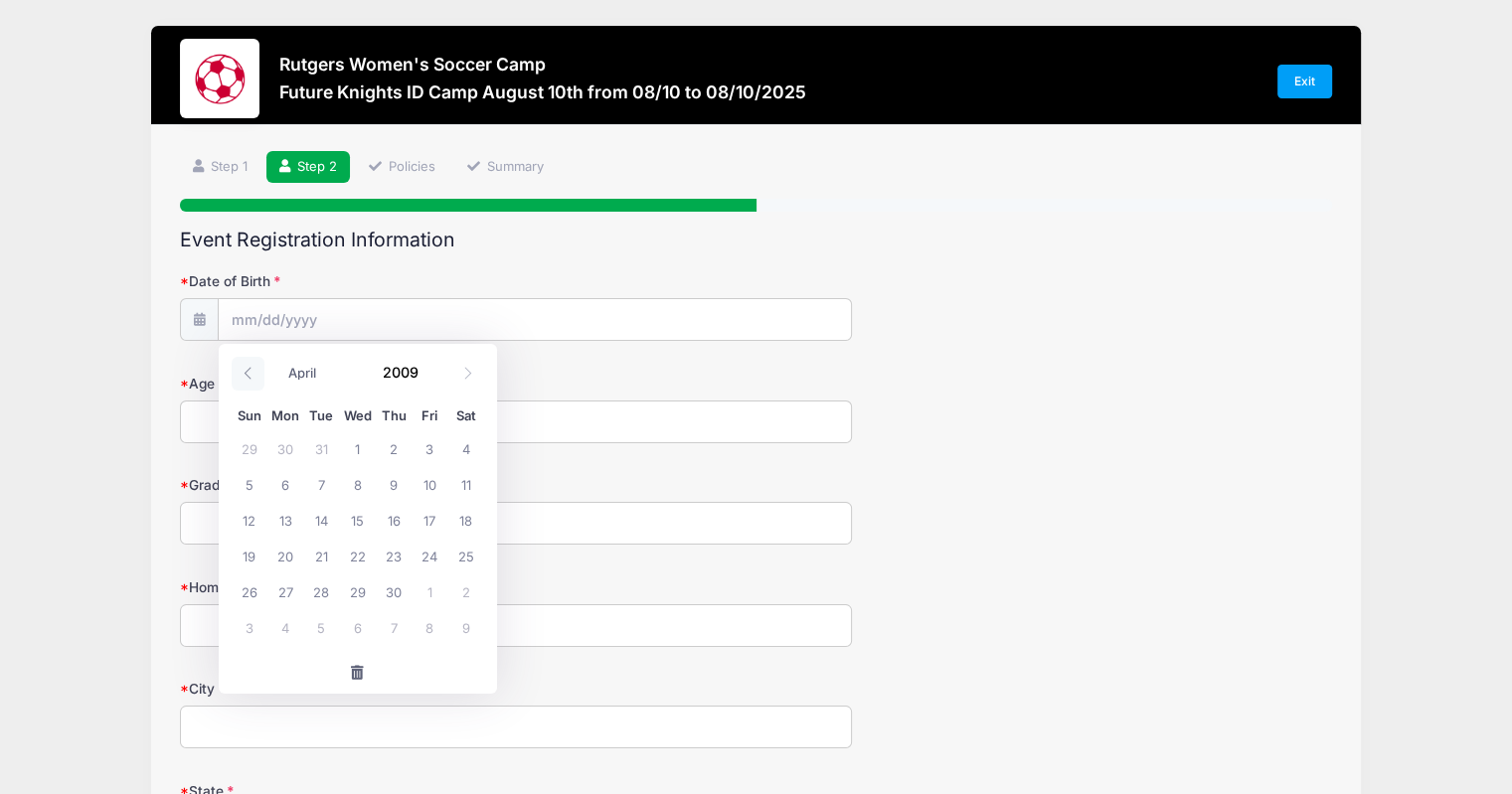 click 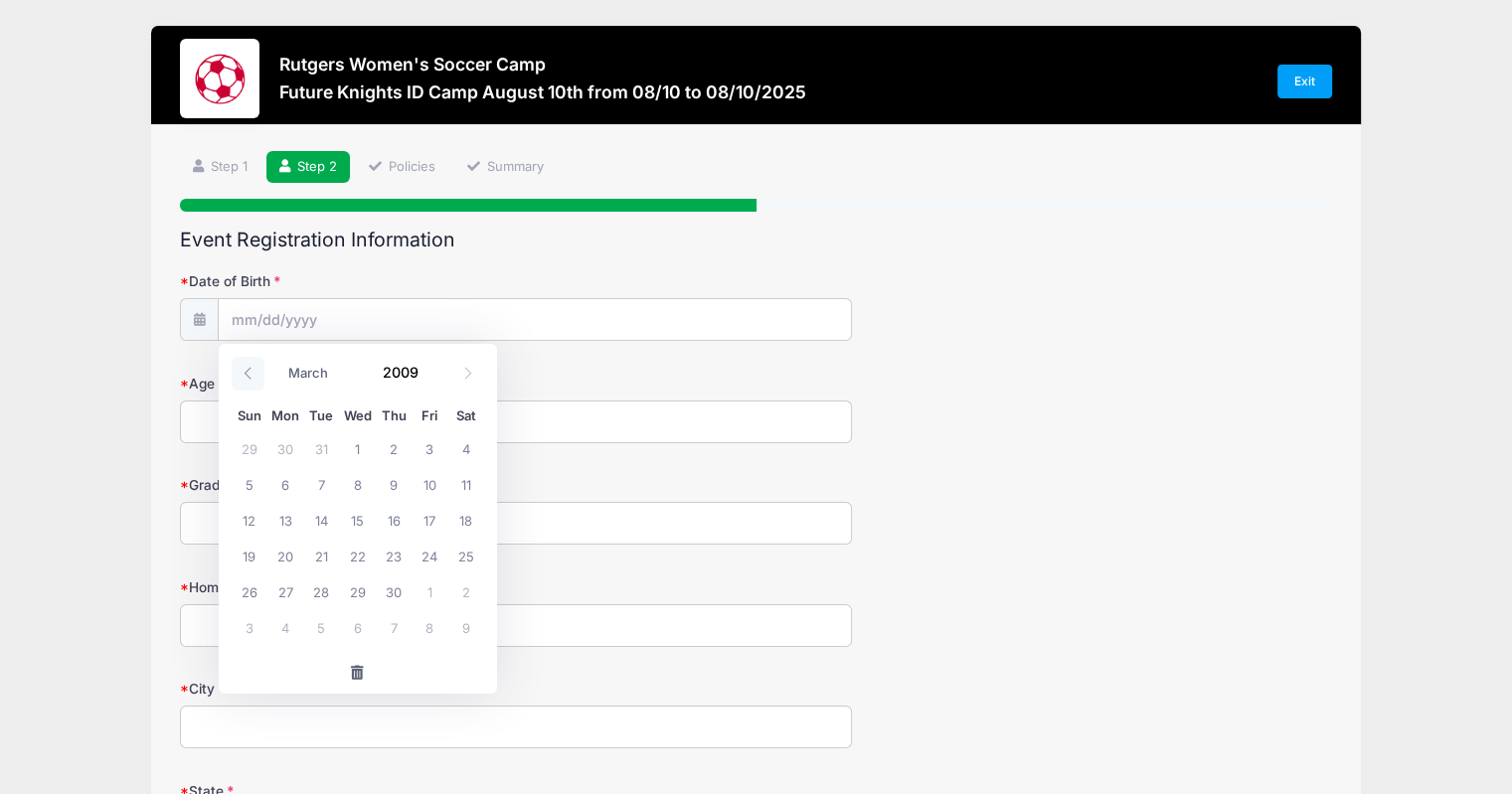click 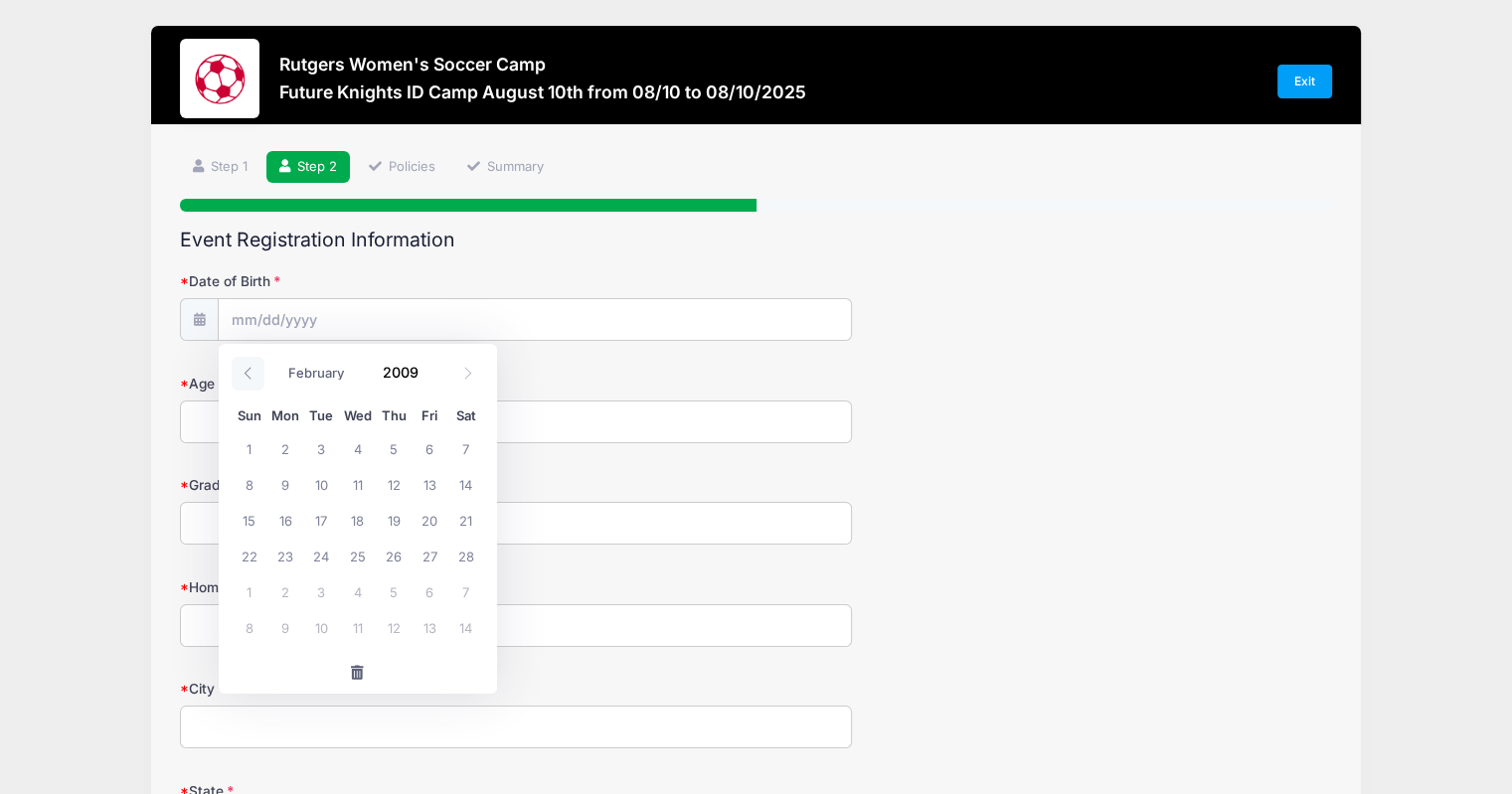 click 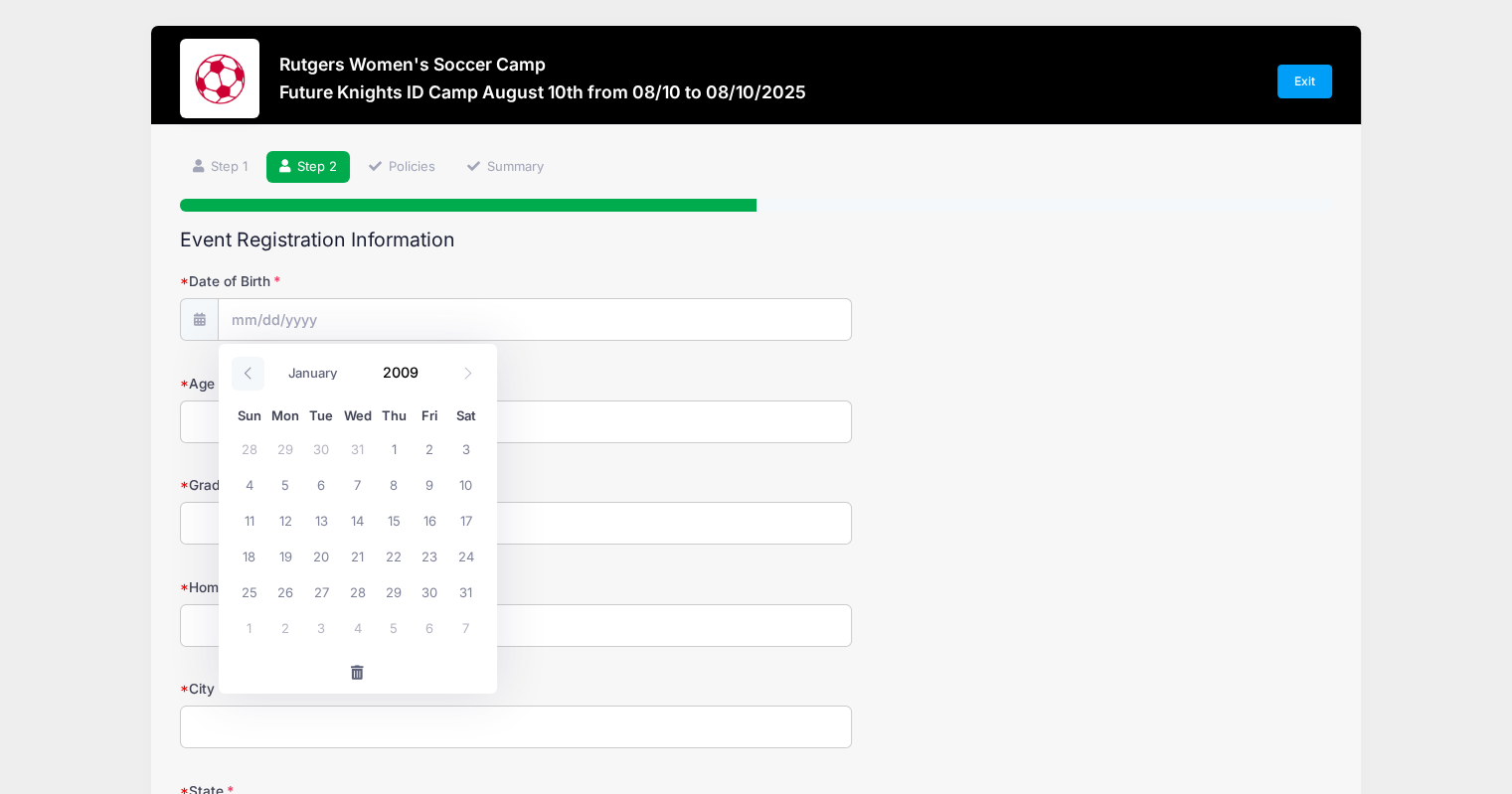 click 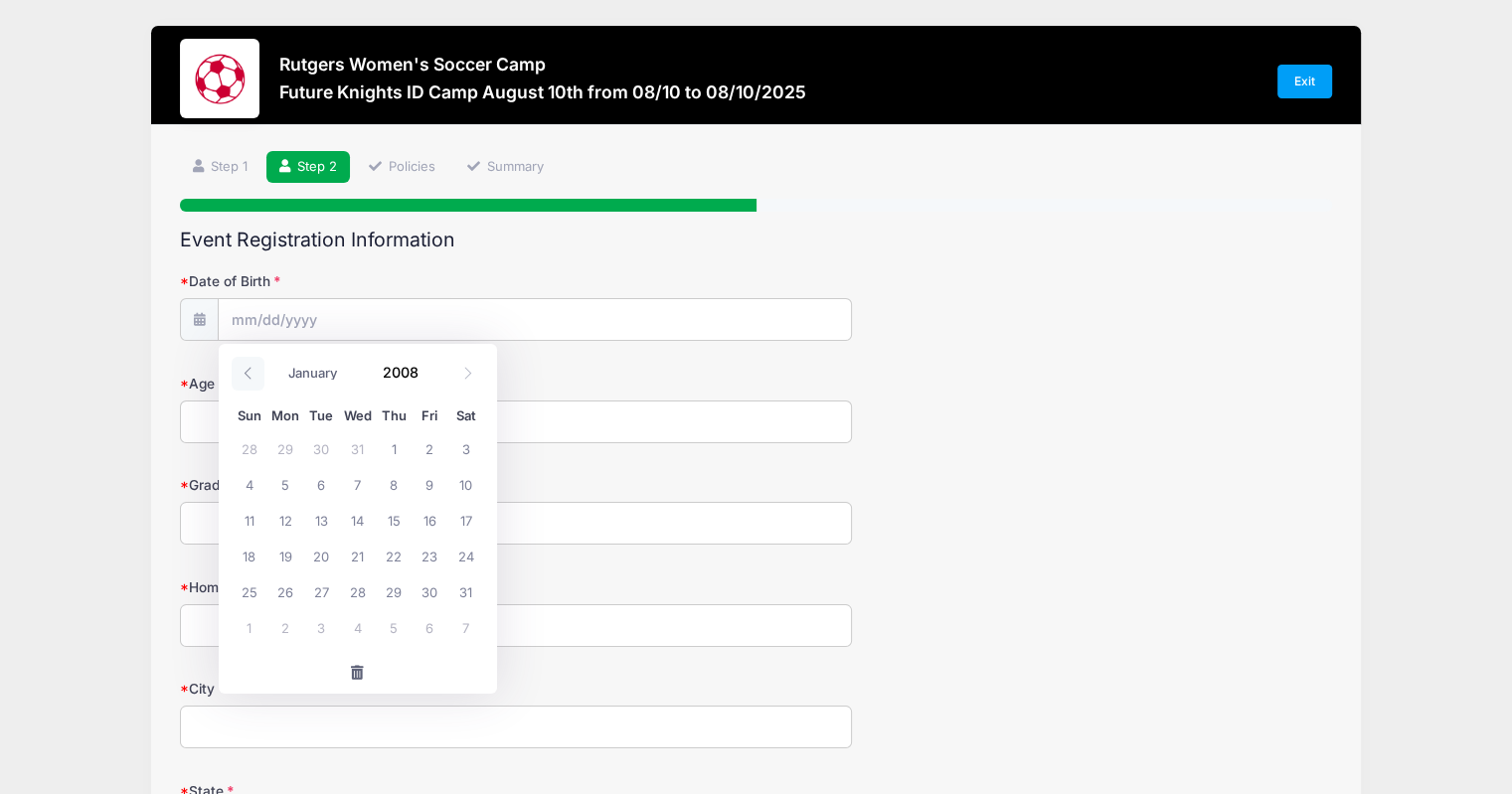 select on "11" 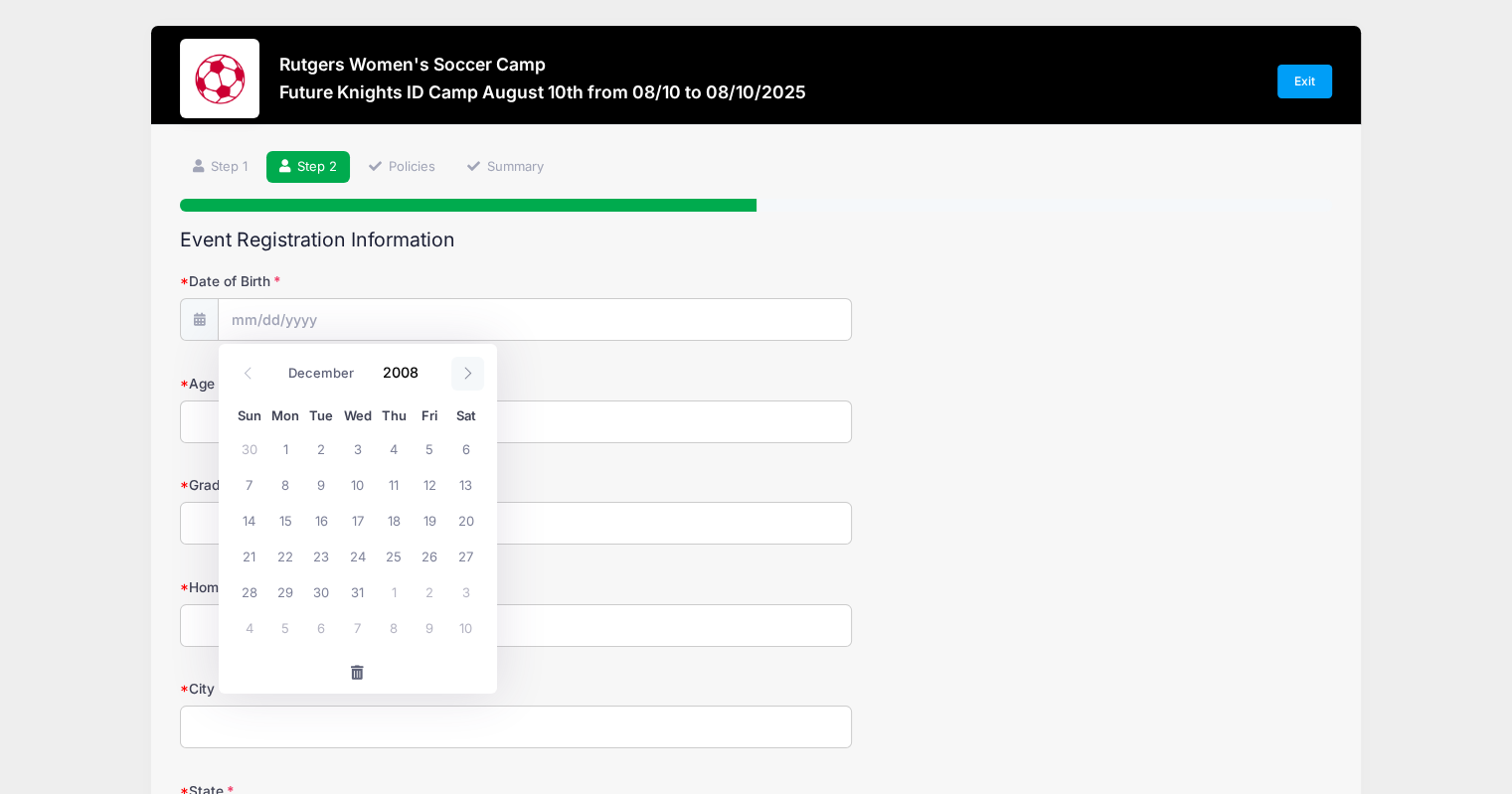 click 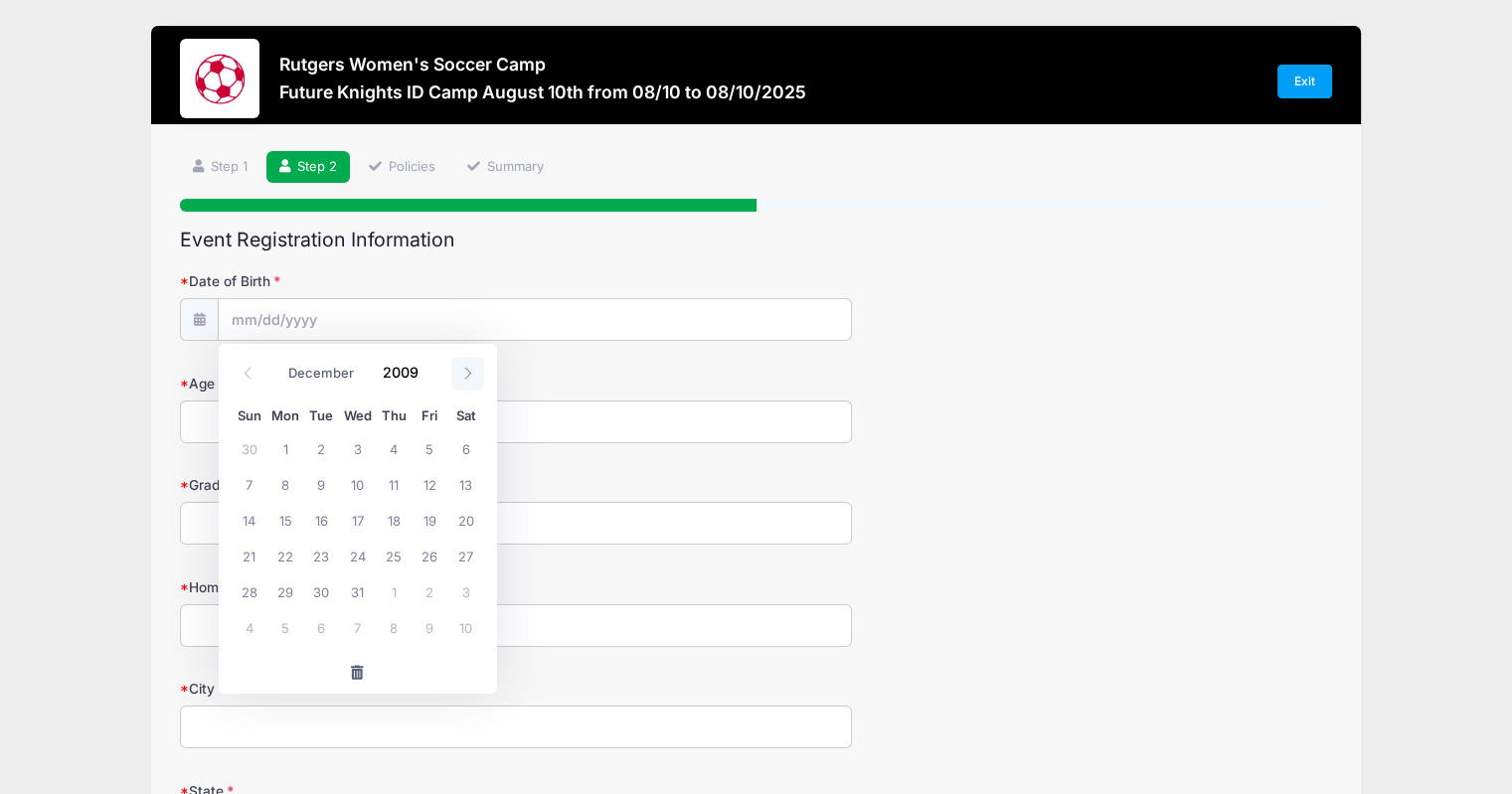select on "0" 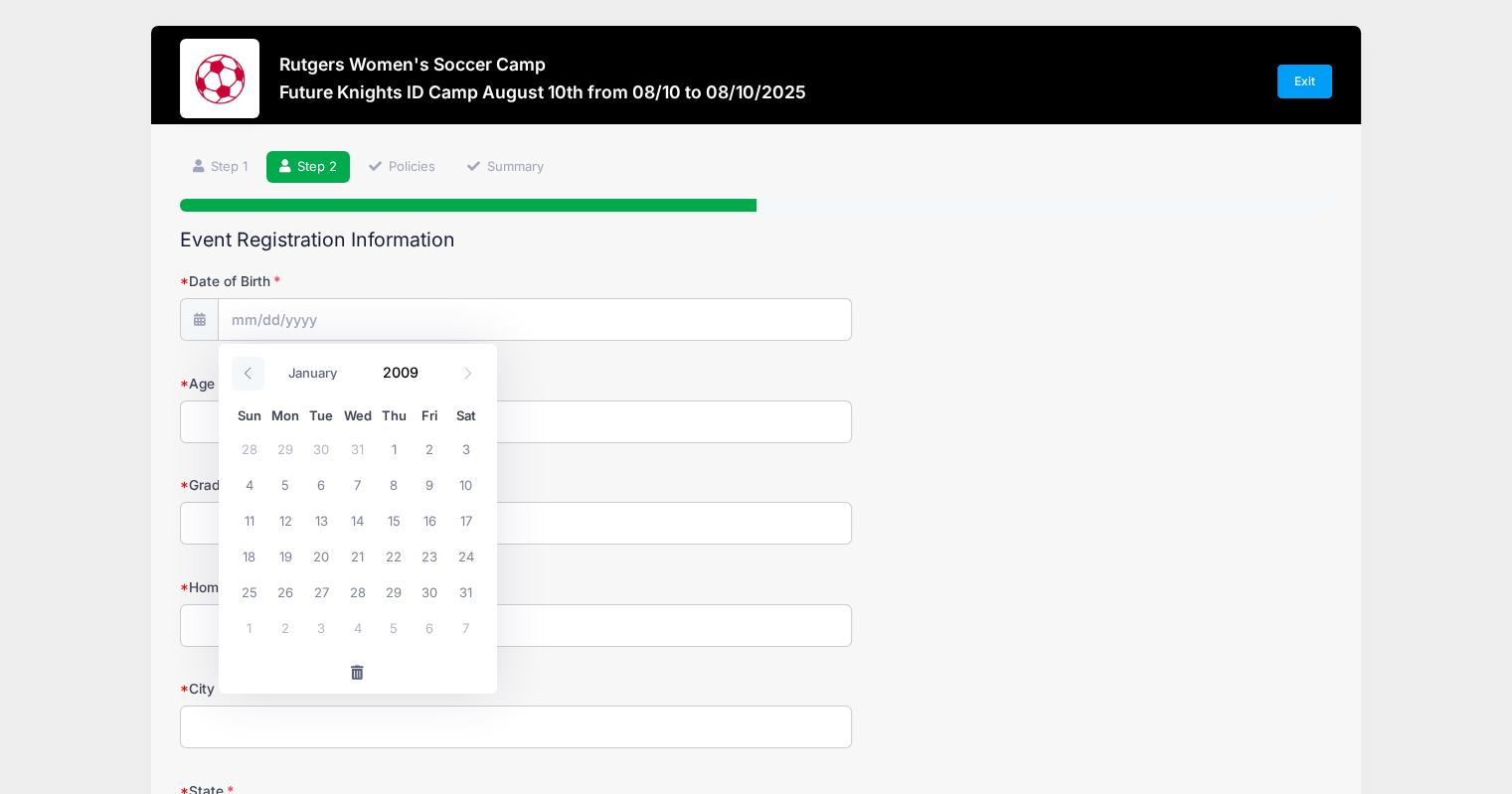 click 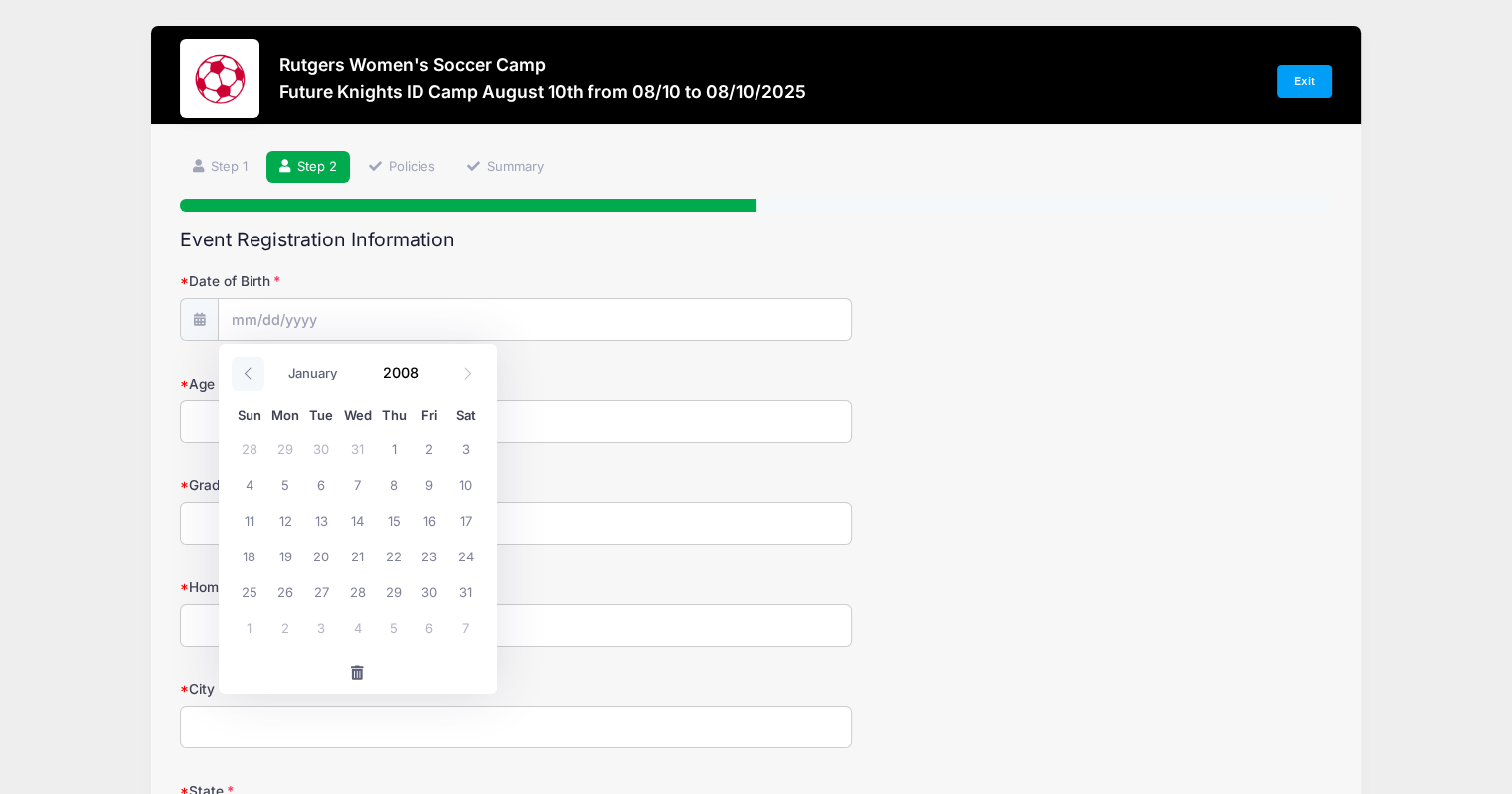 select on "11" 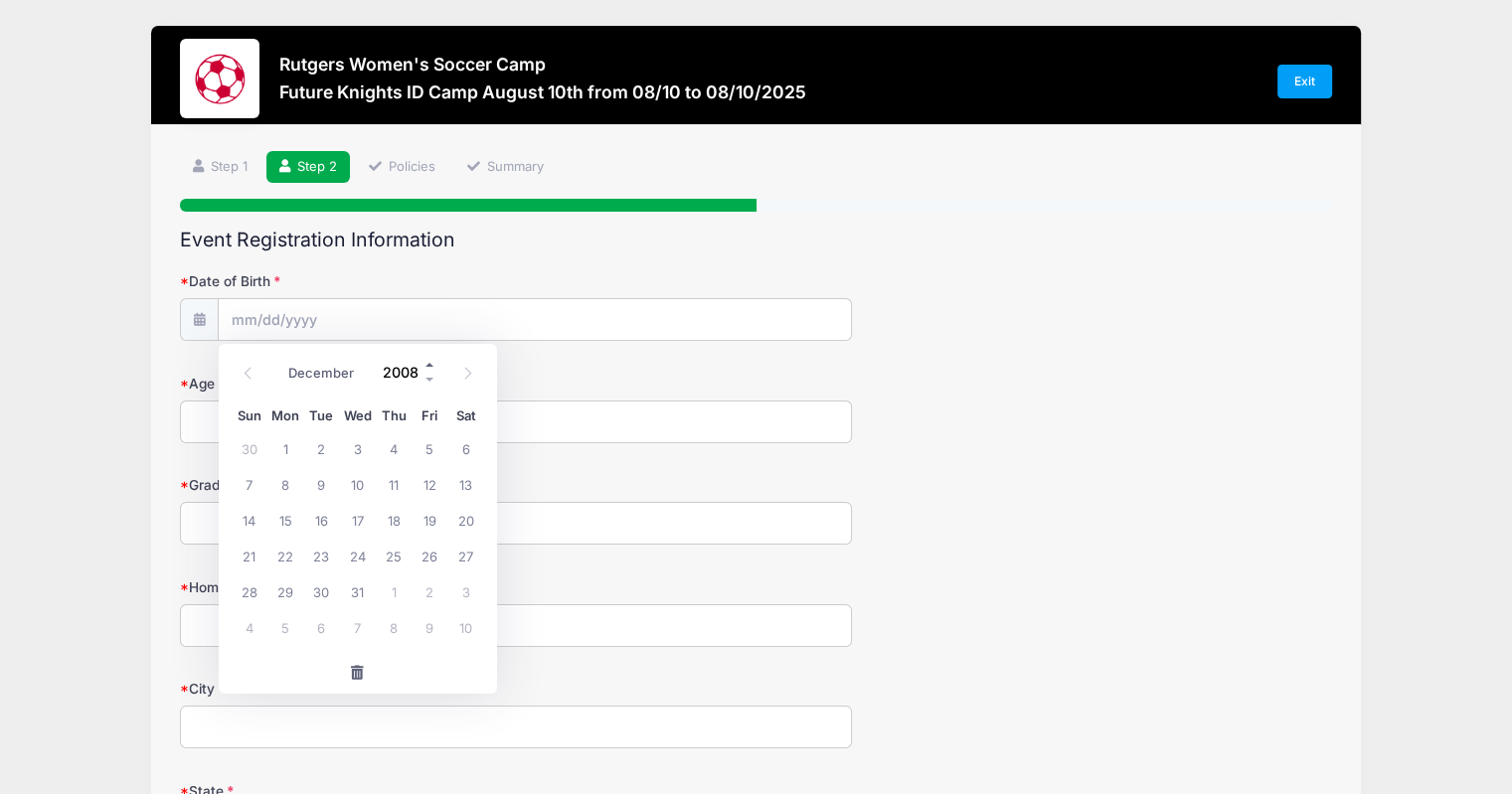 click at bounding box center (430, 365) 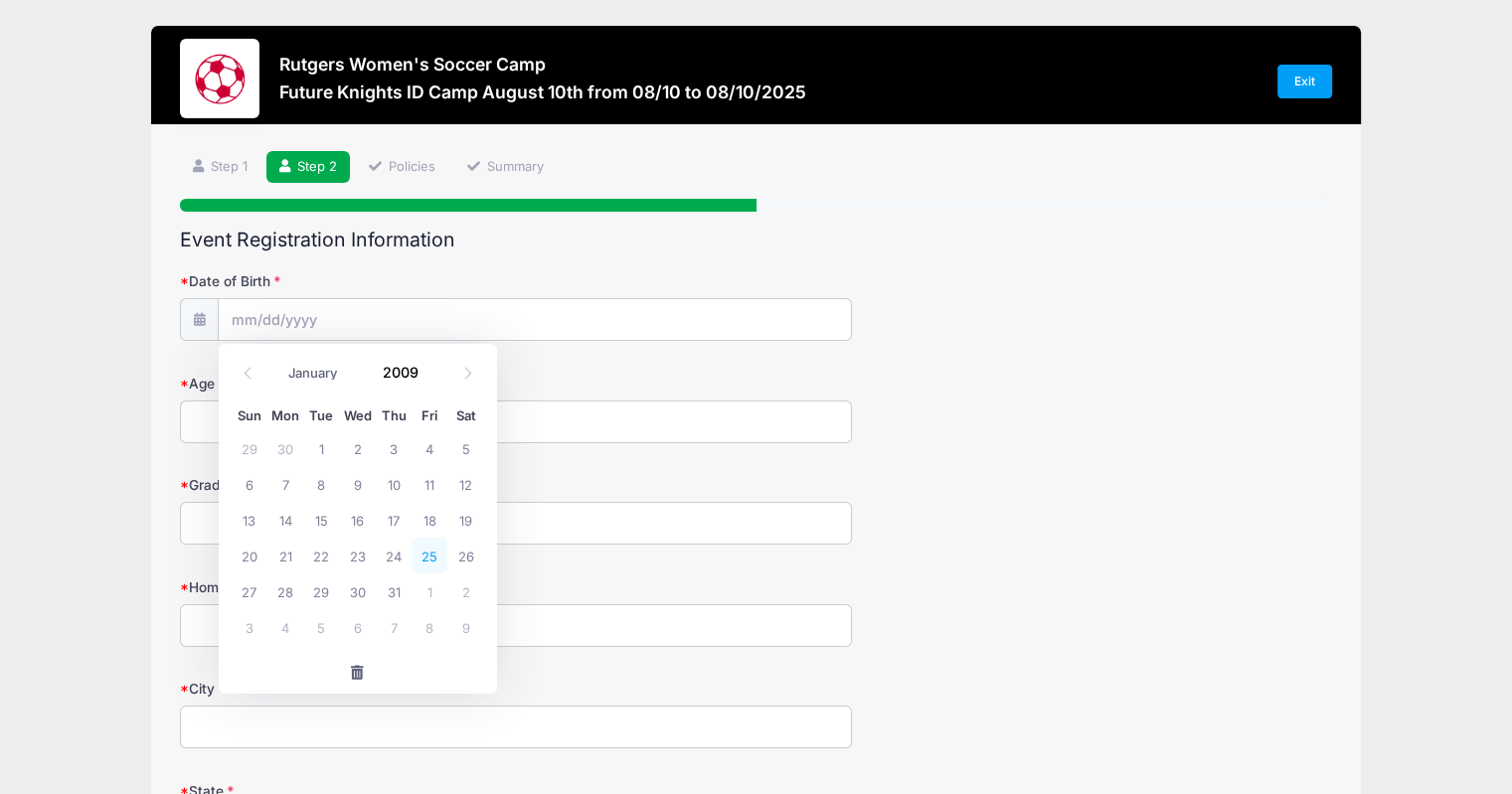 click on "25" at bounding box center (429, 556) 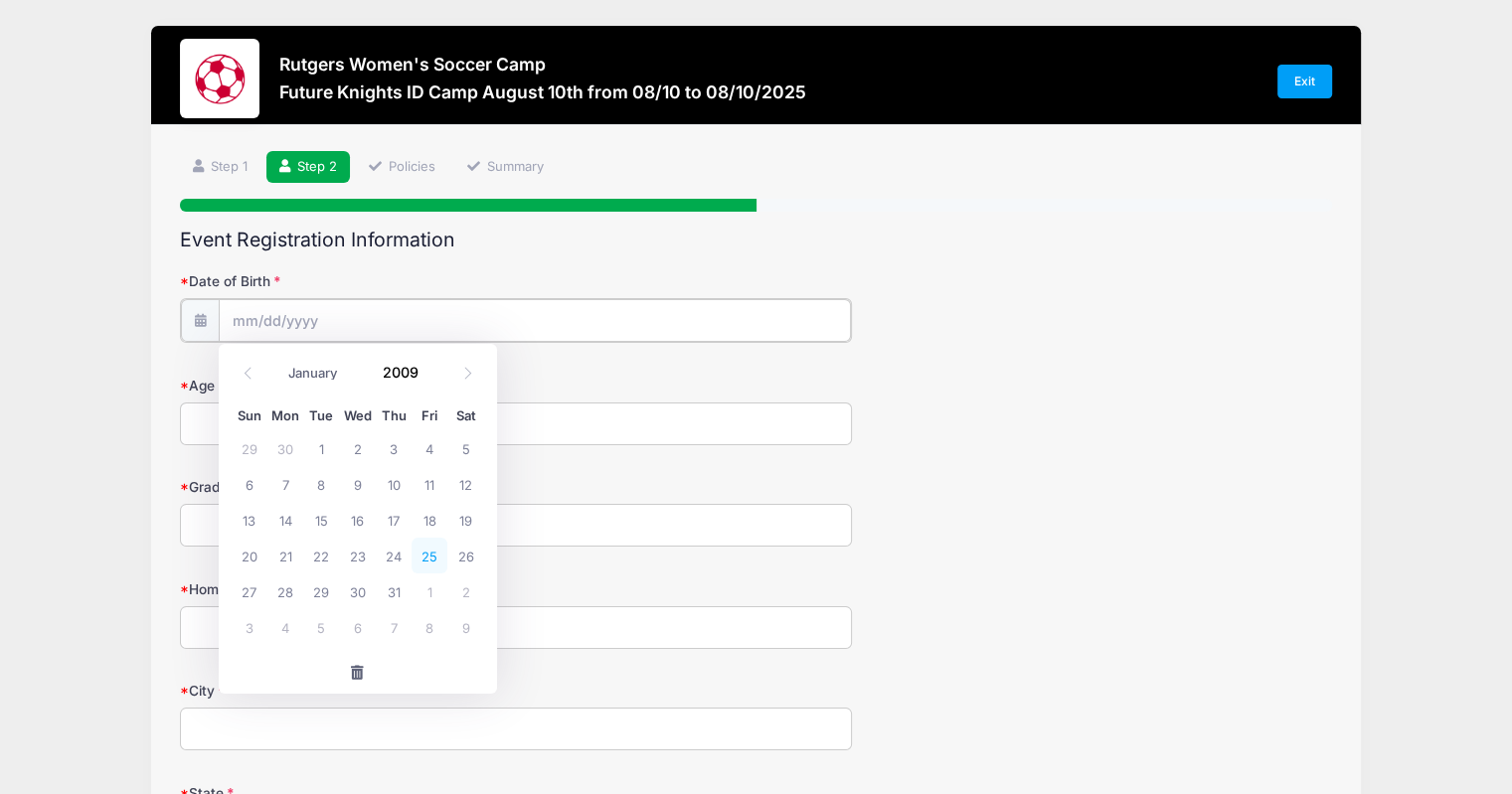 type on "[MM]/[DD]/[YYYY]" 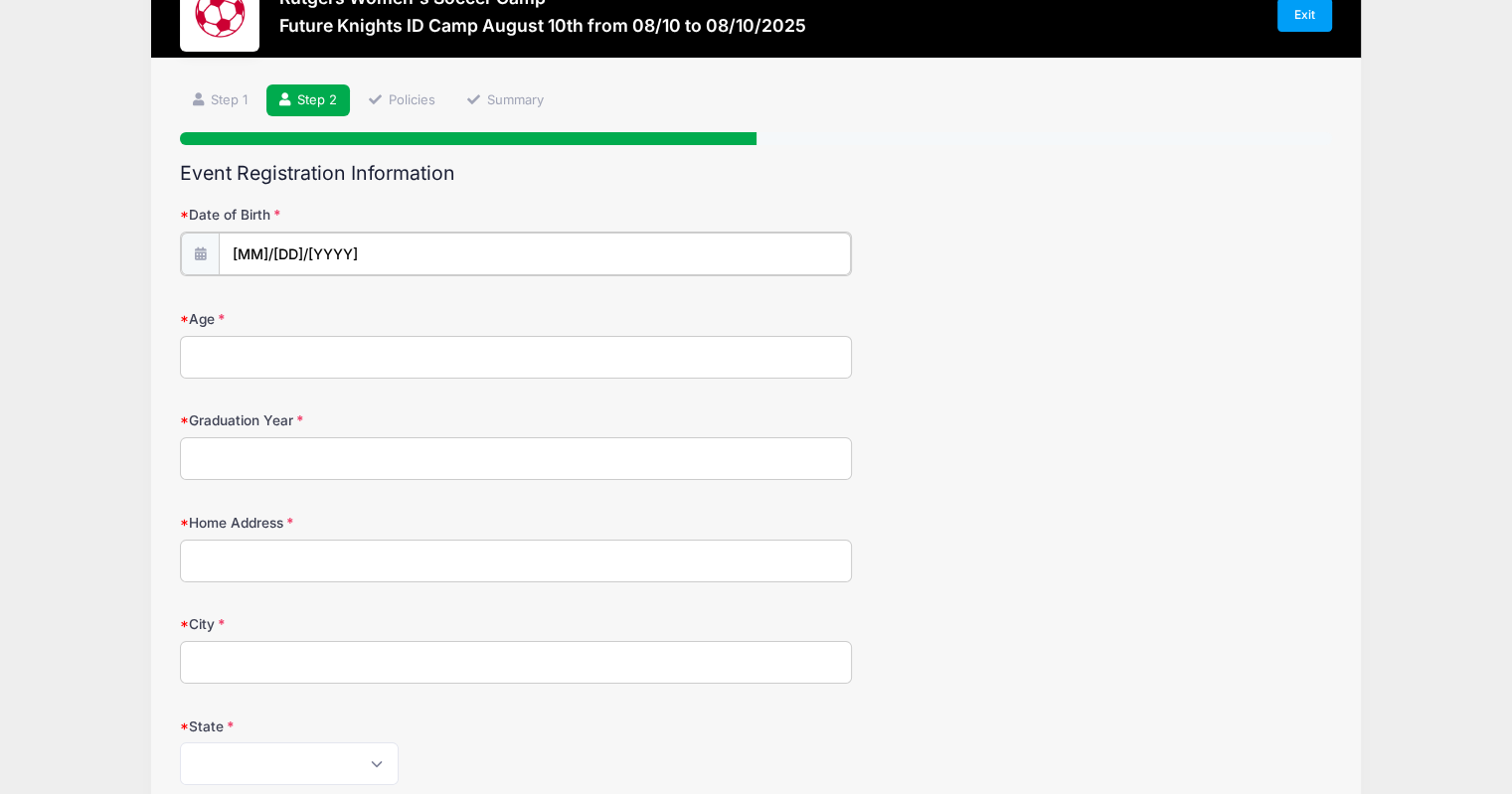 scroll, scrollTop: 68, scrollLeft: 0, axis: vertical 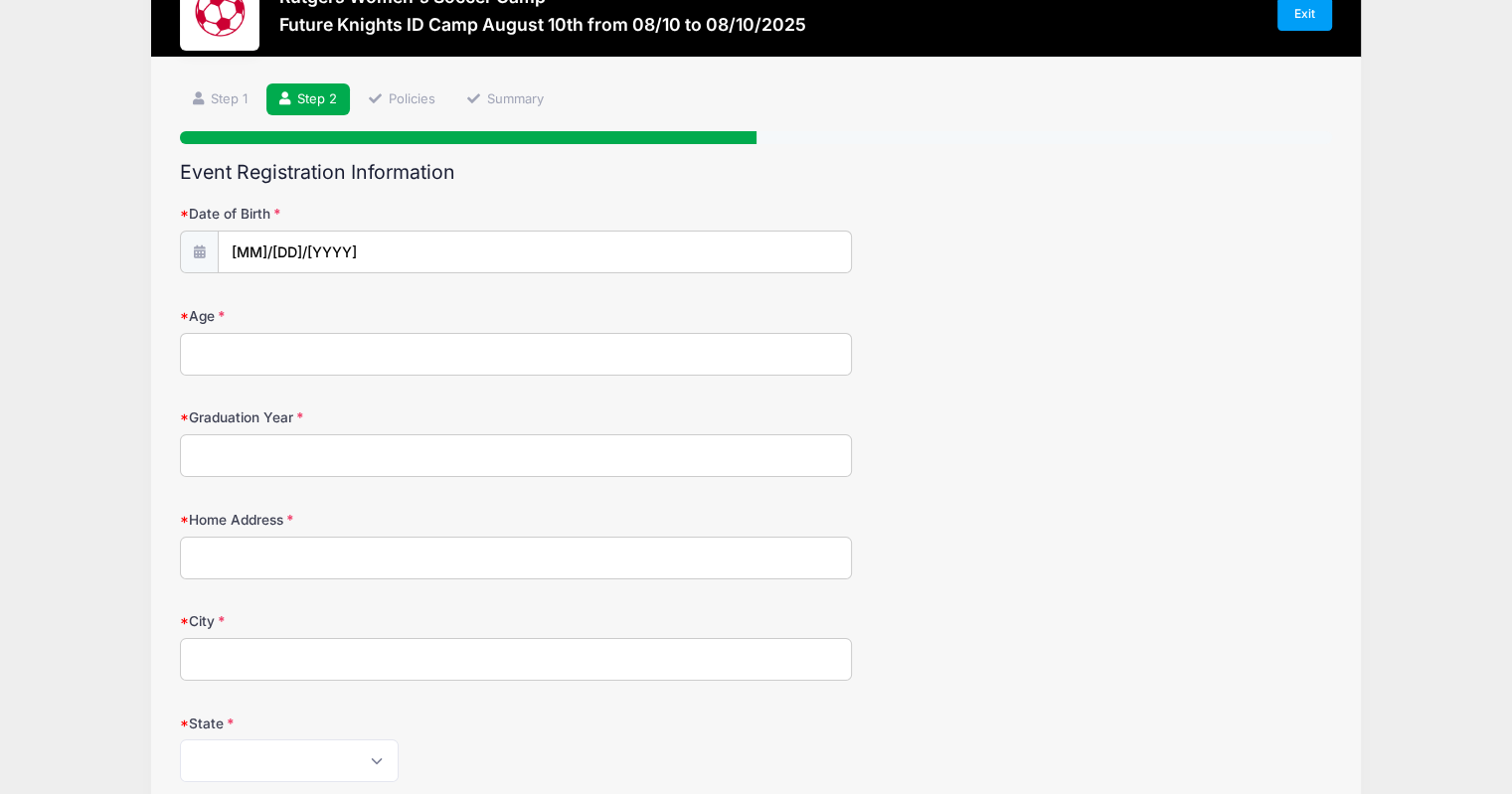 click on "Age" at bounding box center (516, 354) 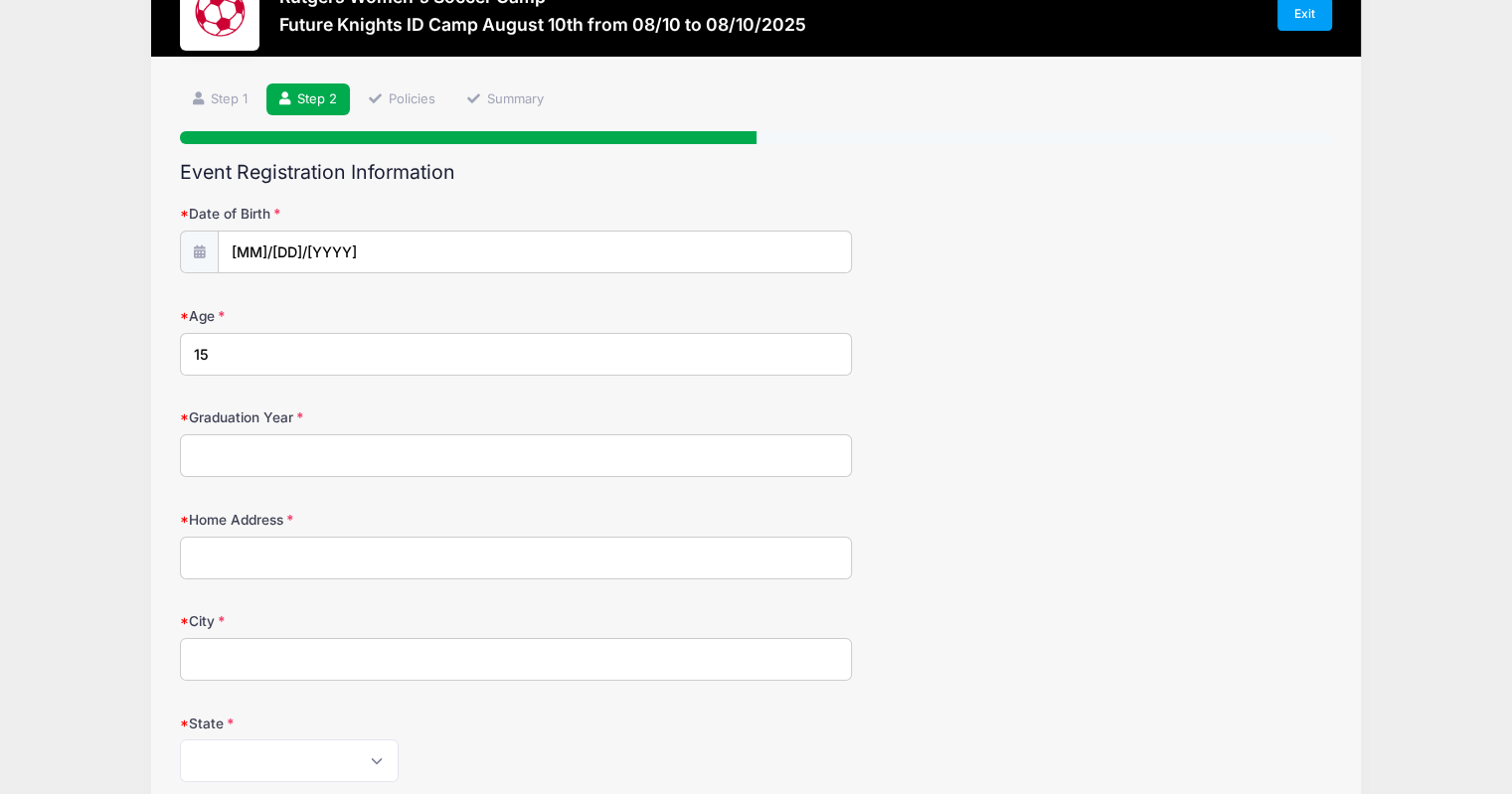 type on "15" 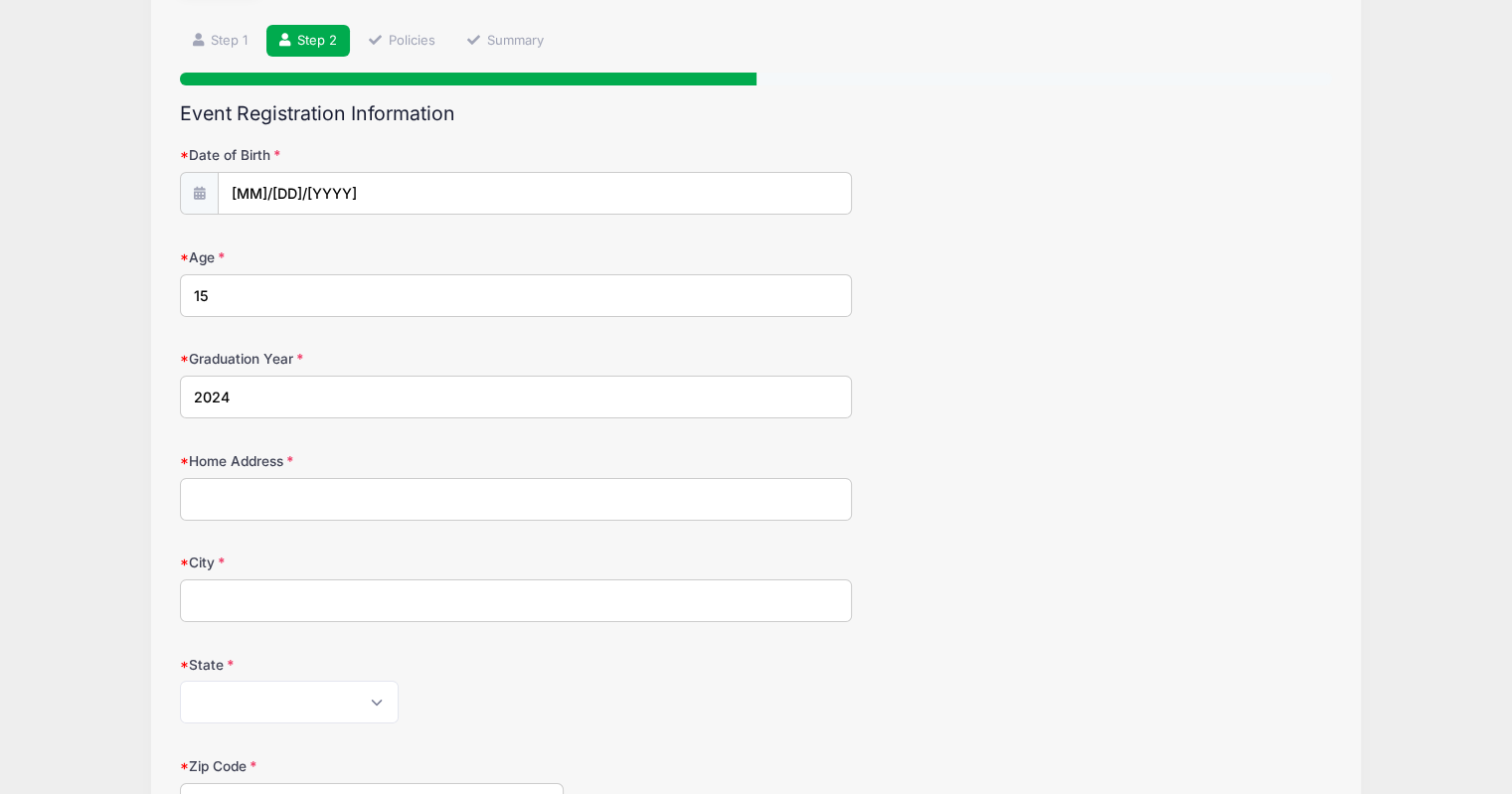 scroll, scrollTop: 131, scrollLeft: 0, axis: vertical 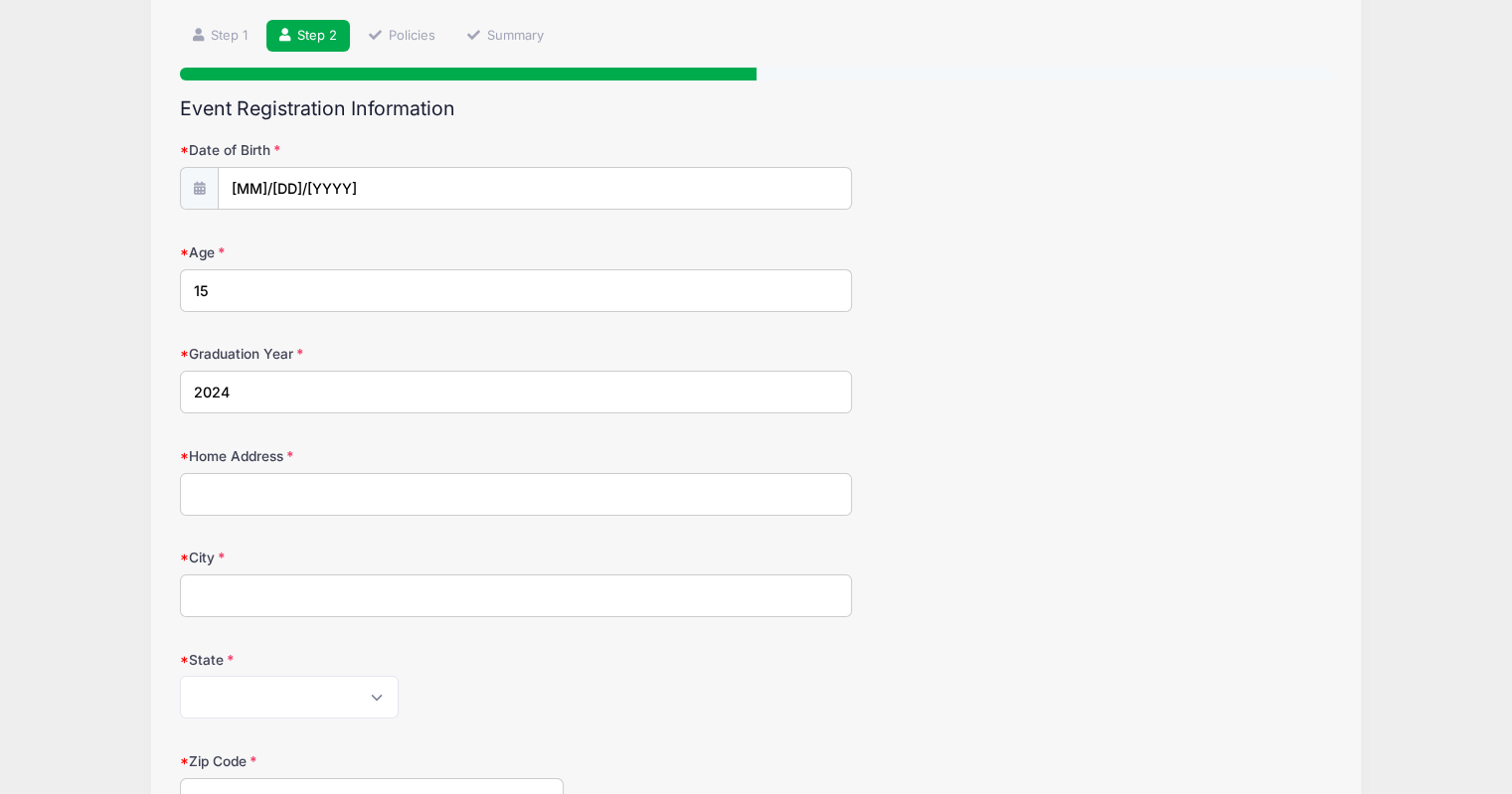 type on "2024" 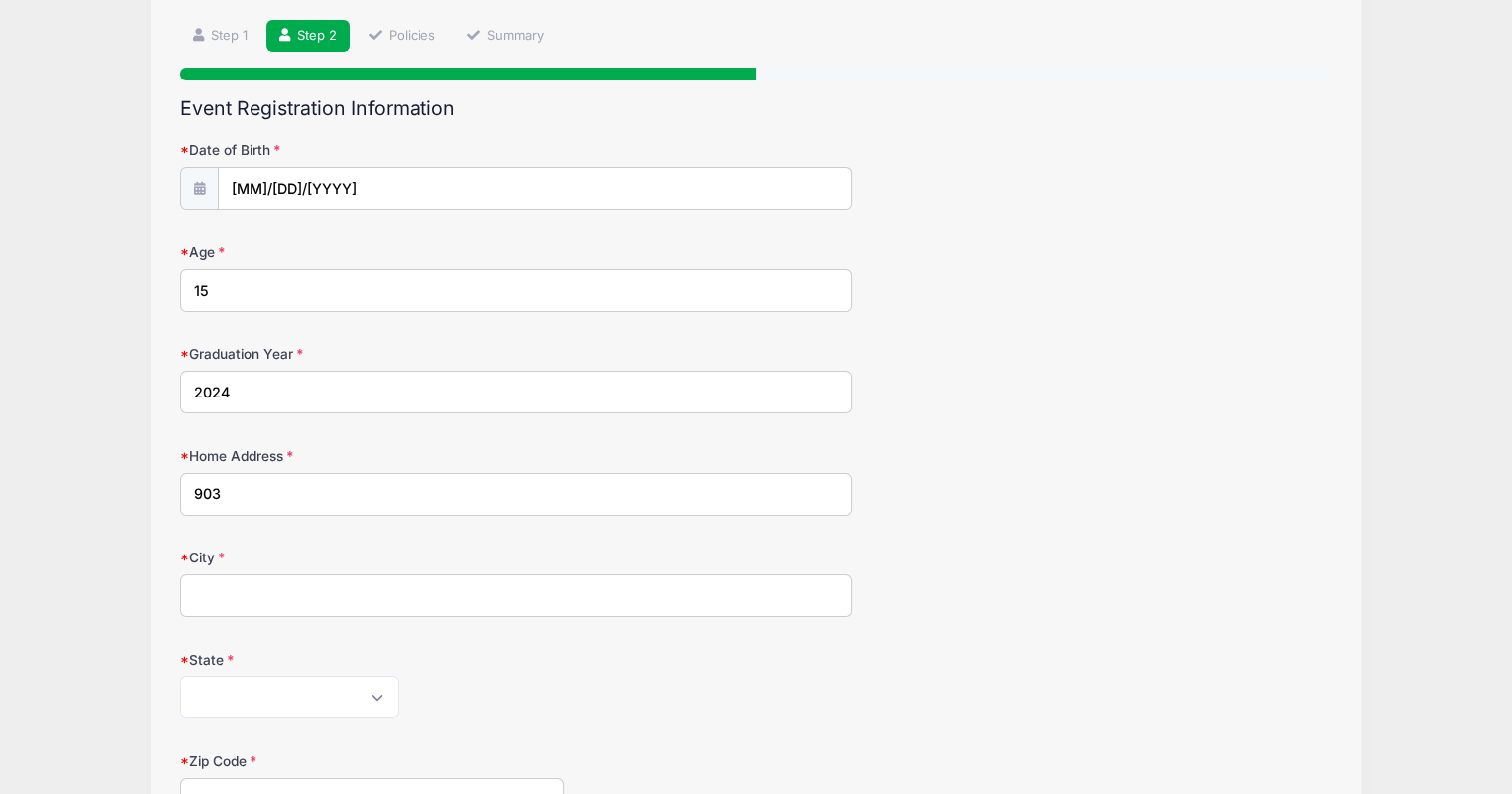 type on "[NUMBER] [STREET]" 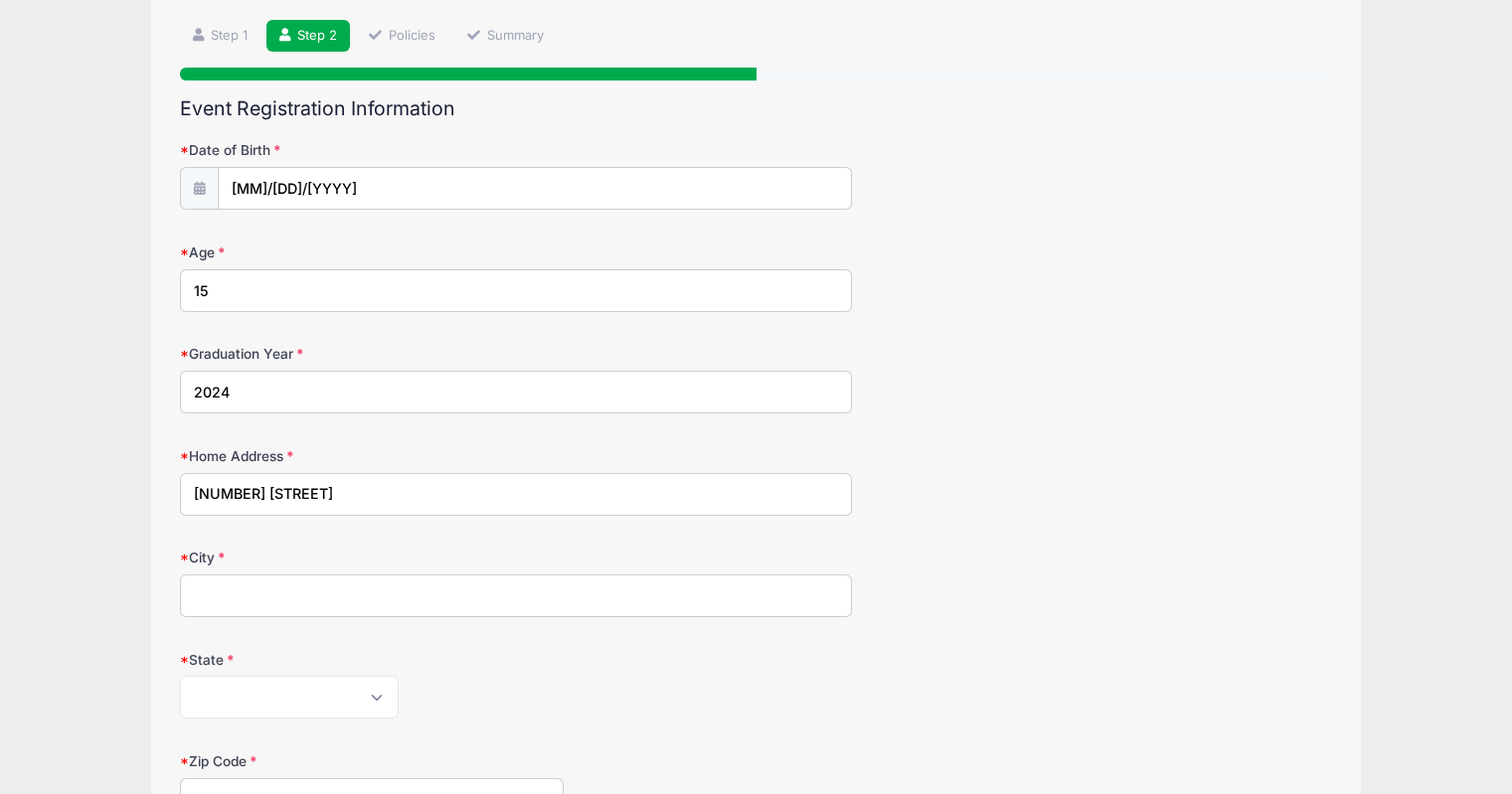 type on "BEL AIR" 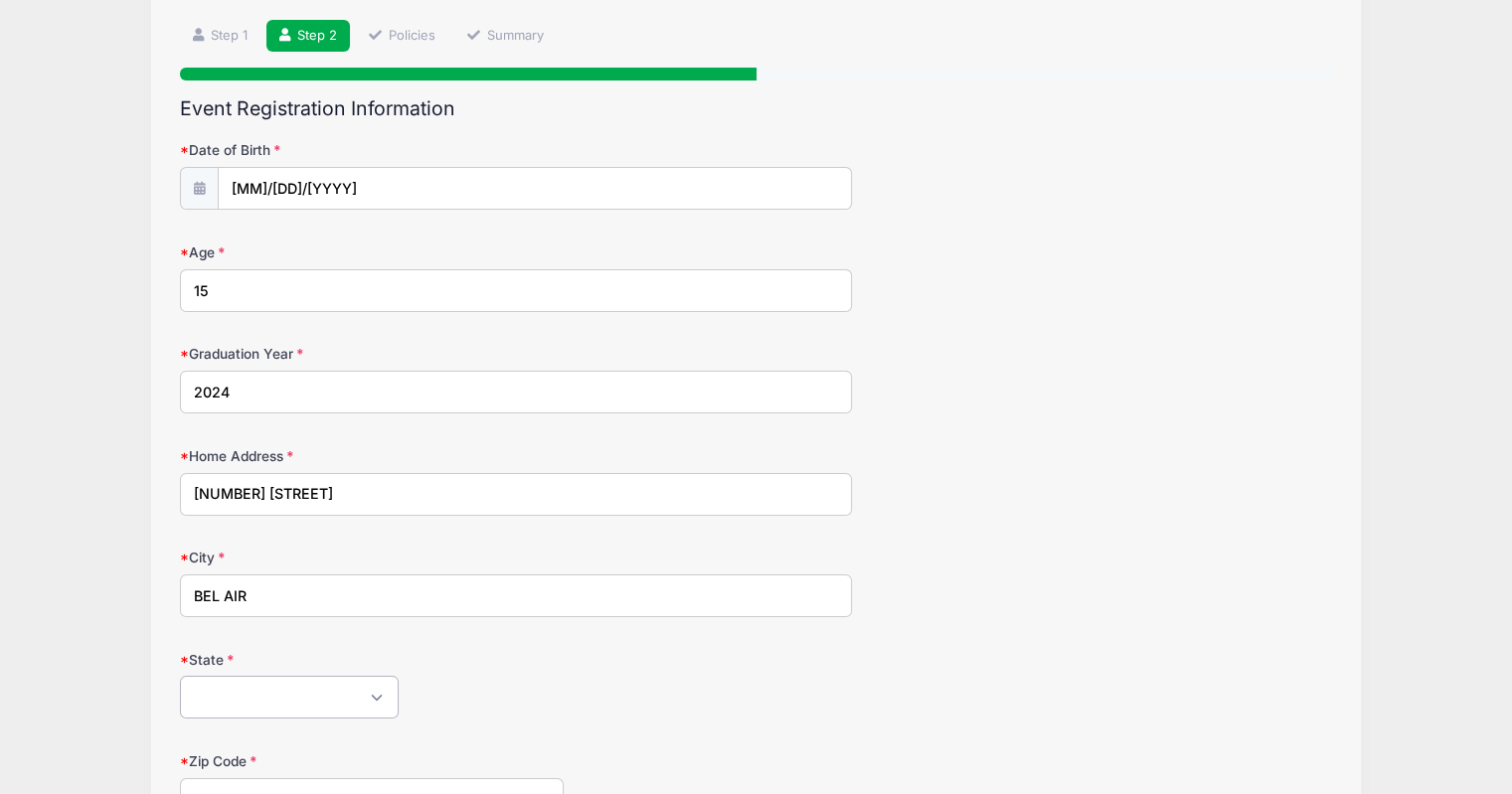select on "MD" 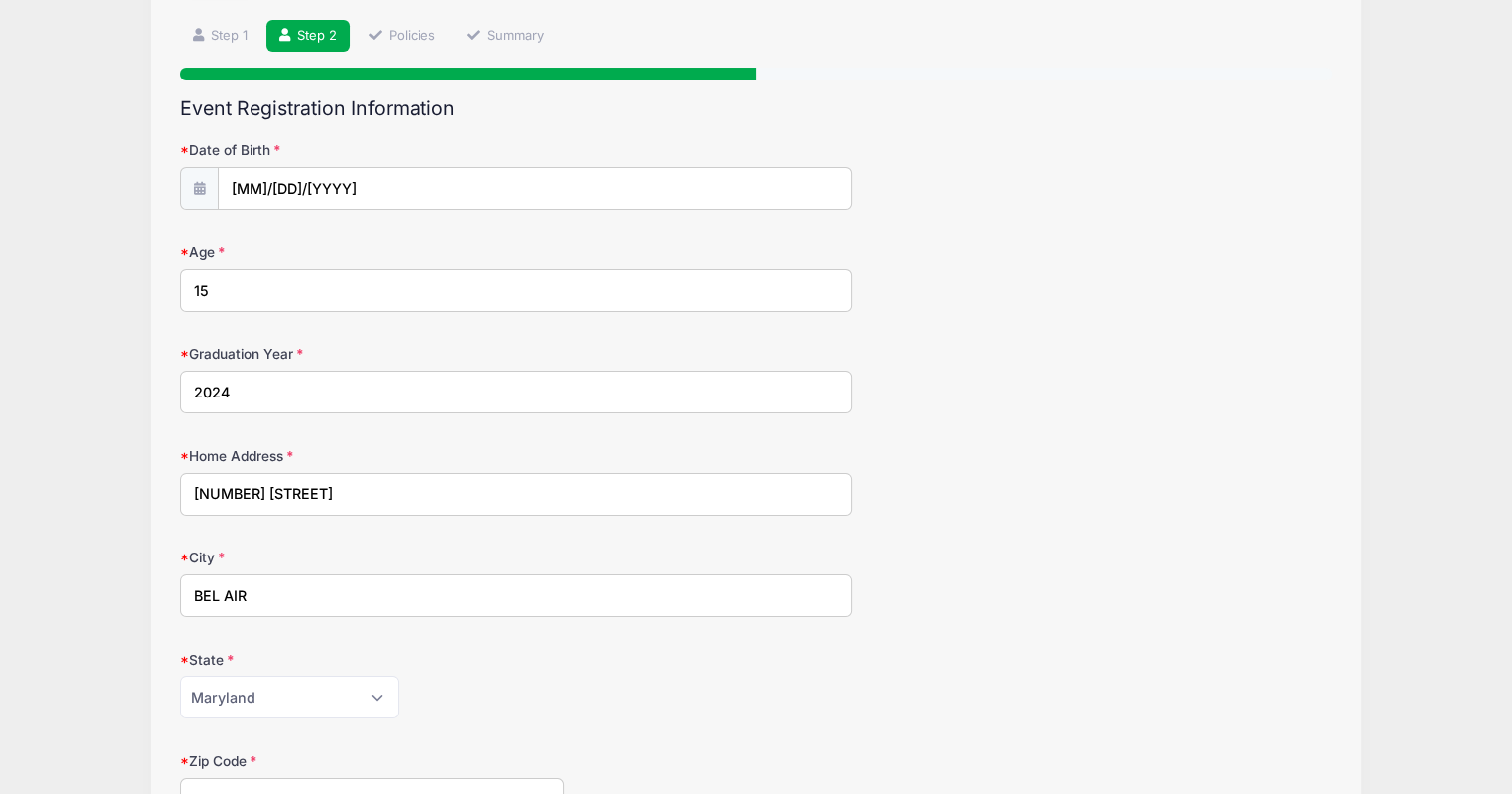 type on "[POSTAL_CODE]" 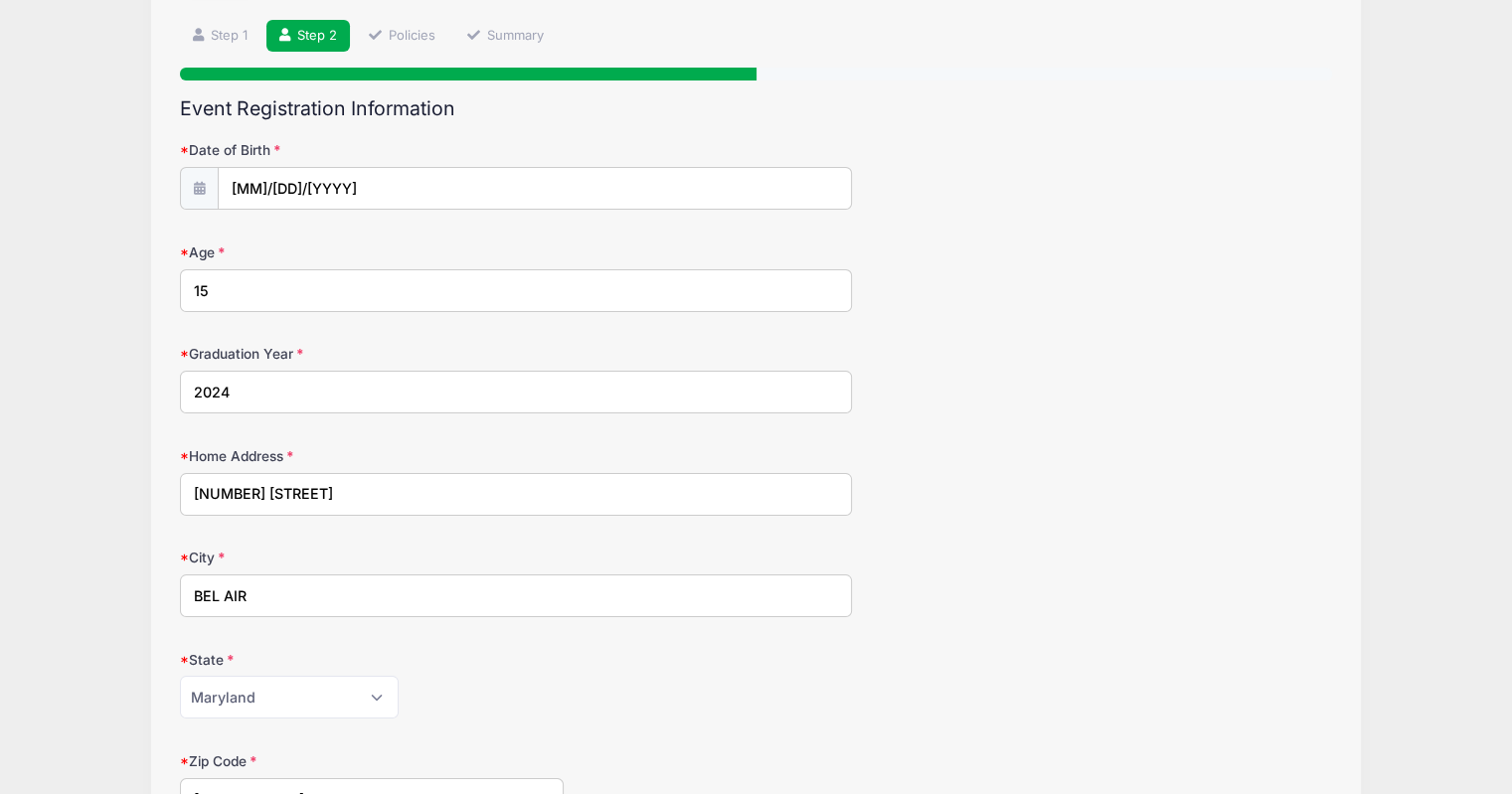 type on "[FIRST]" 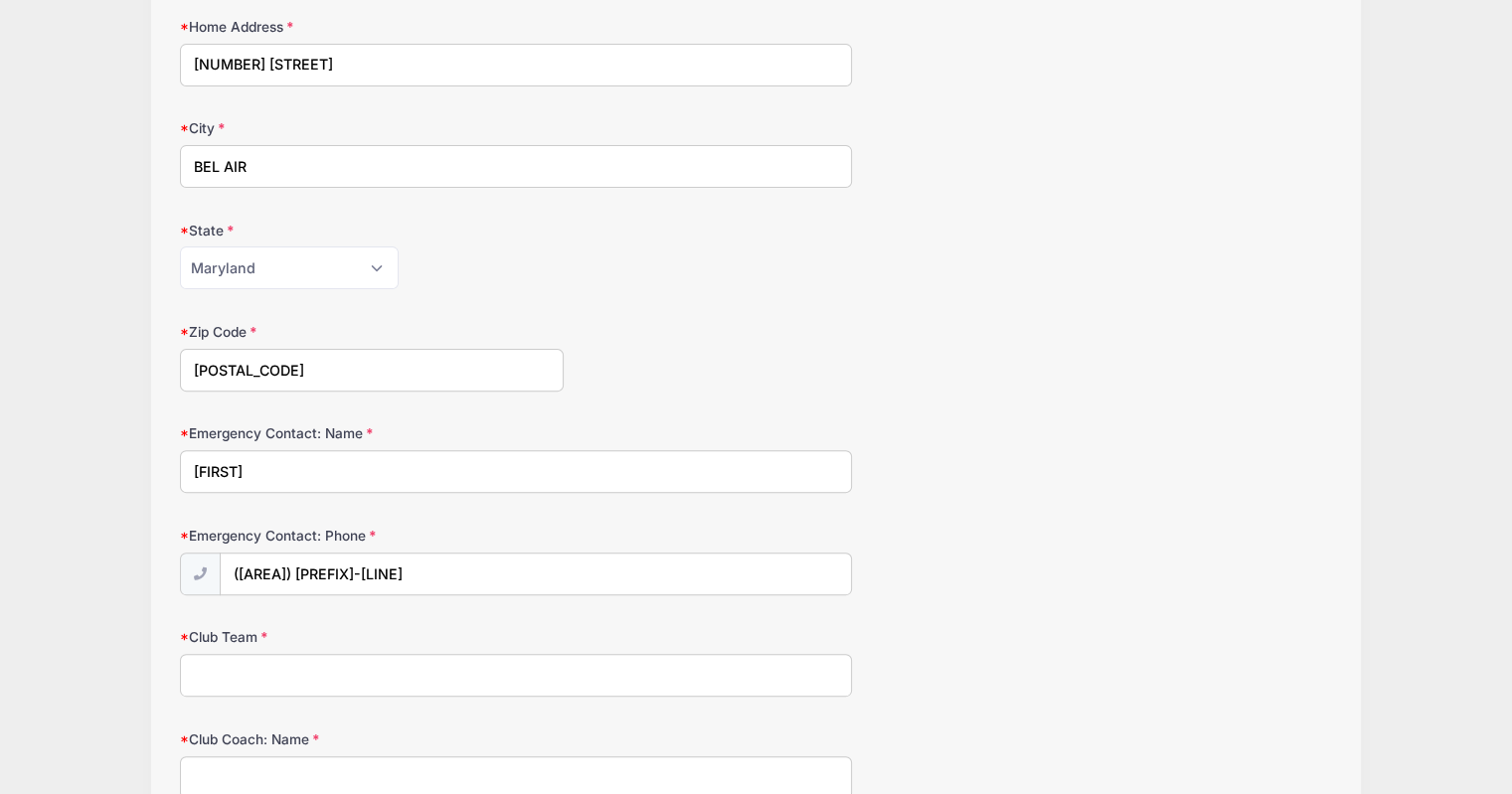 scroll, scrollTop: 562, scrollLeft: 0, axis: vertical 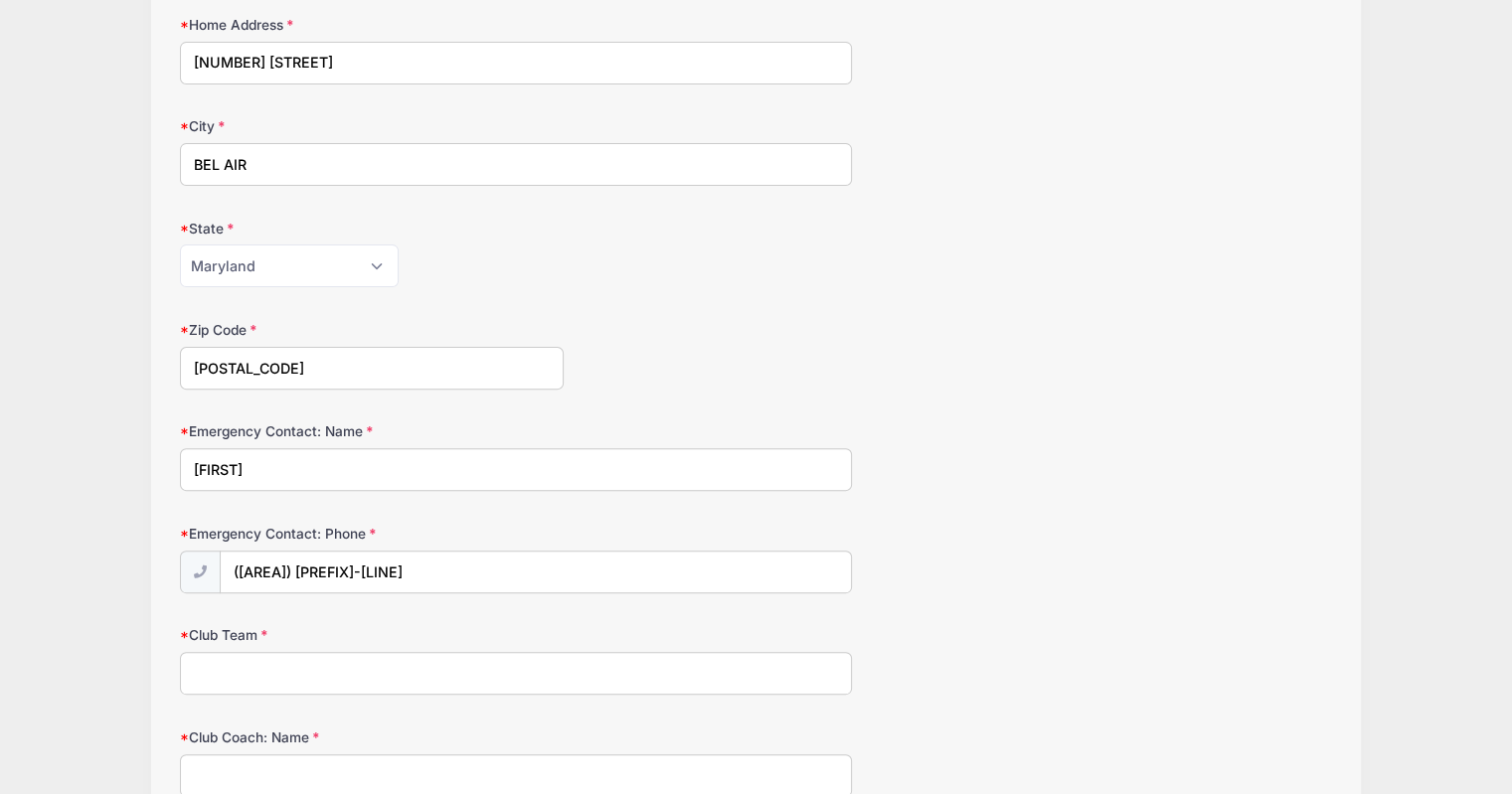 click on "[FIRST]" at bounding box center (516, 469) 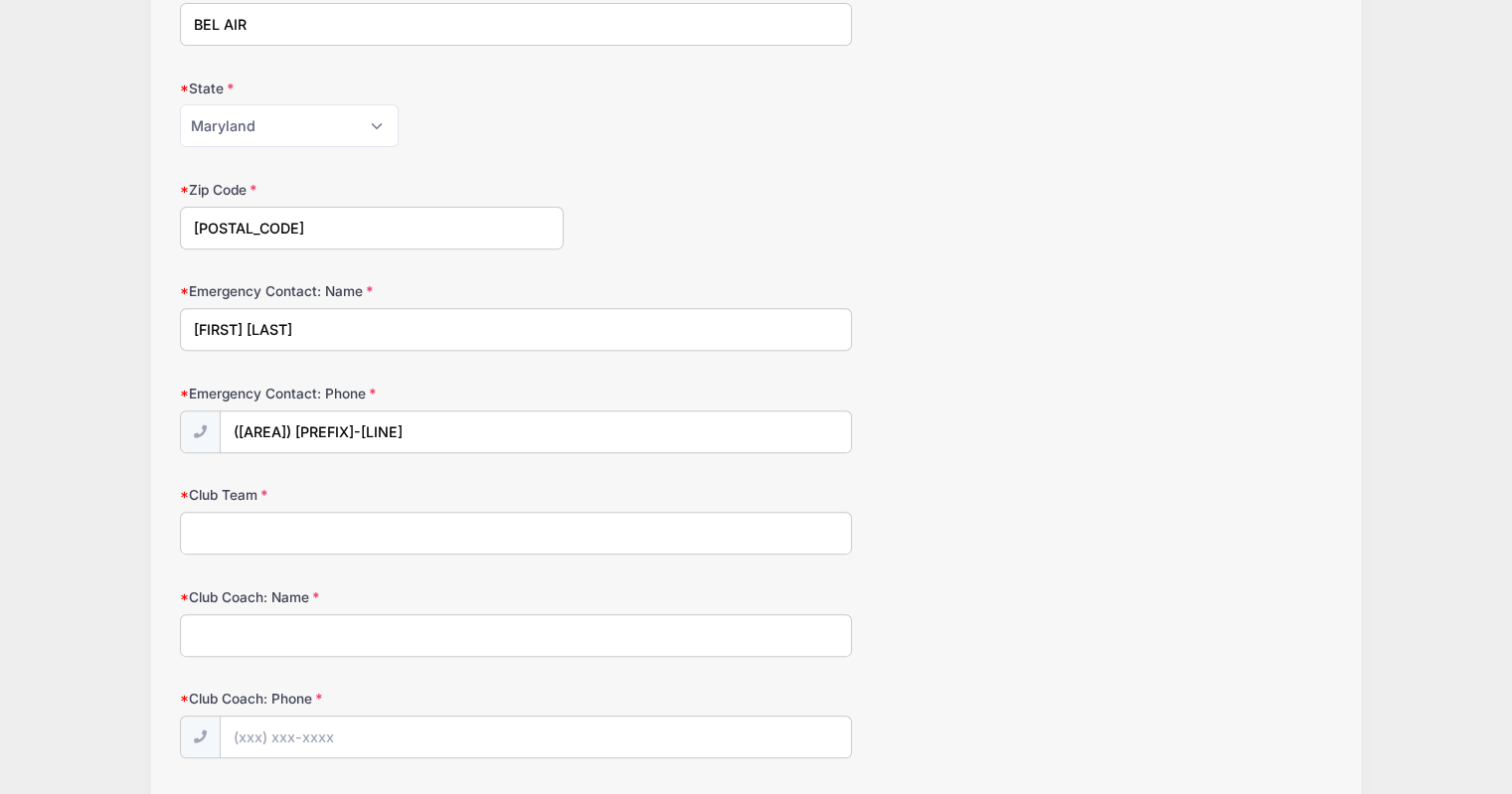 scroll, scrollTop: 708, scrollLeft: 0, axis: vertical 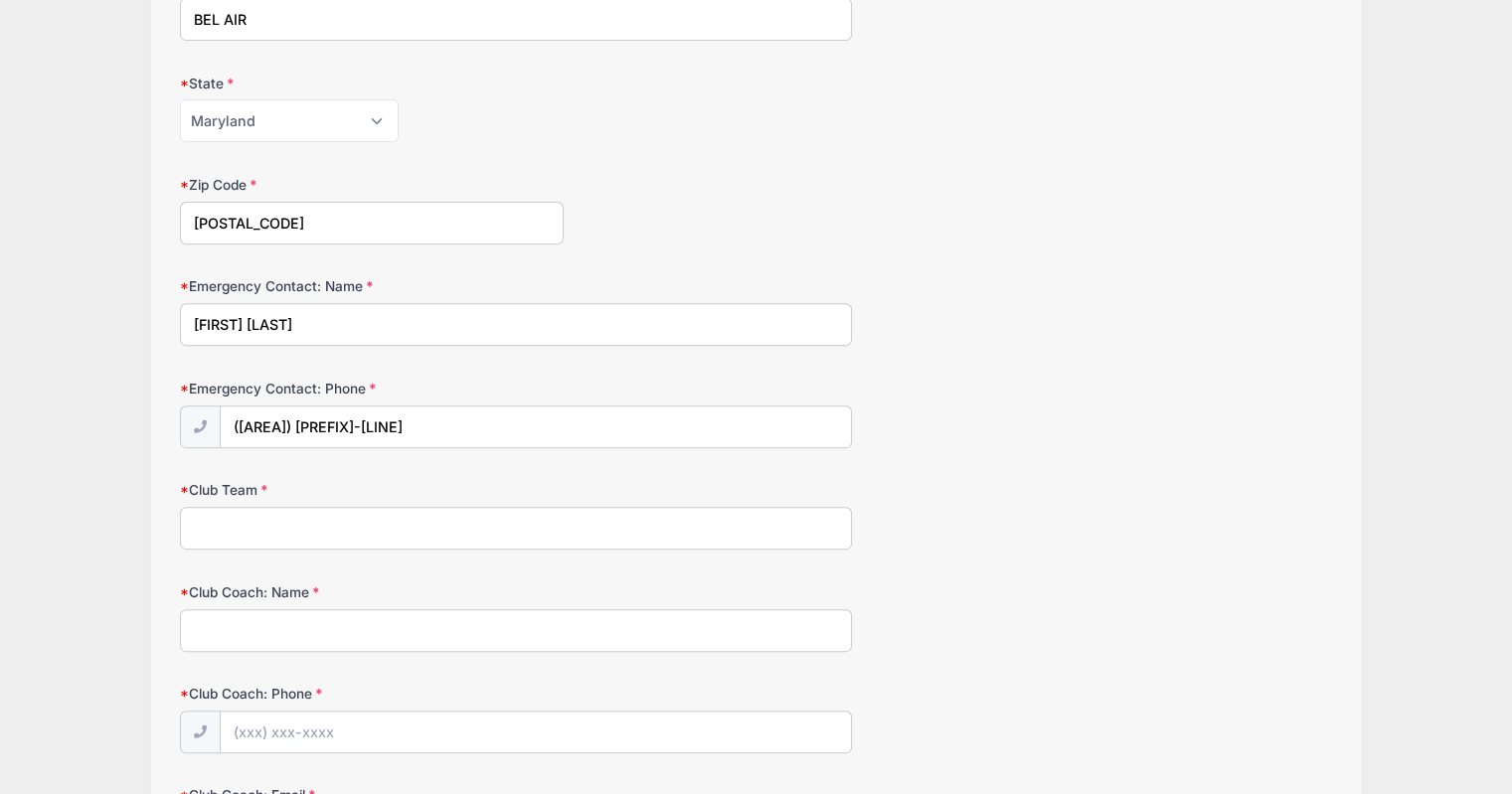 type on "[FIRST] [LAST]" 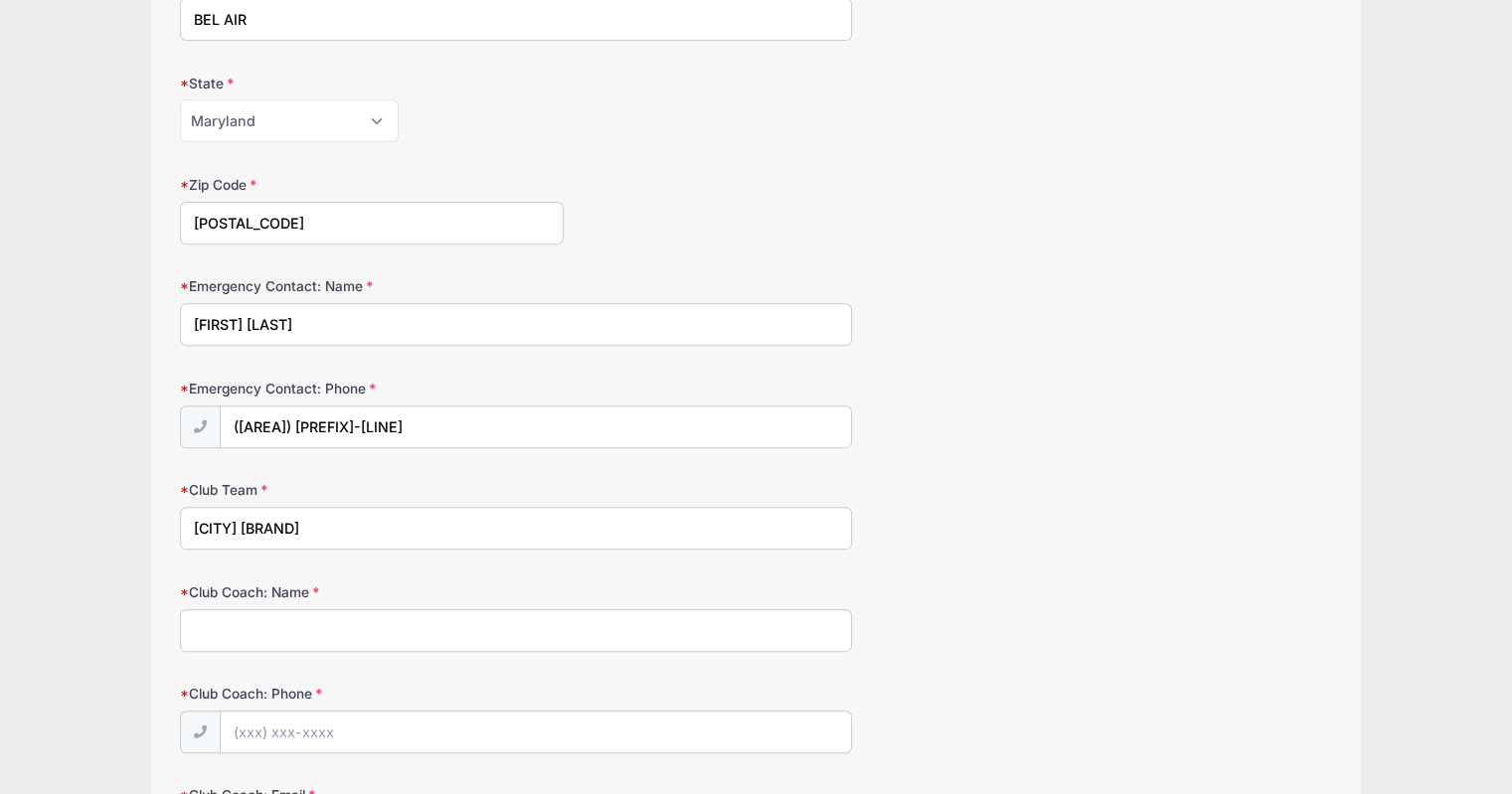 type on "[CITY] [BRAND]" 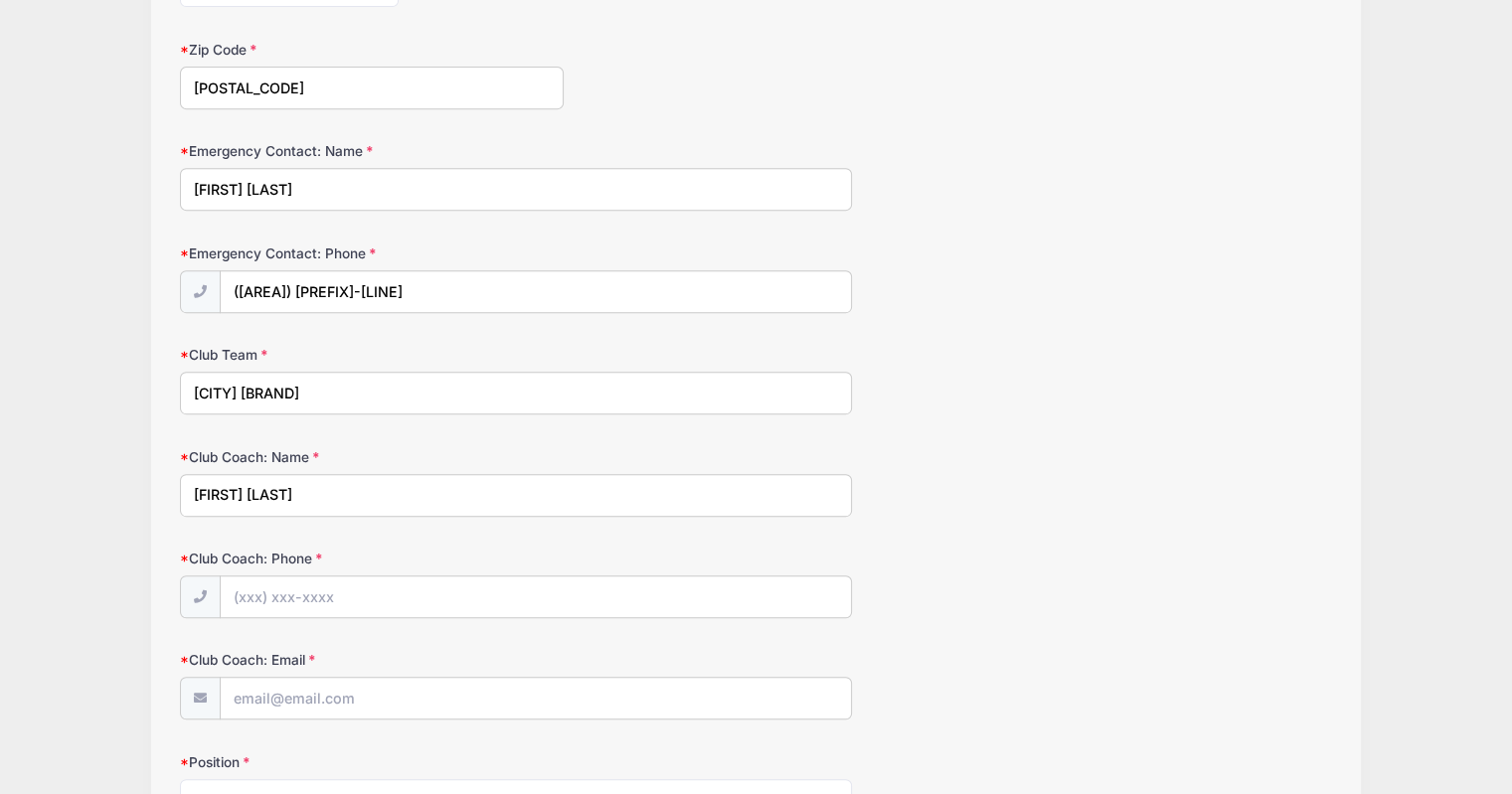 scroll, scrollTop: 845, scrollLeft: 0, axis: vertical 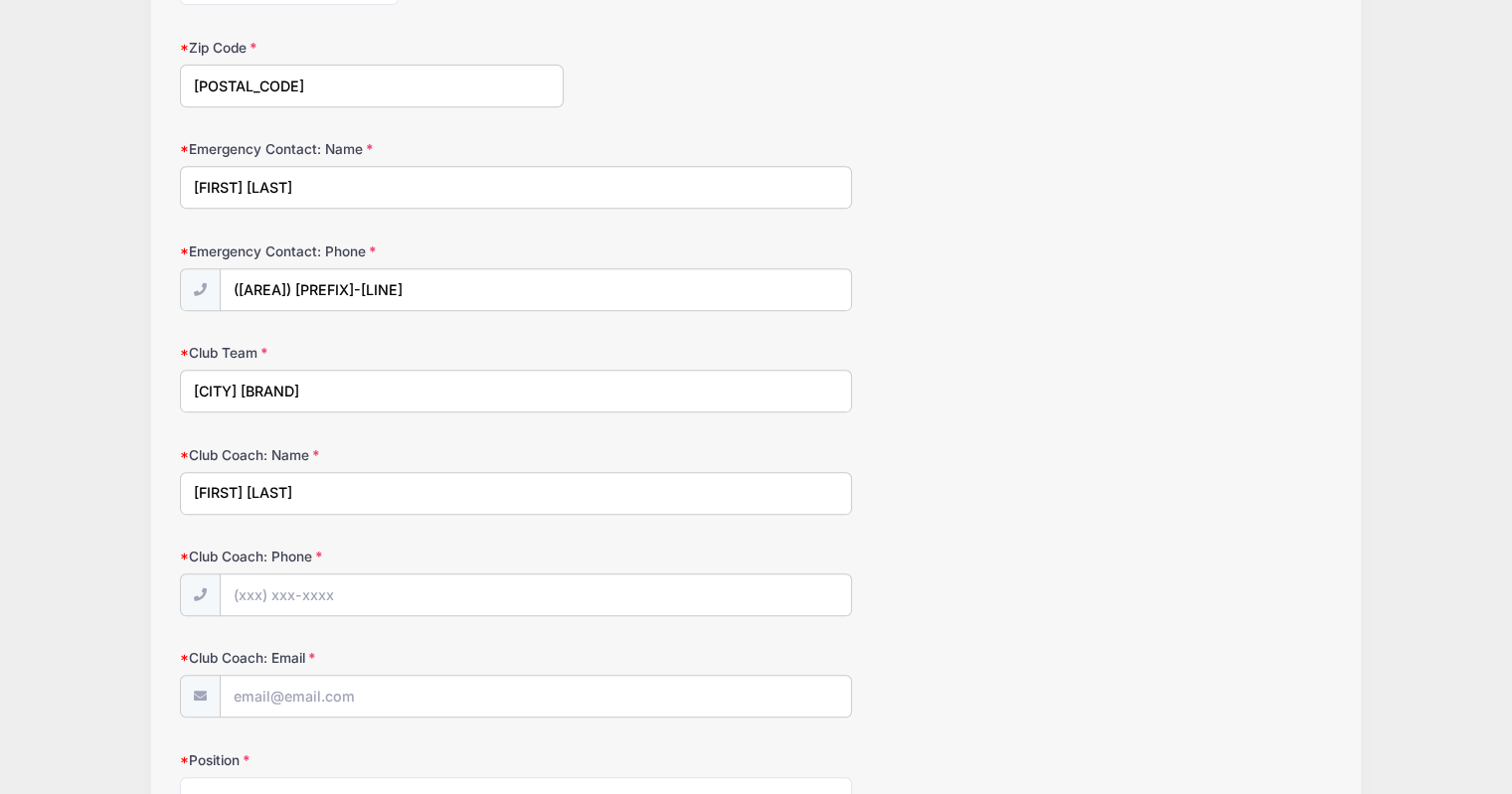 type on "[FIRST] [LAST]" 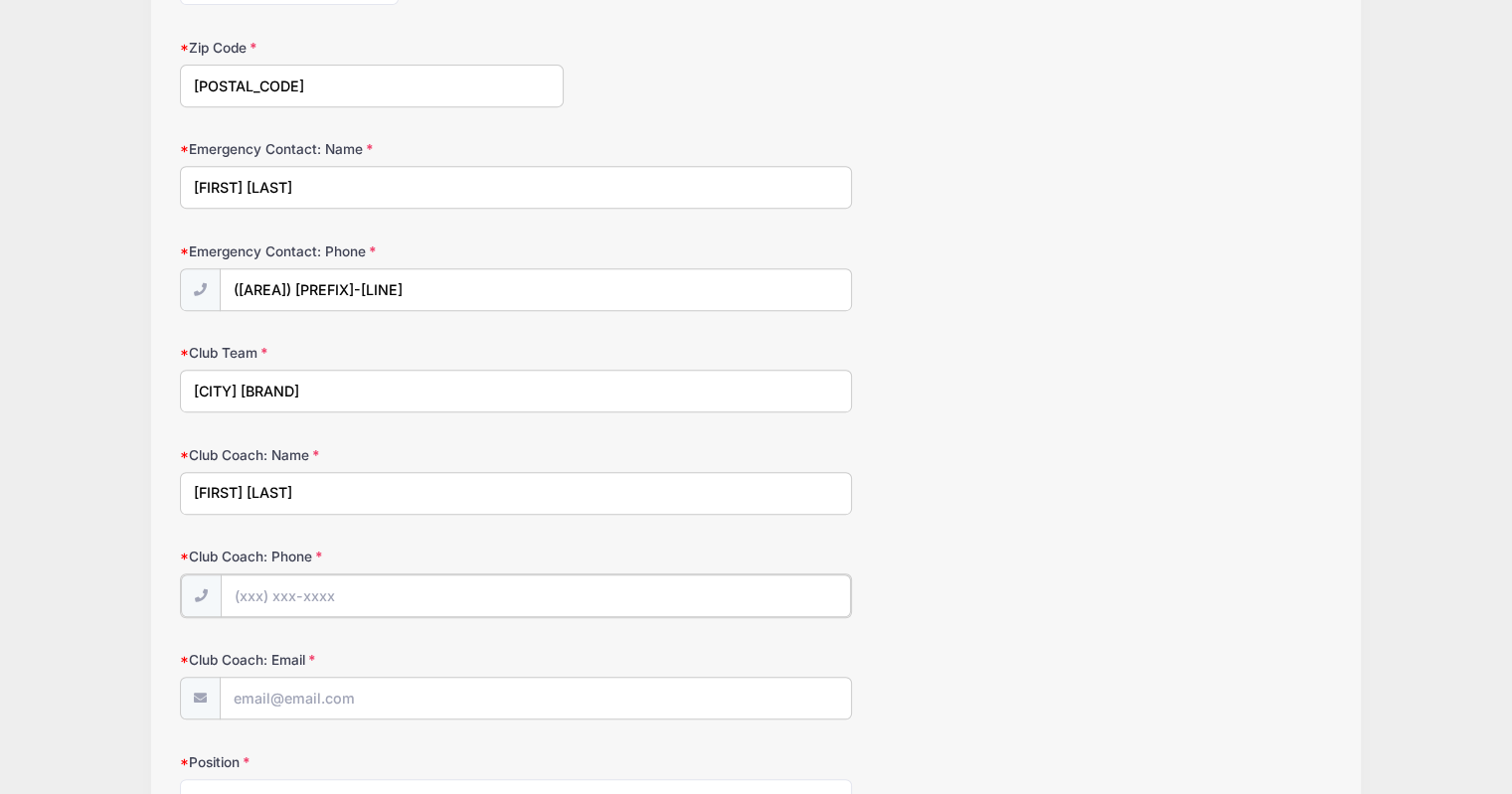 click on "Club Coach: Phone" at bounding box center (536, 595) 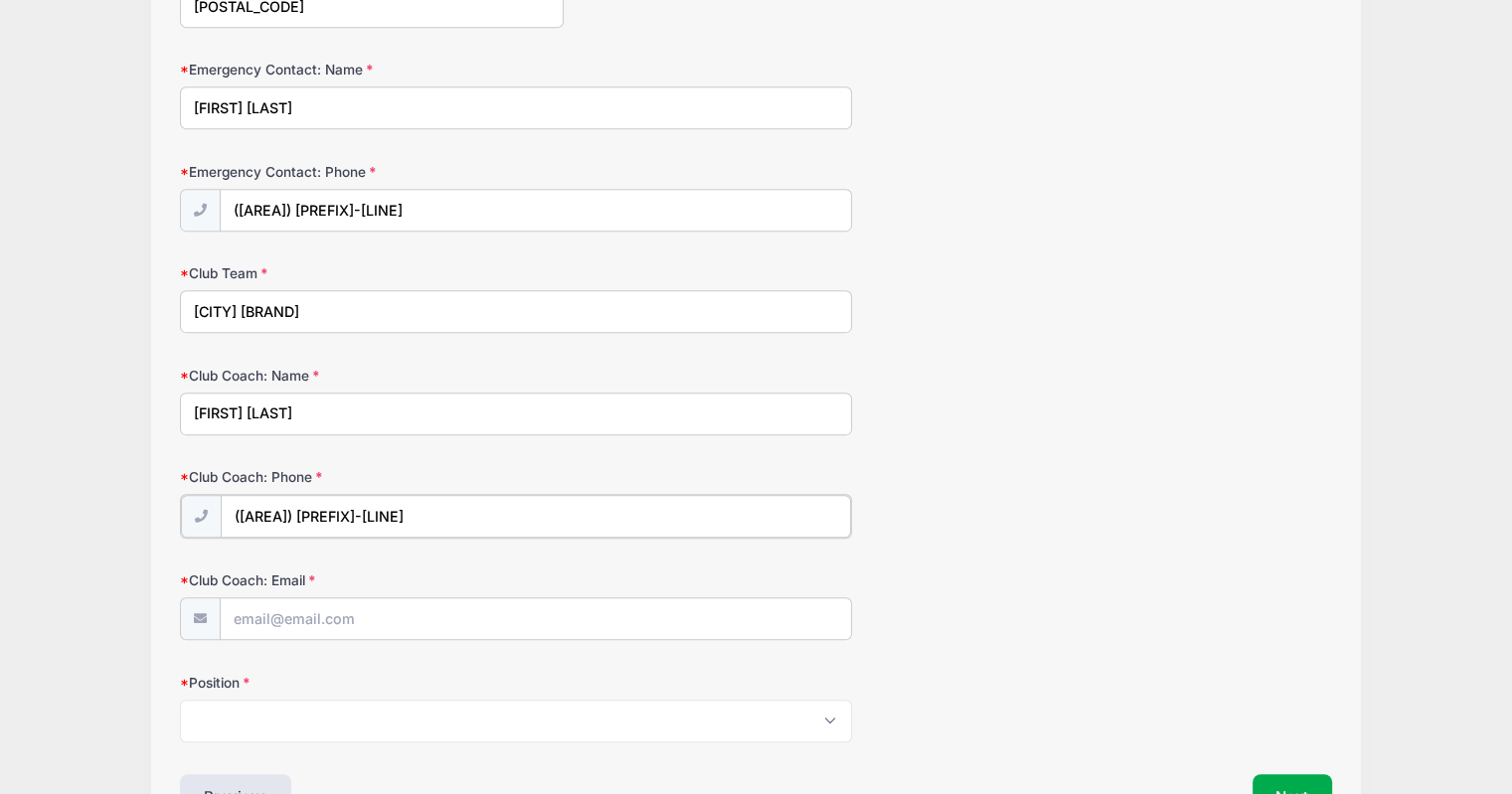 scroll, scrollTop: 936, scrollLeft: 0, axis: vertical 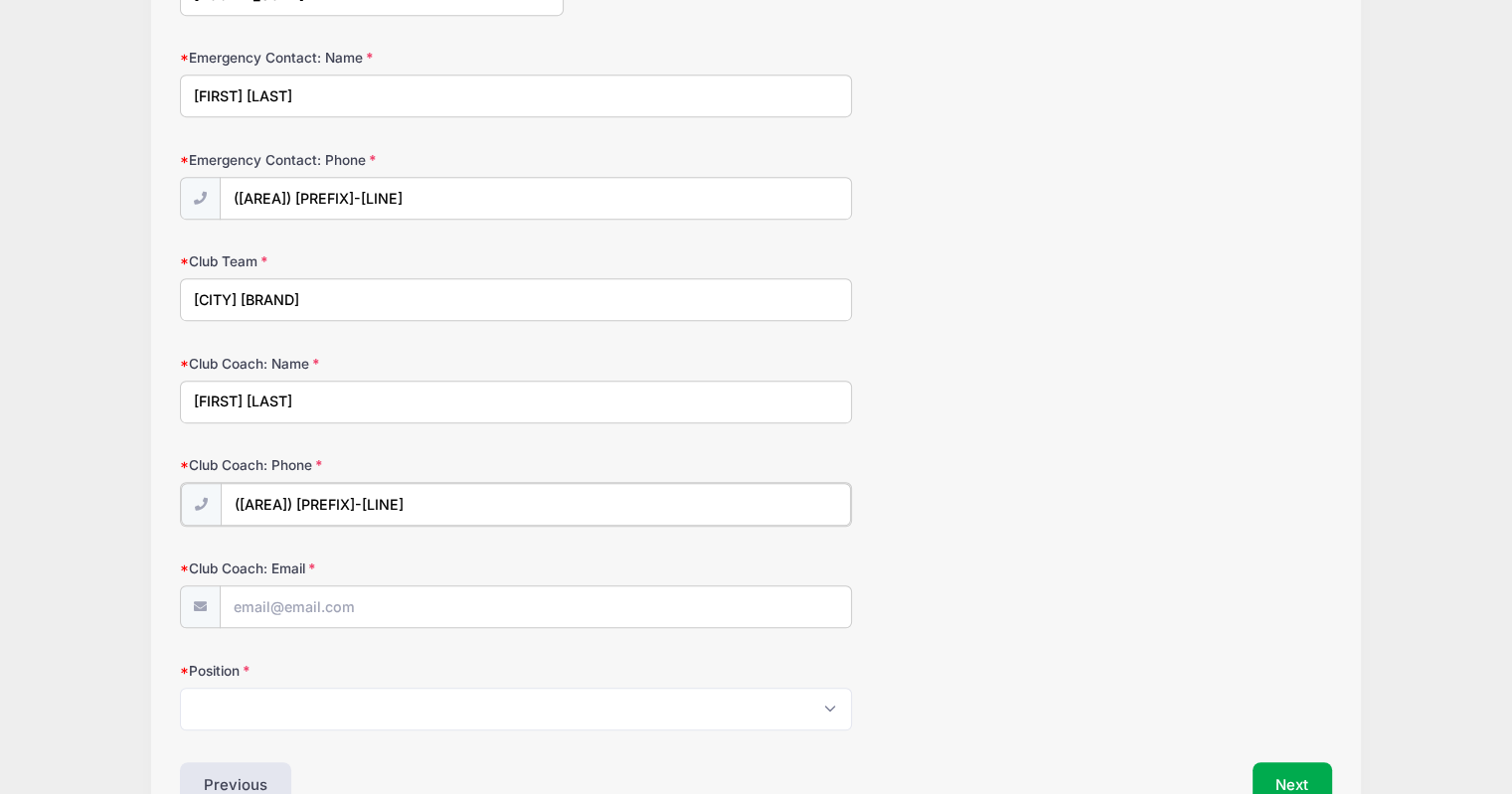 type on "([AREA]) [PREFIX]-[LINE]" 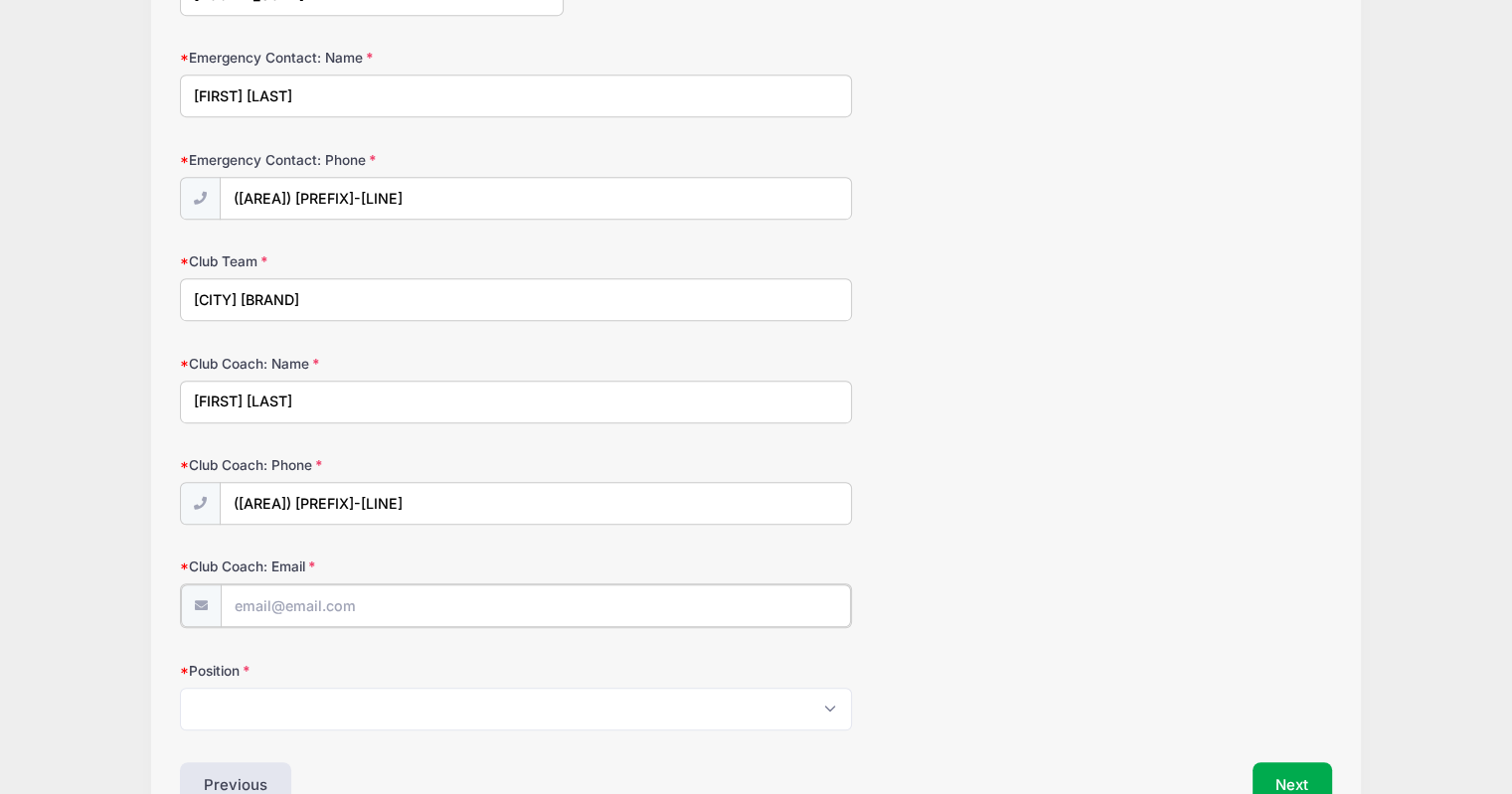 click on "Club Coach: Email" at bounding box center [536, 605] 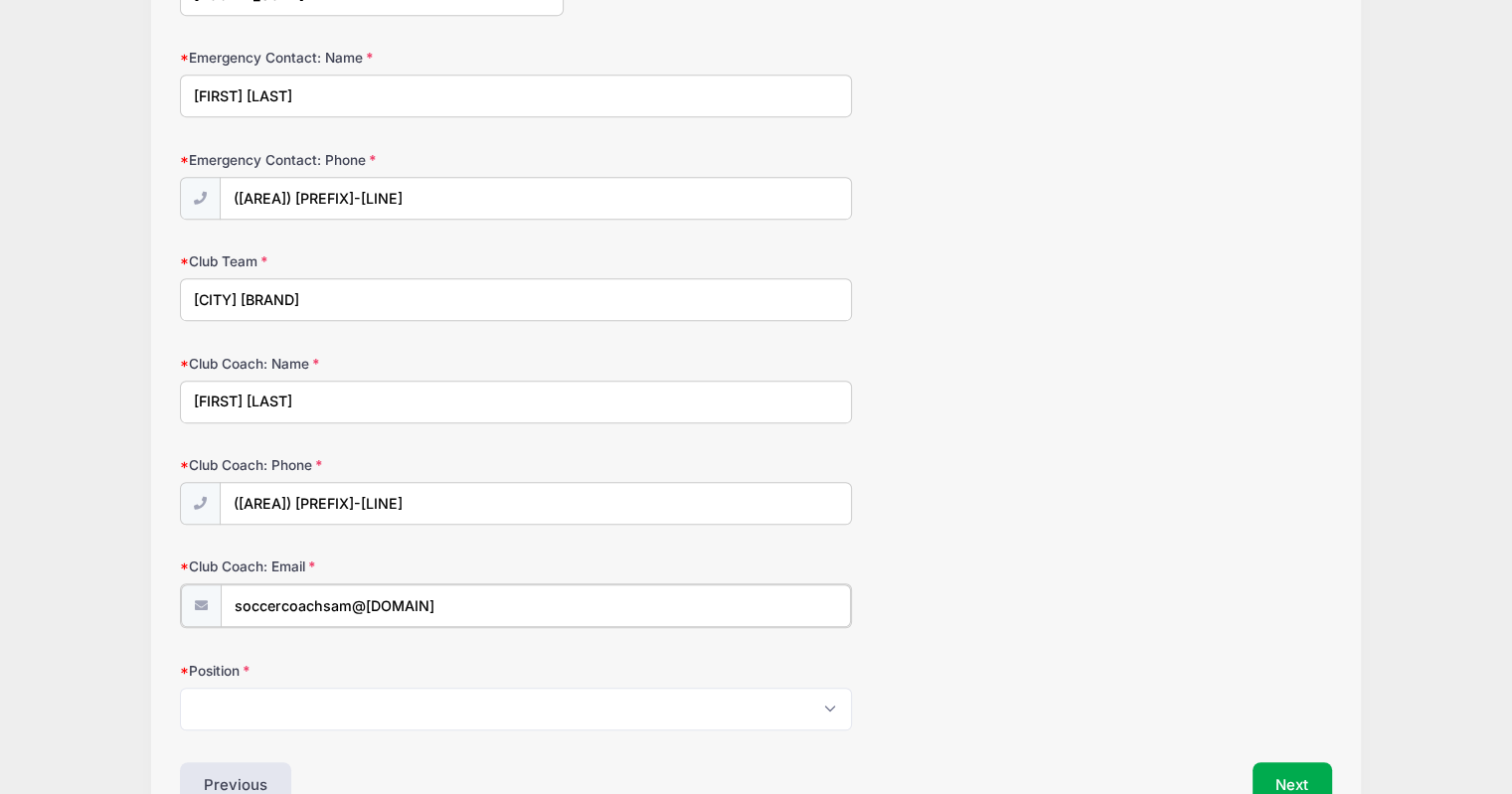 type on "soccercoachsam@[DOMAIN]" 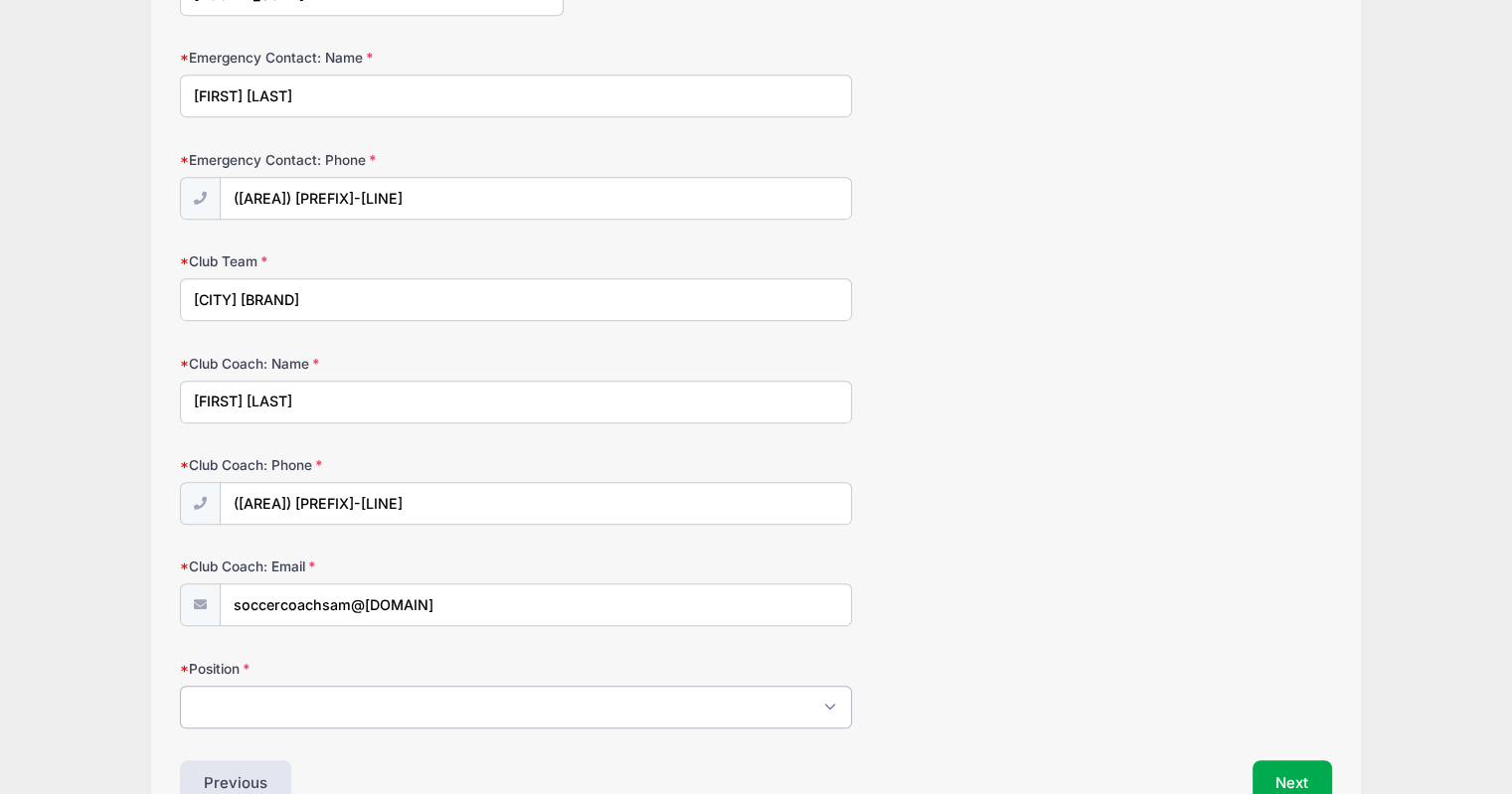 click on "Please Select Center Back
Outside Back
Outside Mid
Attacking Mid
Defensive Mid
Forward
Goalkeeper" at bounding box center (516, 707) 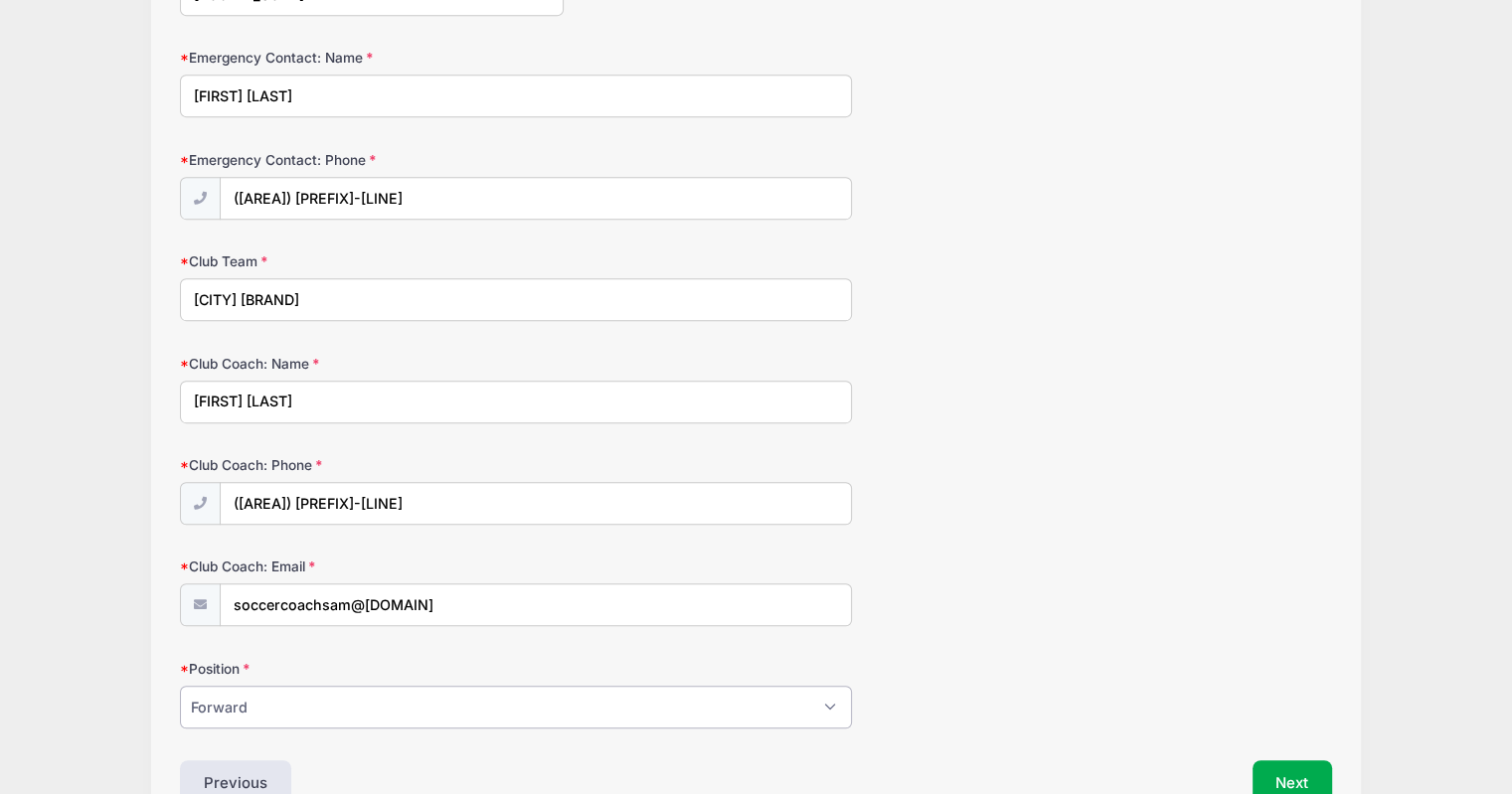 click on "Please Select Center Back
Outside Back
Outside Mid
Attacking Mid
Defensive Mid
Forward
Goalkeeper" at bounding box center [516, 707] 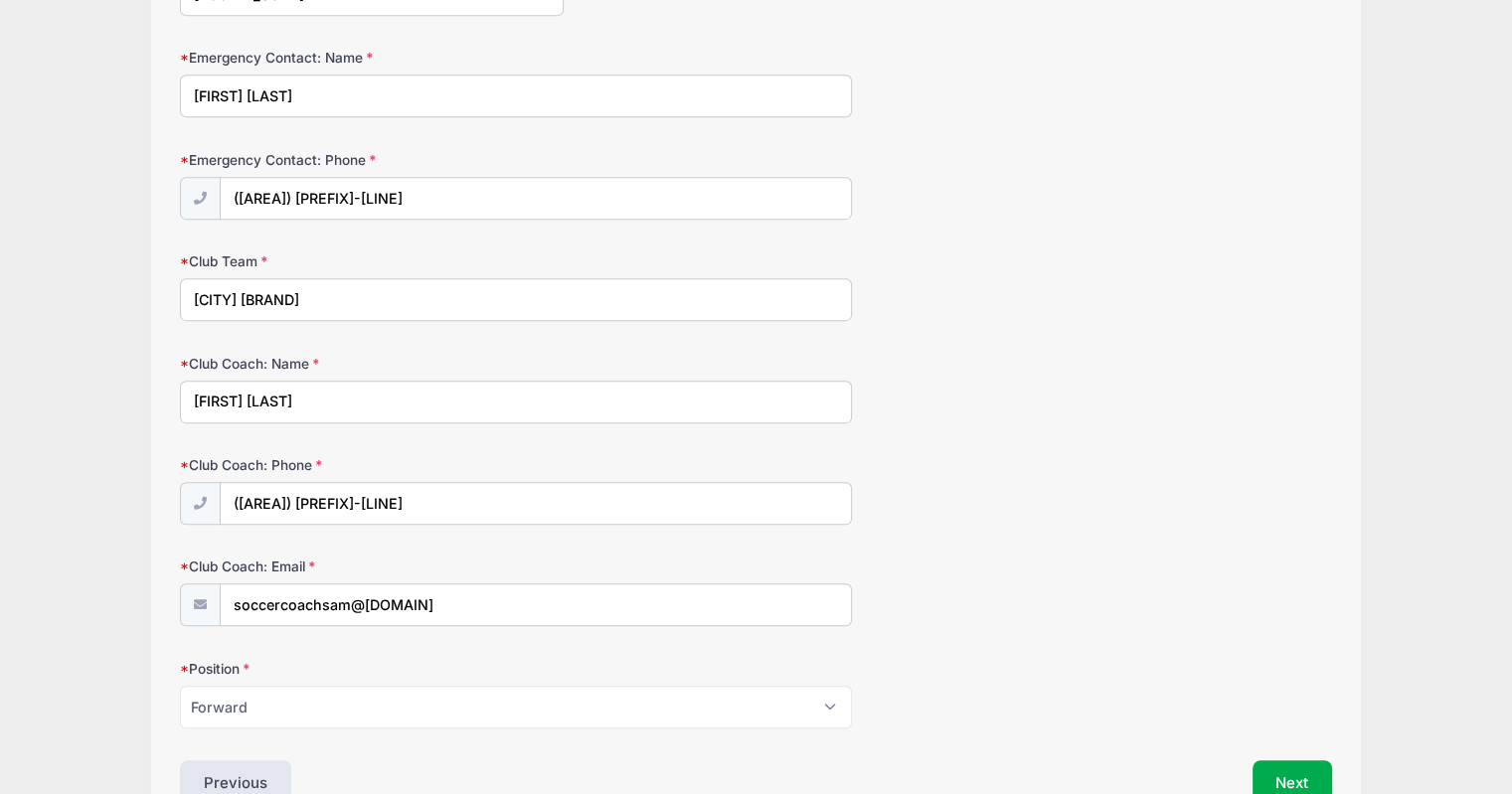 click on "Date of Birth
[MM]/[DD]/[YYYY]
Age
15
Graduation Year
2024
Home Address
[NUMBER] [STREET]
City" at bounding box center [756, 31] 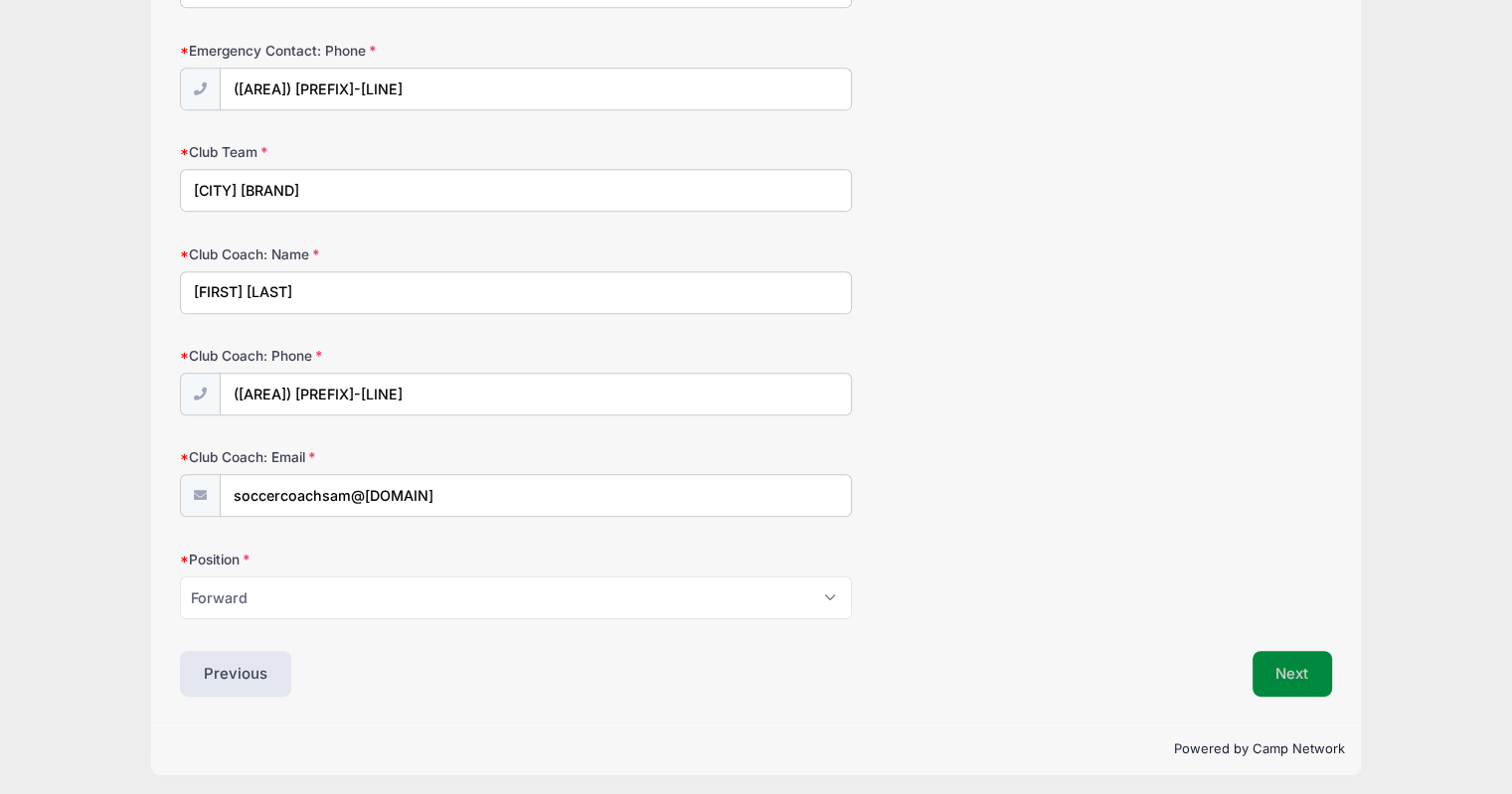 click on "Next" at bounding box center (1292, 674) 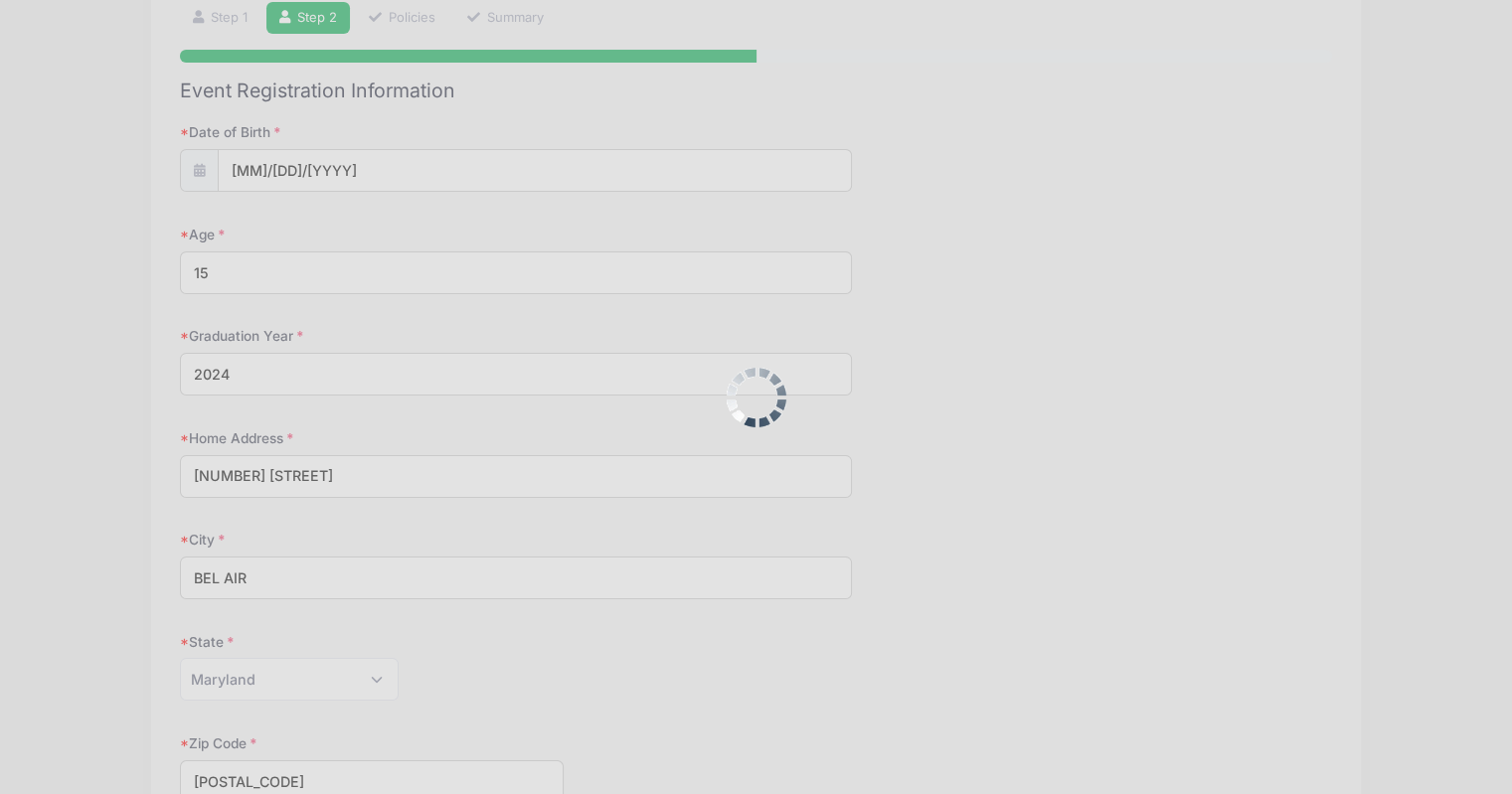 scroll, scrollTop: 0, scrollLeft: 0, axis: both 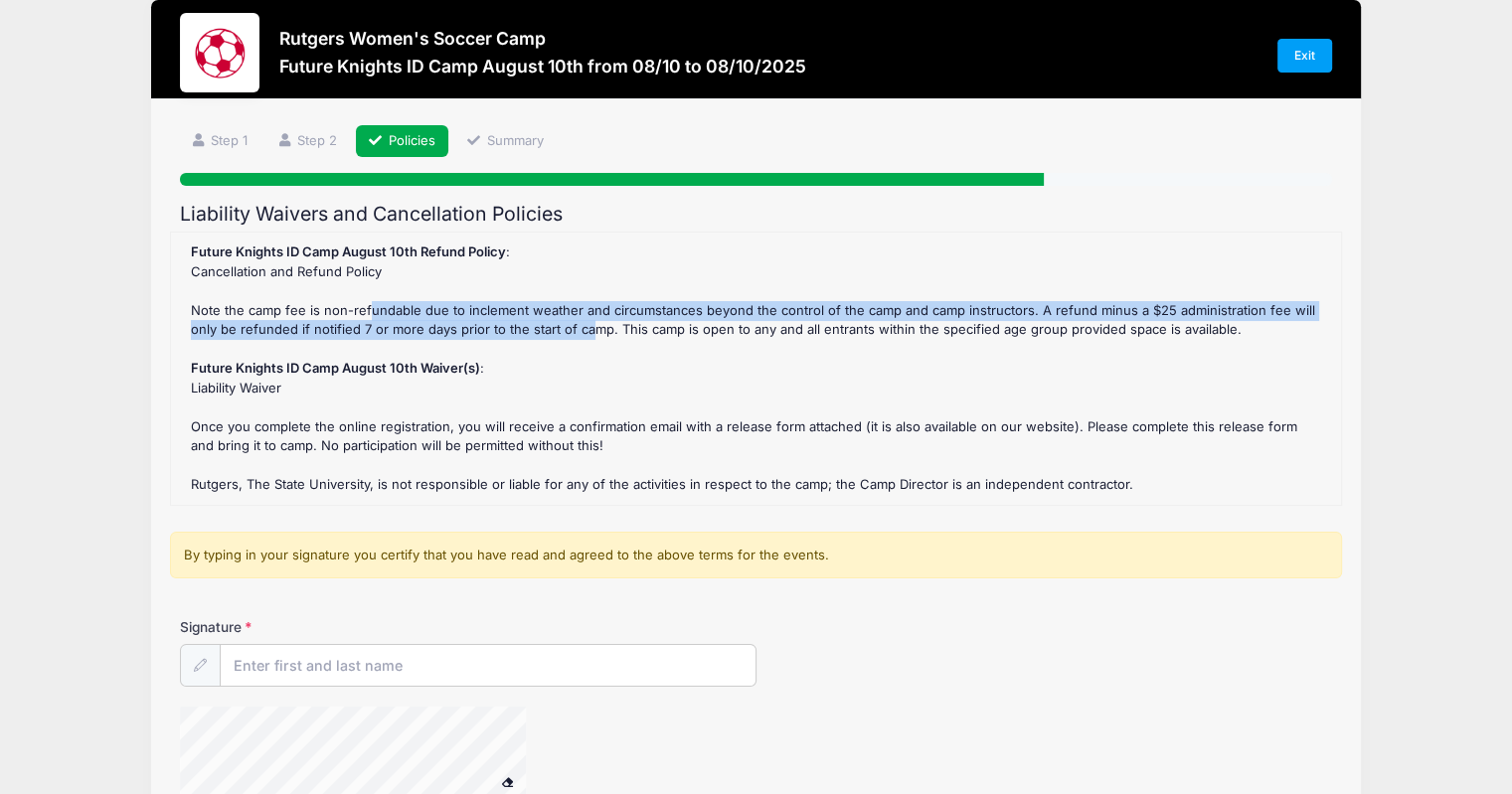 drag, startPoint x: 362, startPoint y: 313, endPoint x: 582, endPoint y: 333, distance: 220.90722 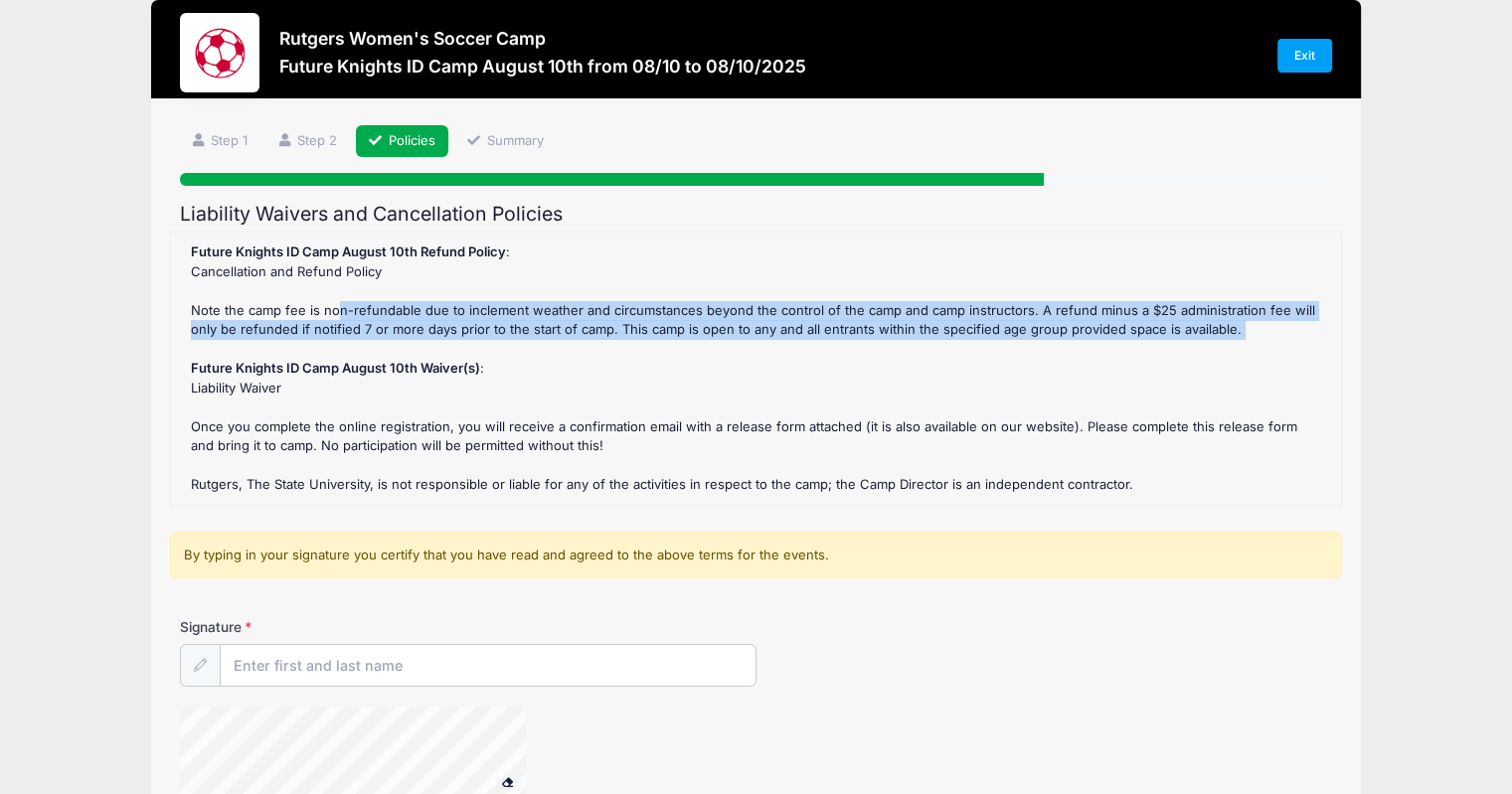 drag, startPoint x: 330, startPoint y: 313, endPoint x: 497, endPoint y: 355, distance: 172.20046 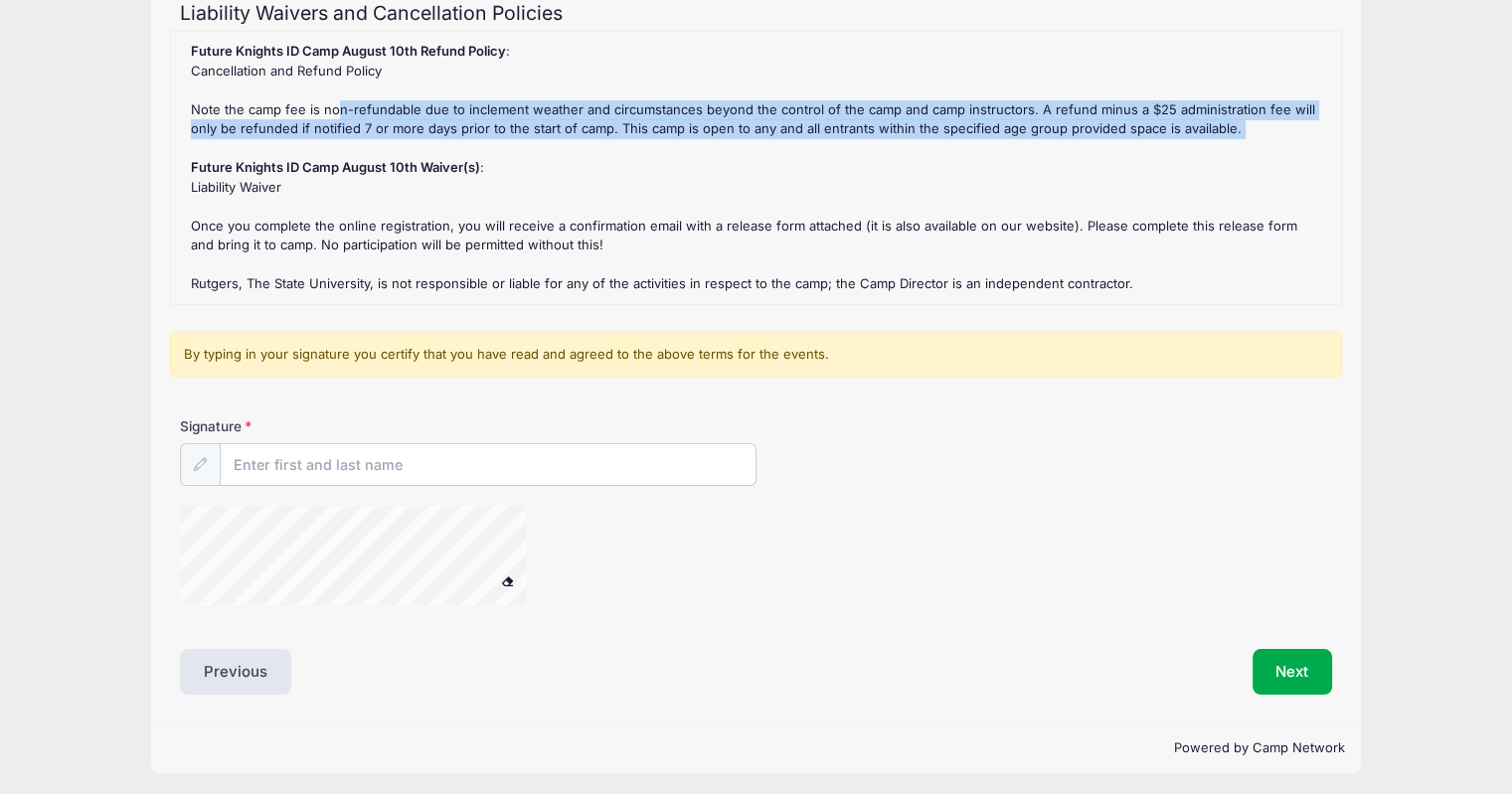 scroll, scrollTop: 229, scrollLeft: 0, axis: vertical 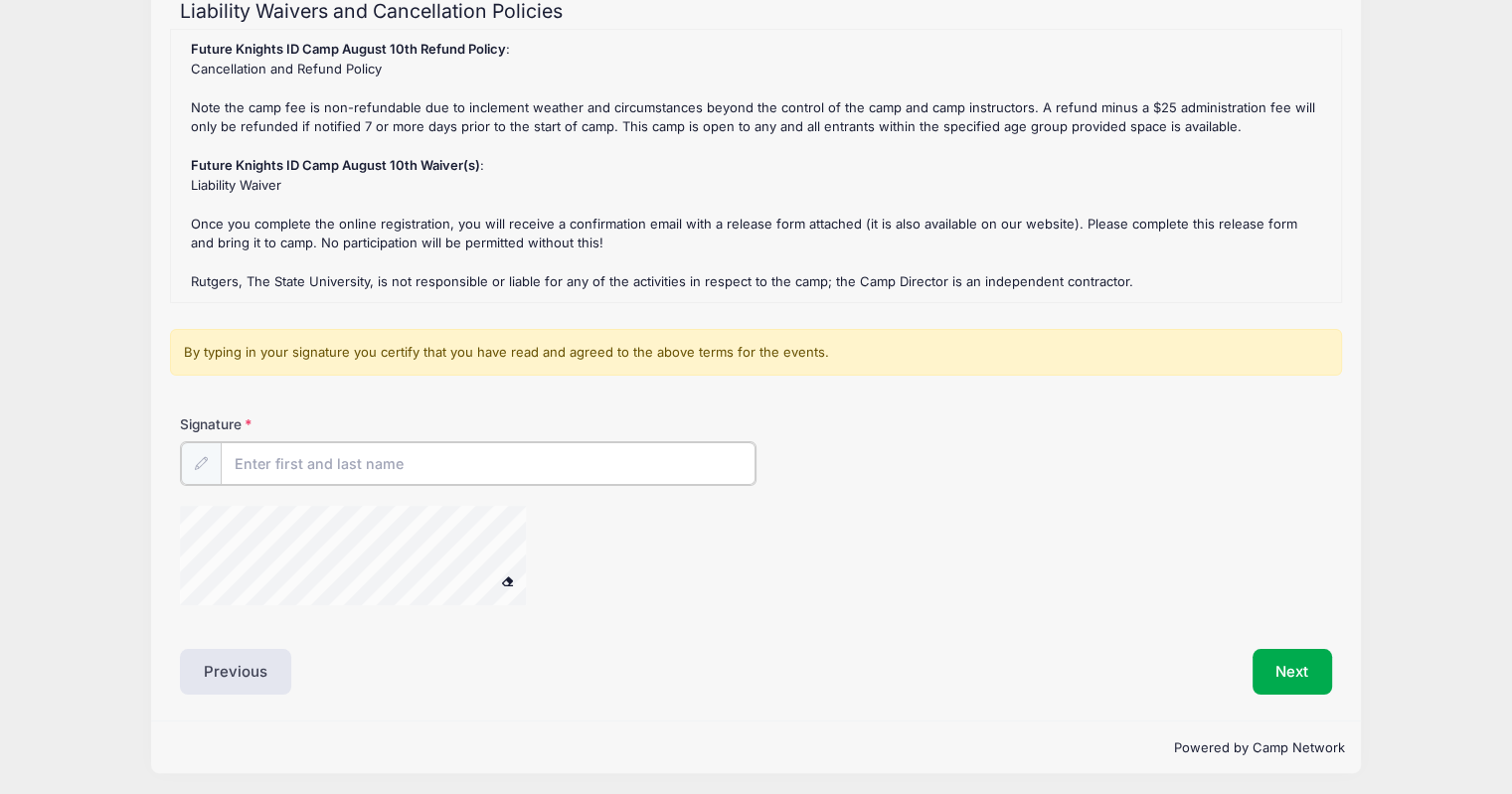 click on "Signature" at bounding box center (488, 463) 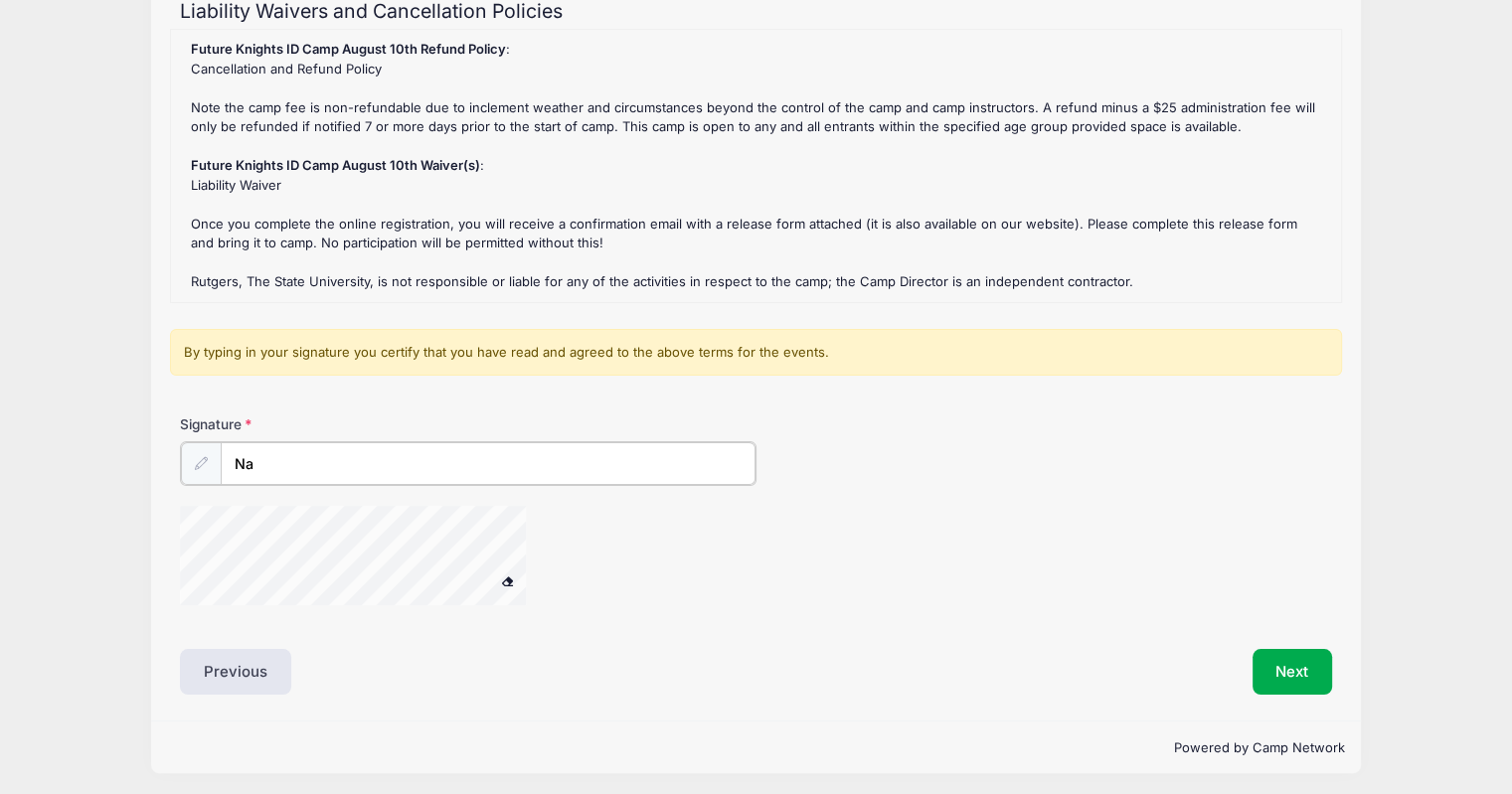 type on "N" 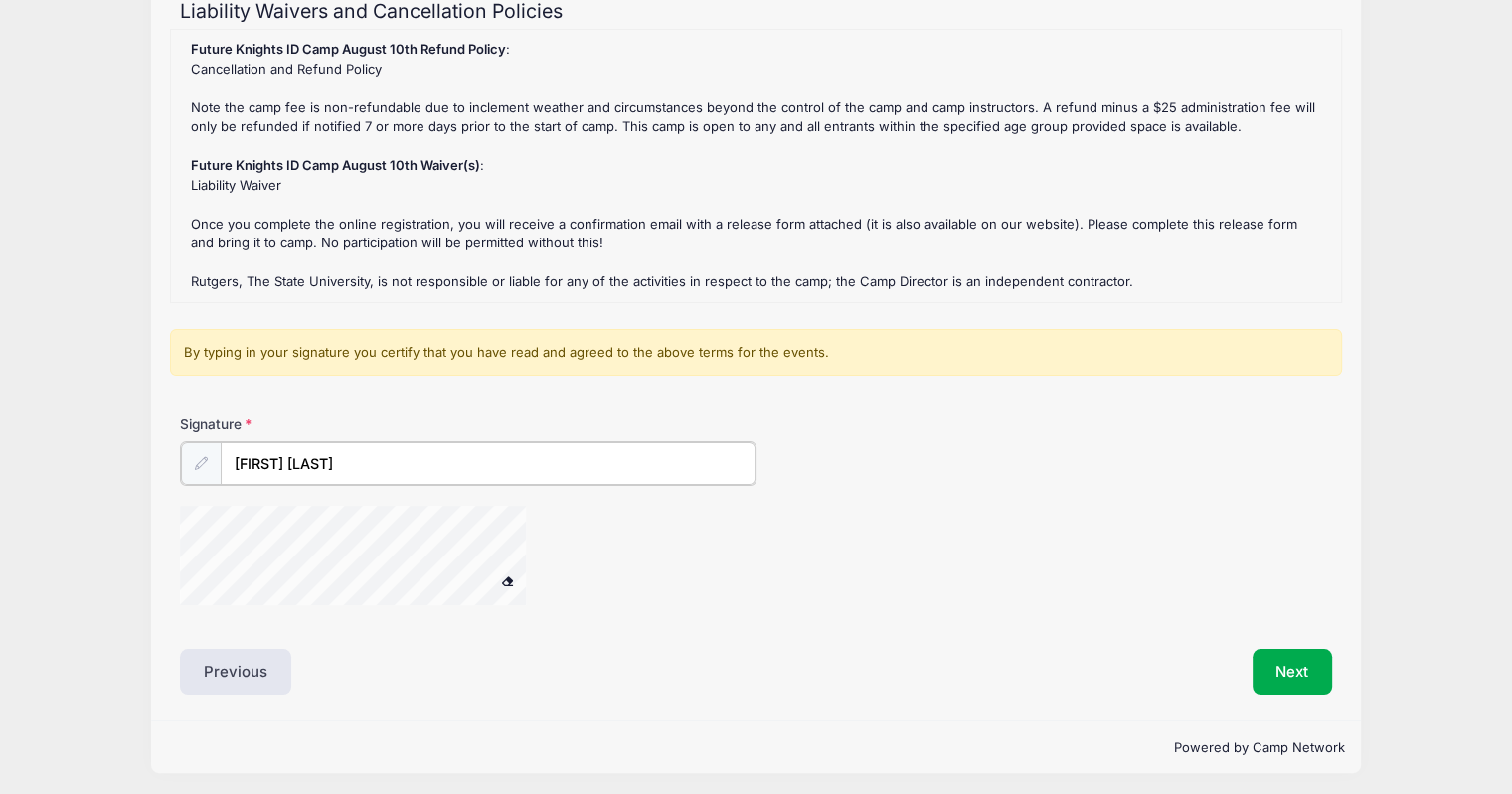 click at bounding box center (379, 558) 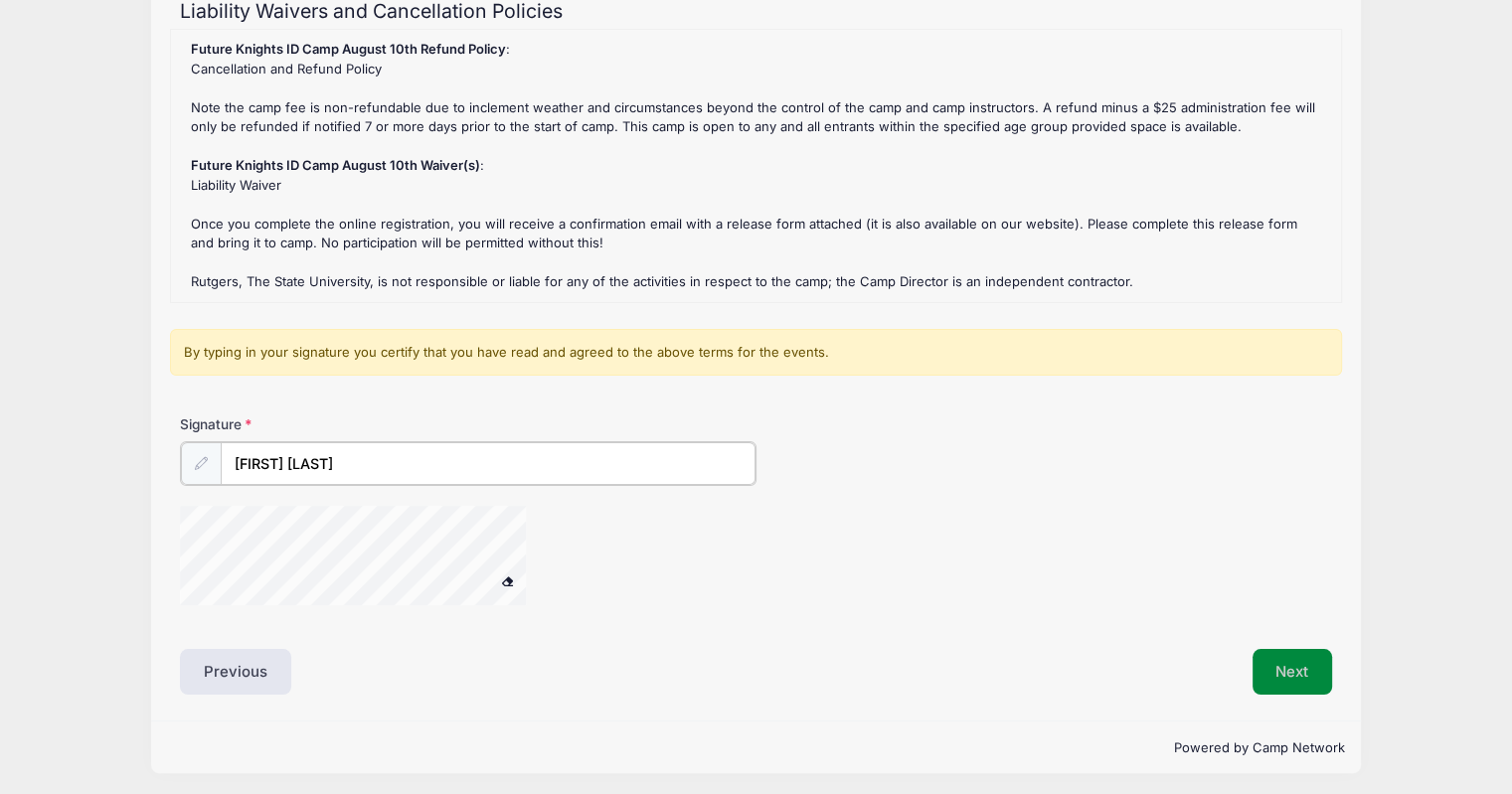 type on "[FIRST] [LAST]" 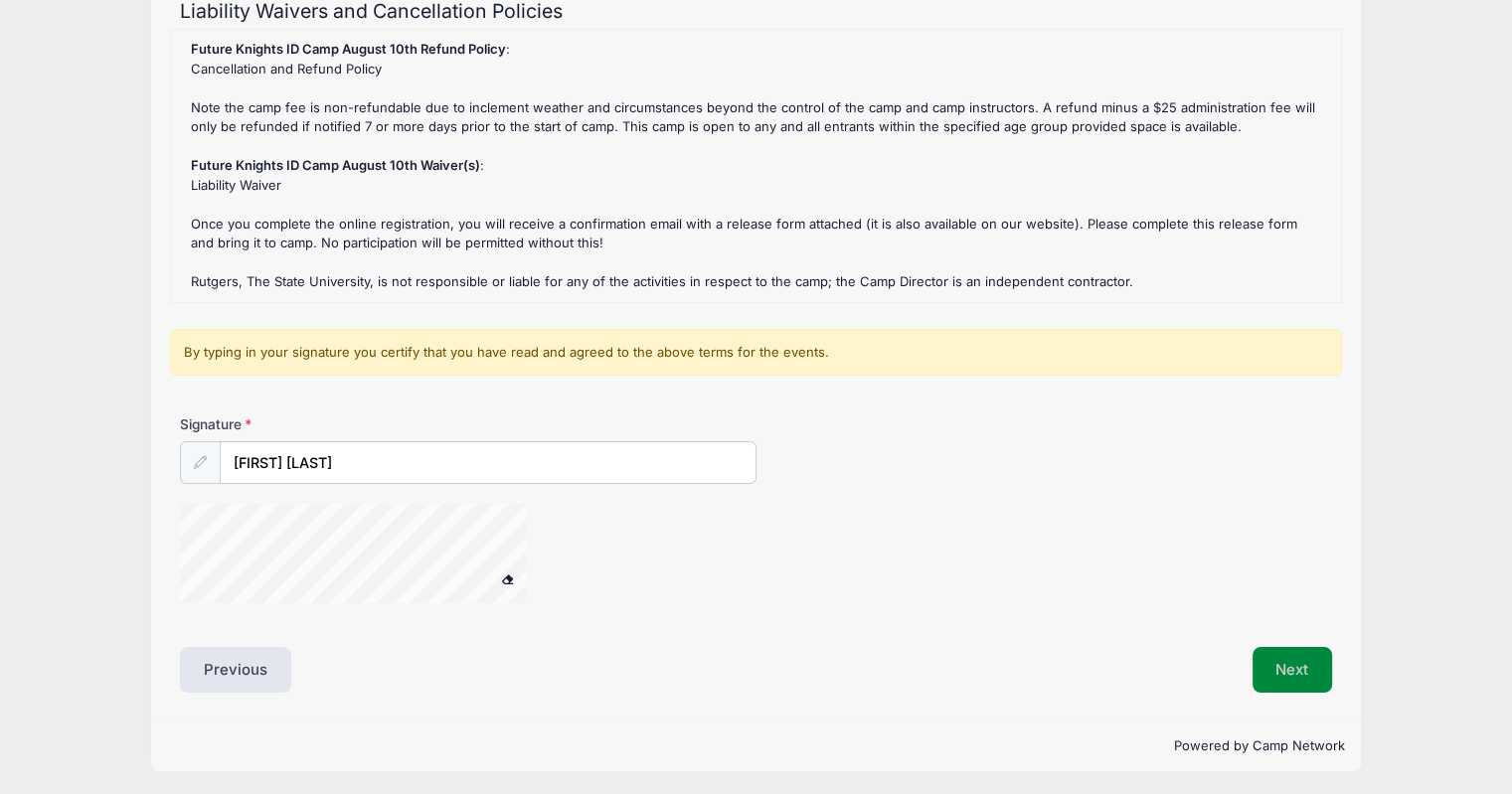 click on "Next" at bounding box center [1292, 670] 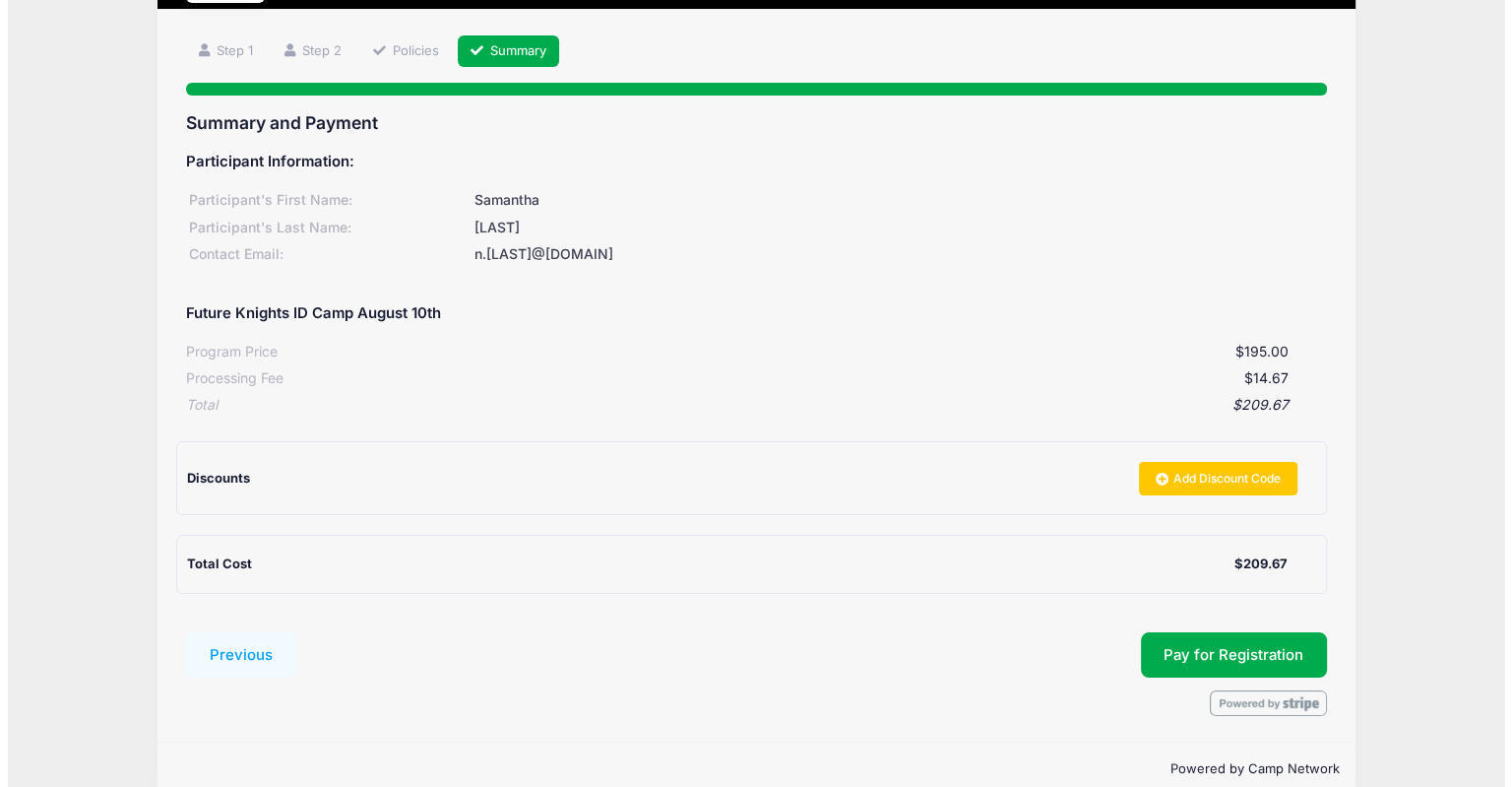 scroll, scrollTop: 146, scrollLeft: 0, axis: vertical 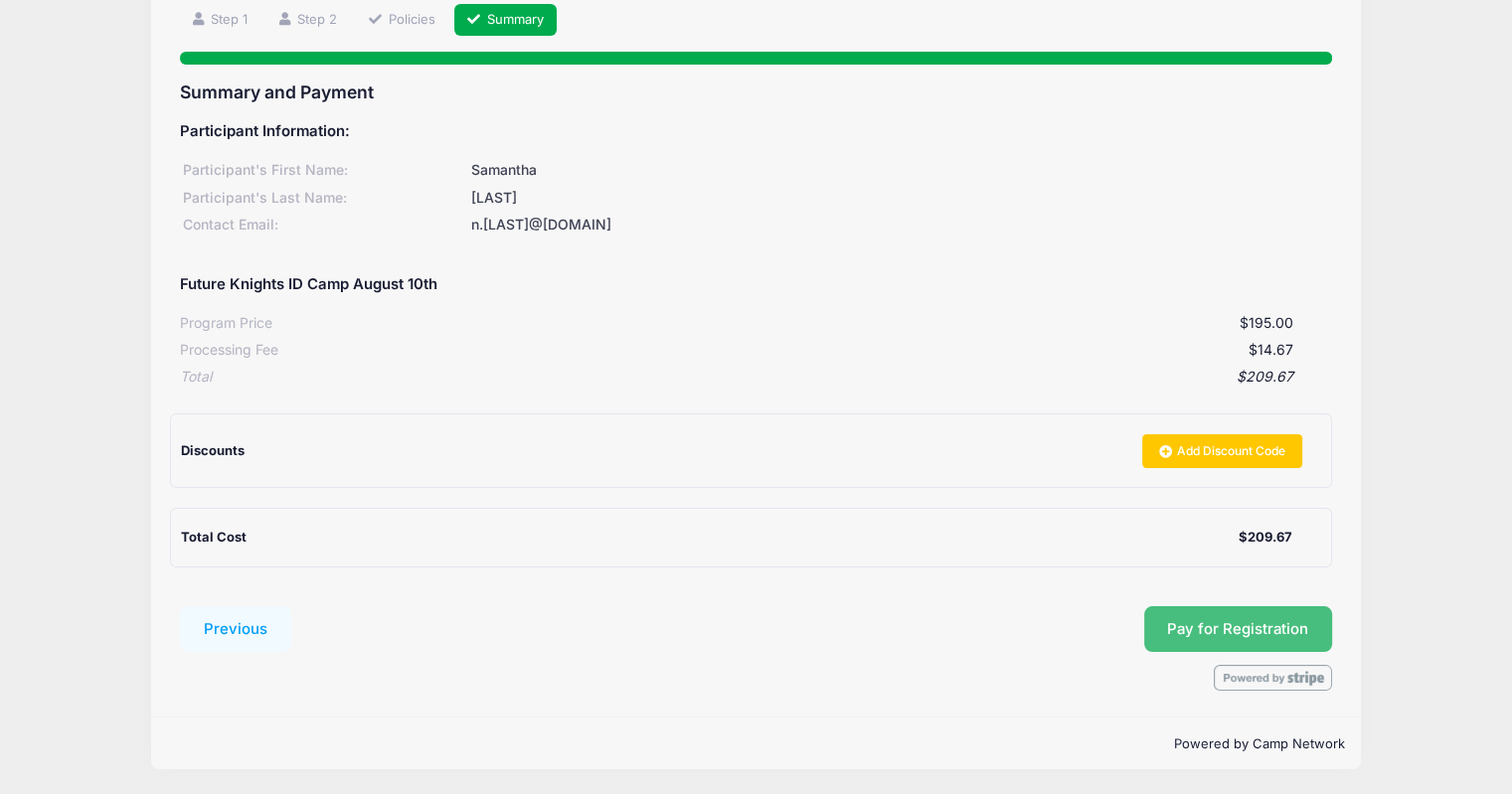 click on "Pay for Registration" at bounding box center [1238, 629] 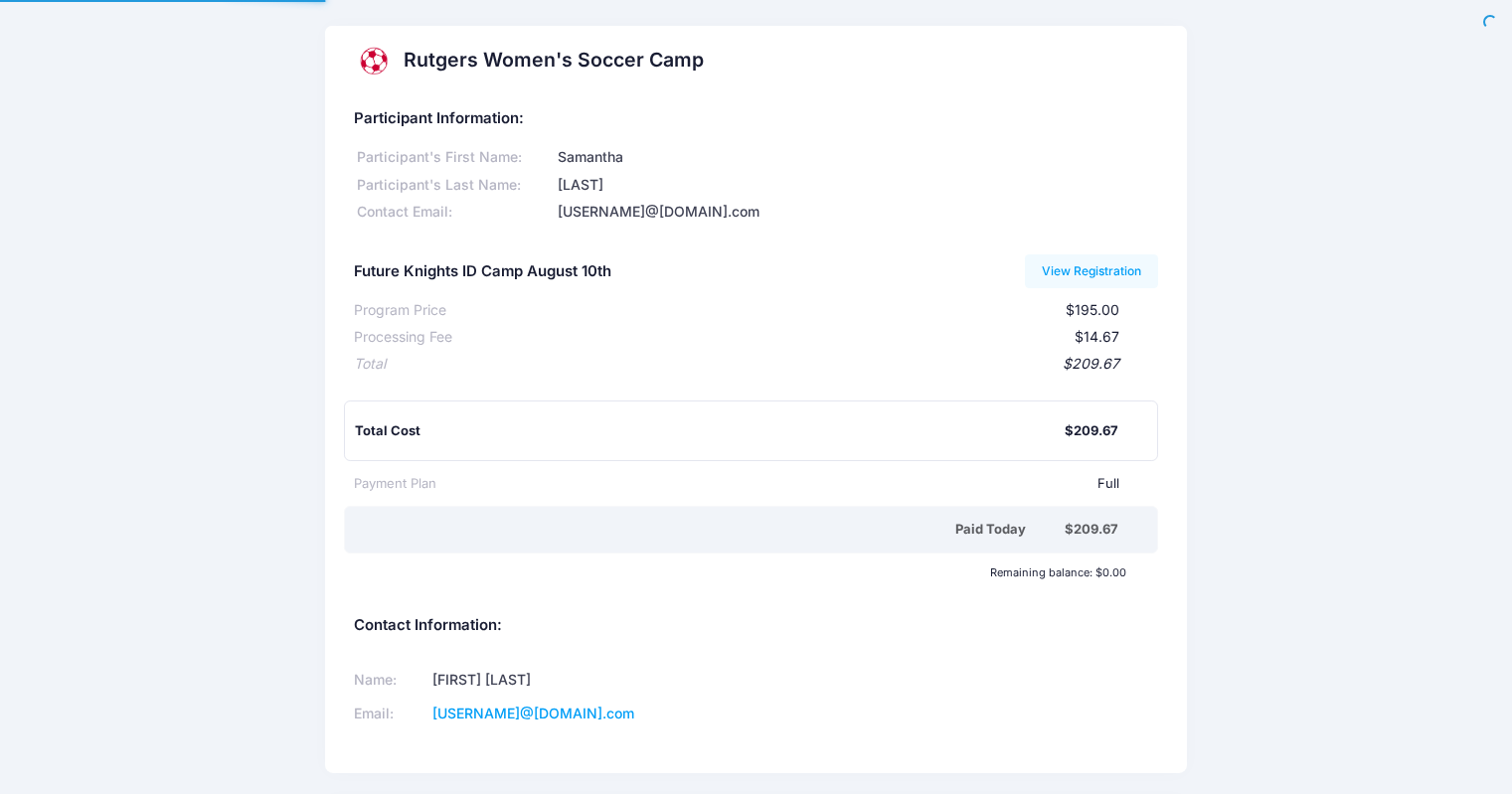 scroll, scrollTop: 0, scrollLeft: 0, axis: both 